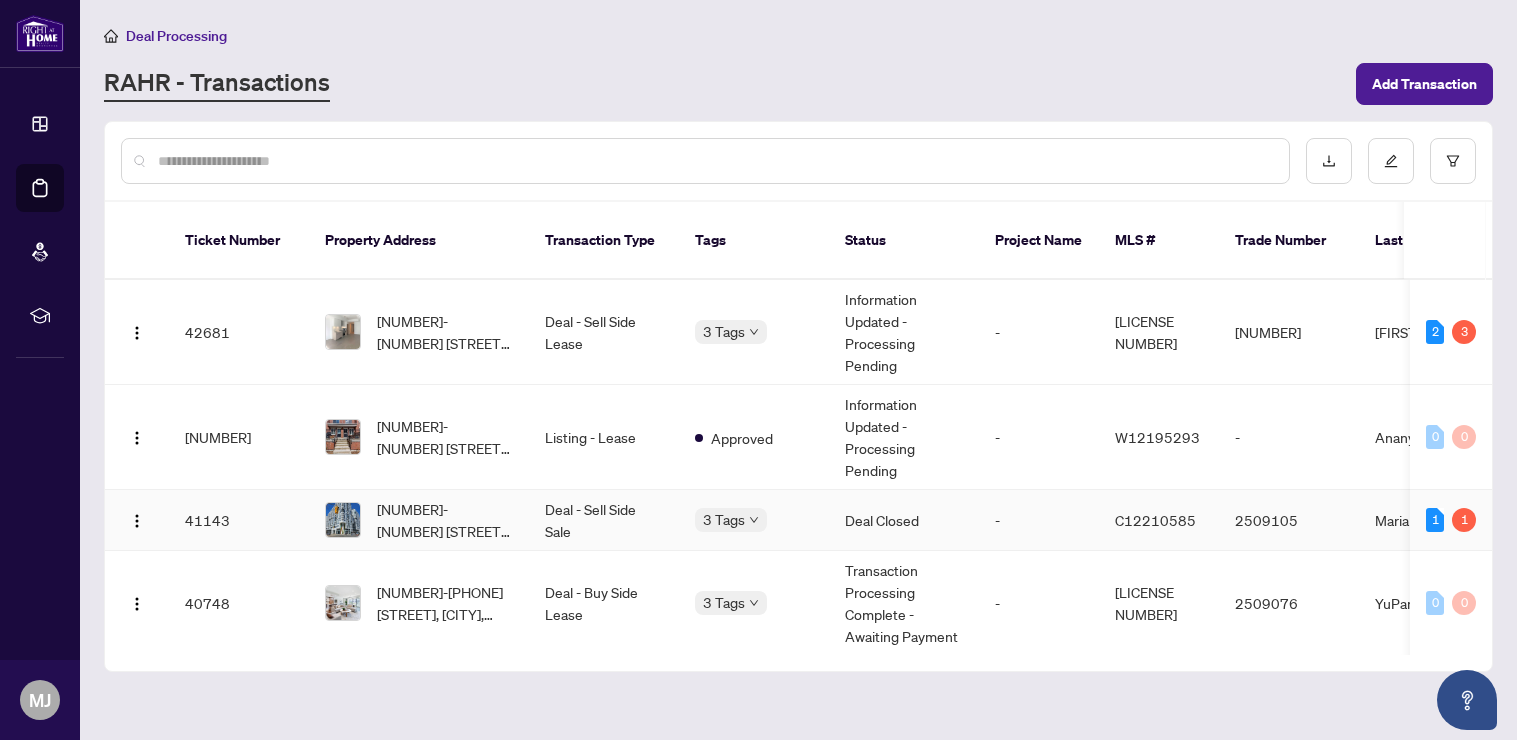 scroll, scrollTop: 0, scrollLeft: 0, axis: both 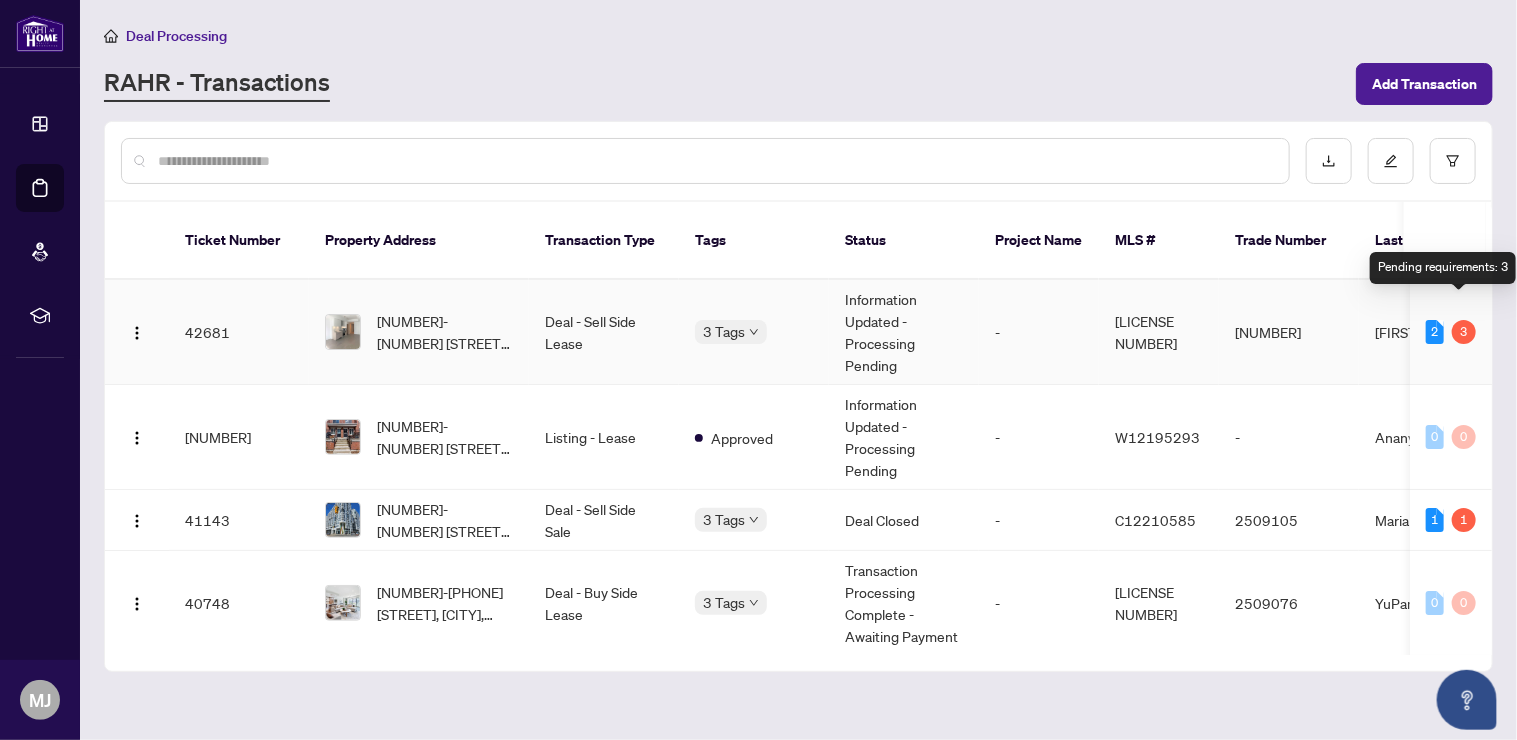 click on "3" at bounding box center (1464, 332) 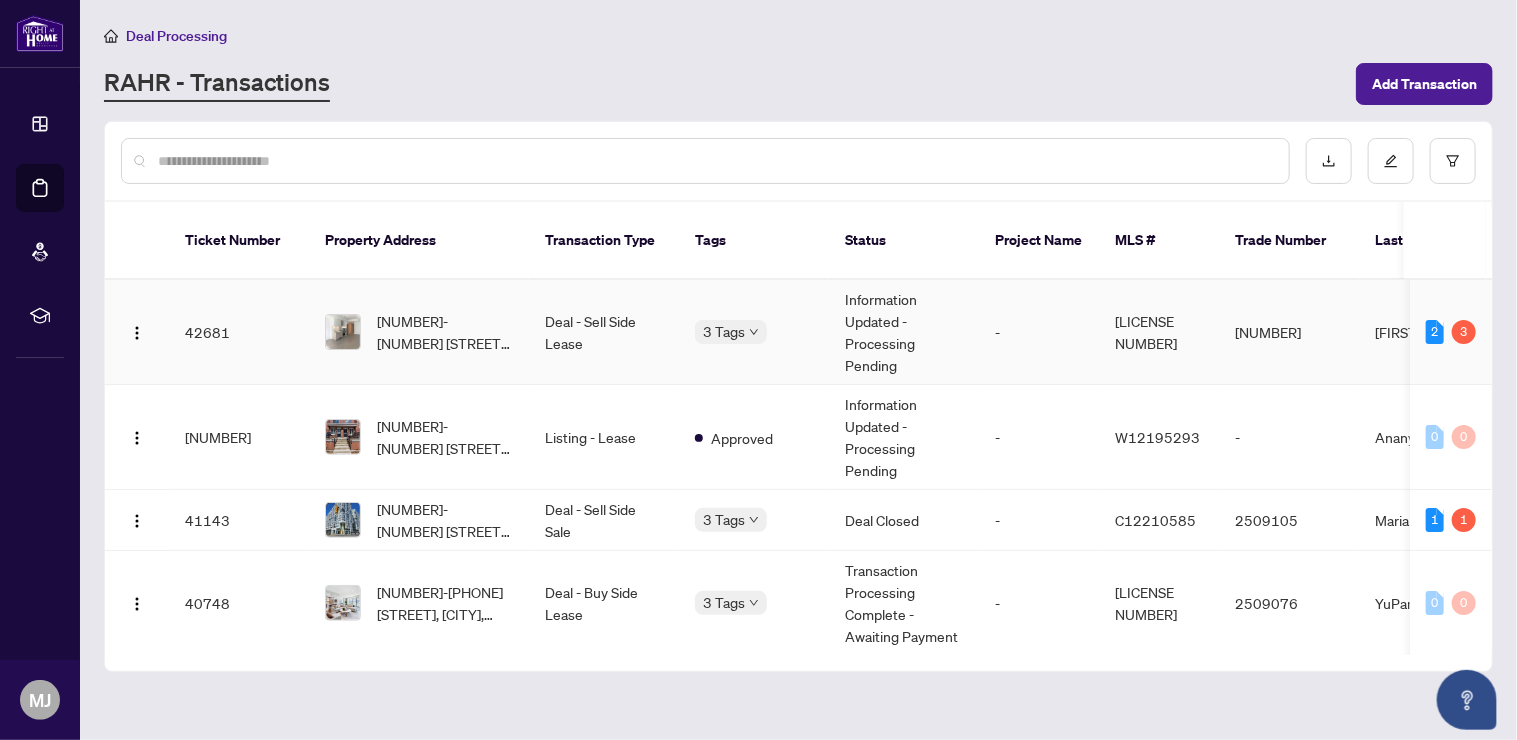 click on "Information Updated - Processing Pending" at bounding box center [904, 332] 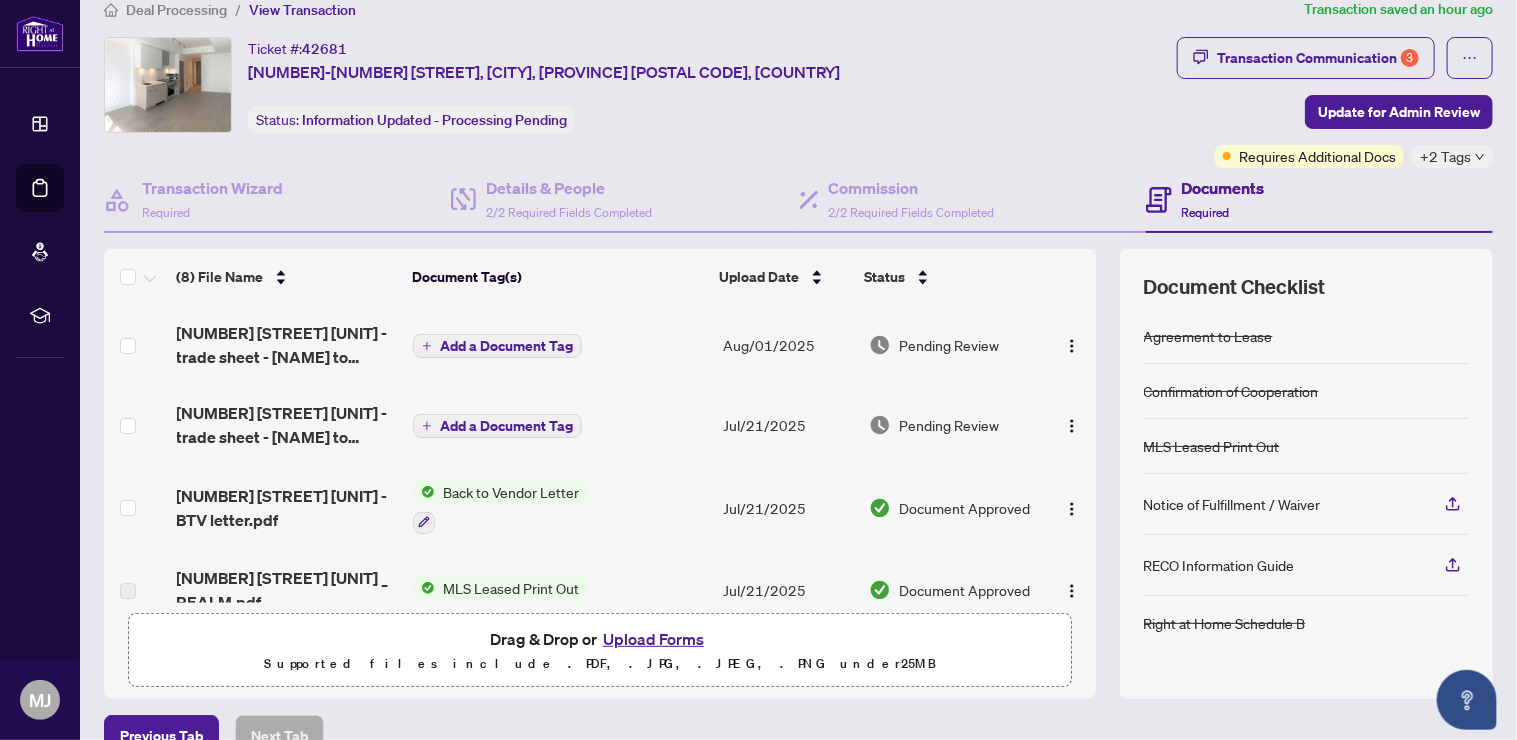 scroll, scrollTop: 0, scrollLeft: 0, axis: both 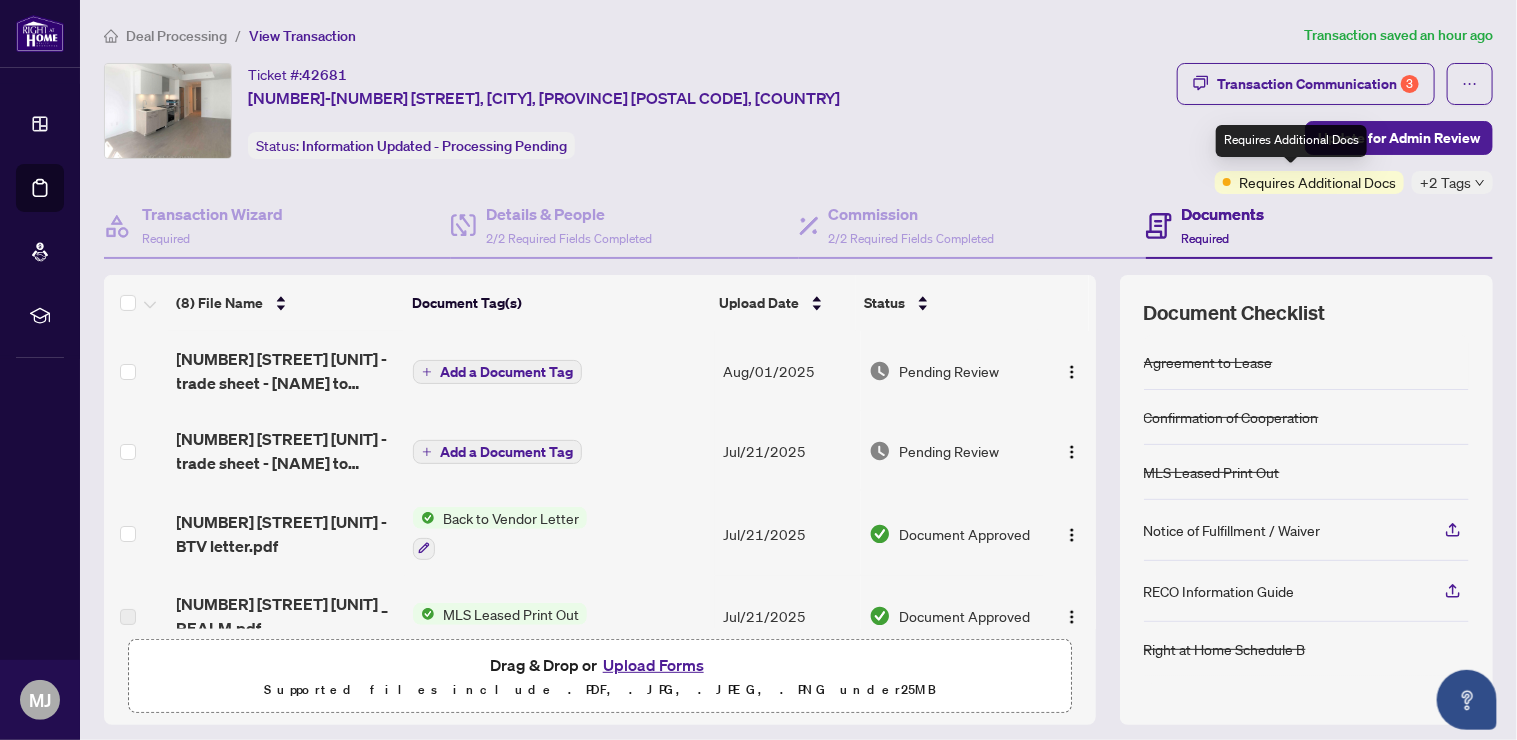 click on "Requires Additional Docs" at bounding box center [1317, 182] 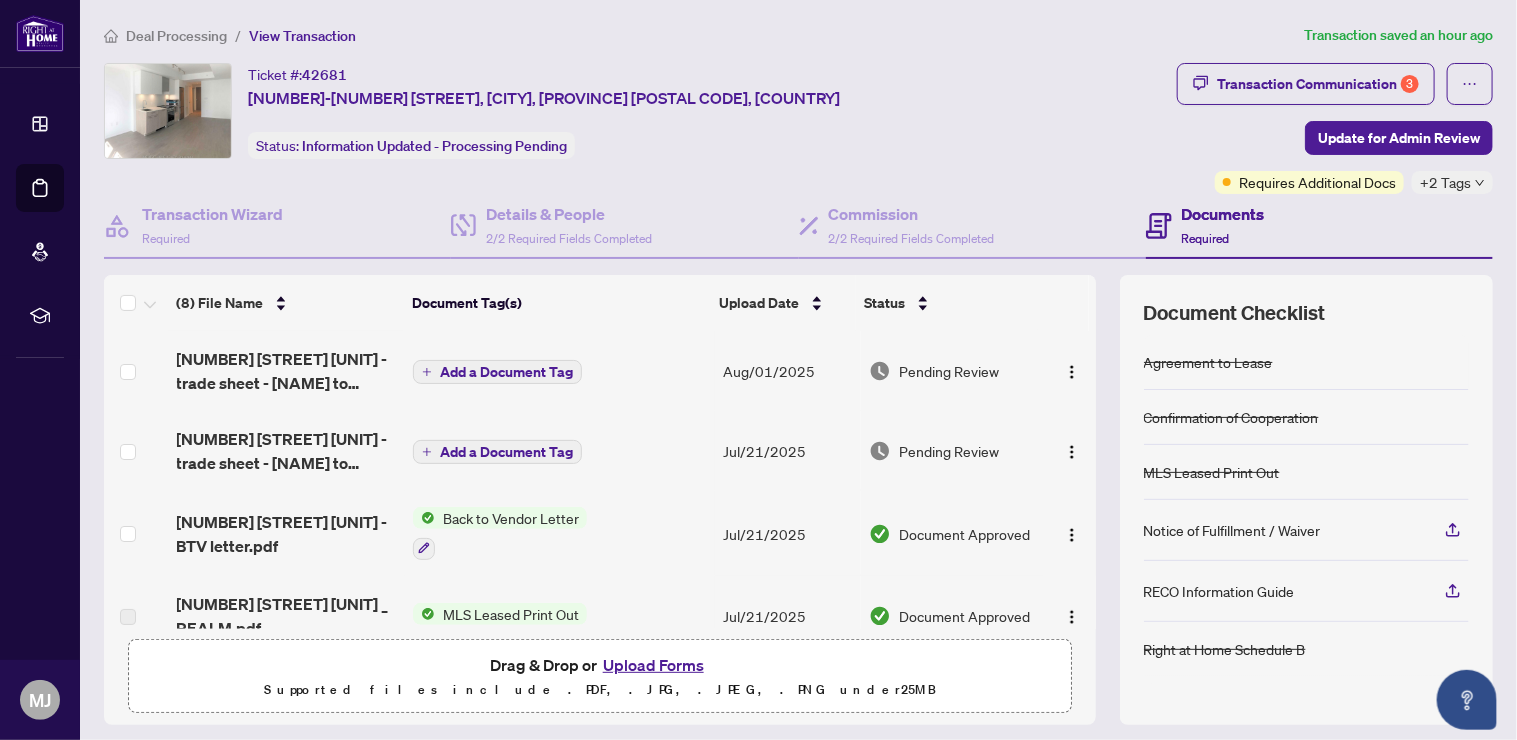 click on "+2 Tags" at bounding box center [1445, 182] 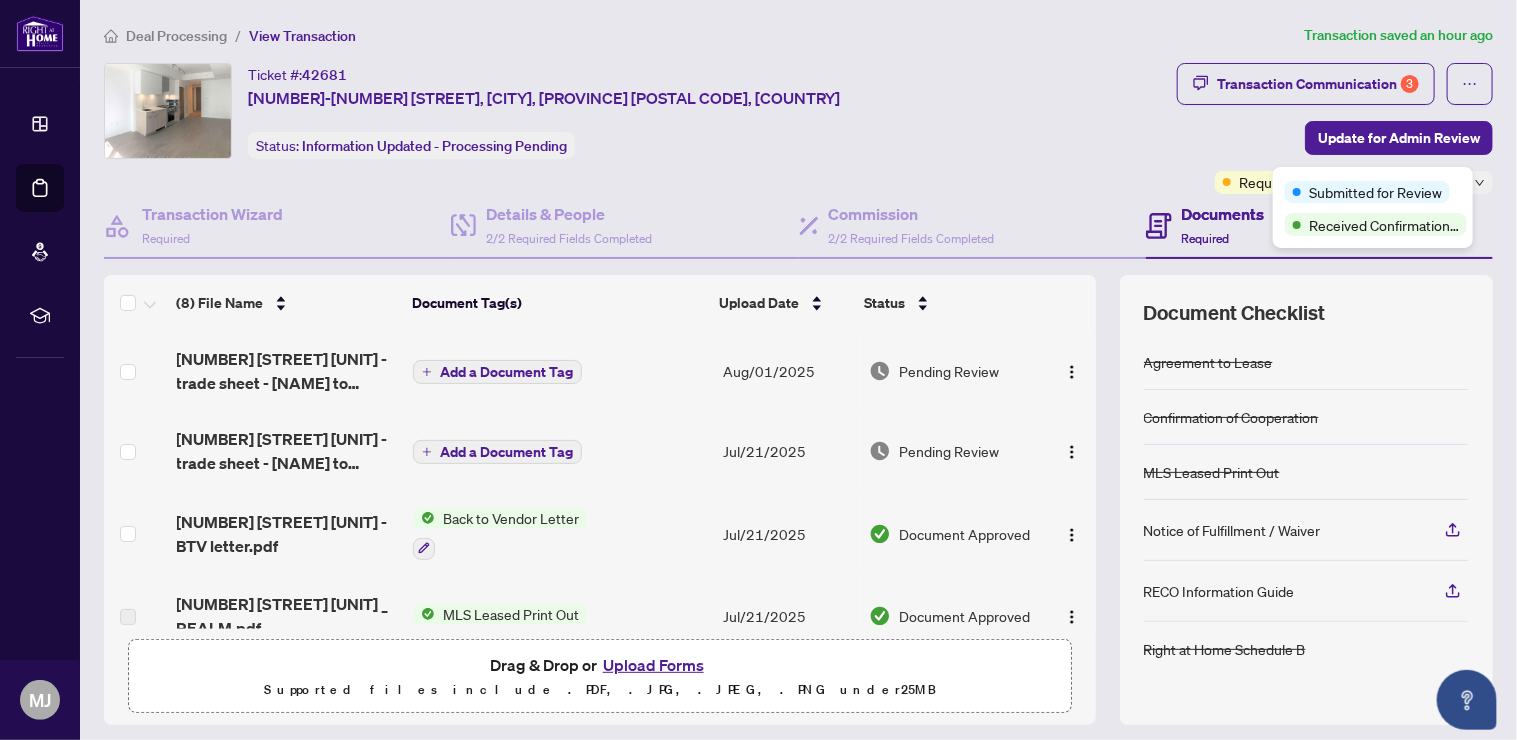 scroll, scrollTop: 133, scrollLeft: 0, axis: vertical 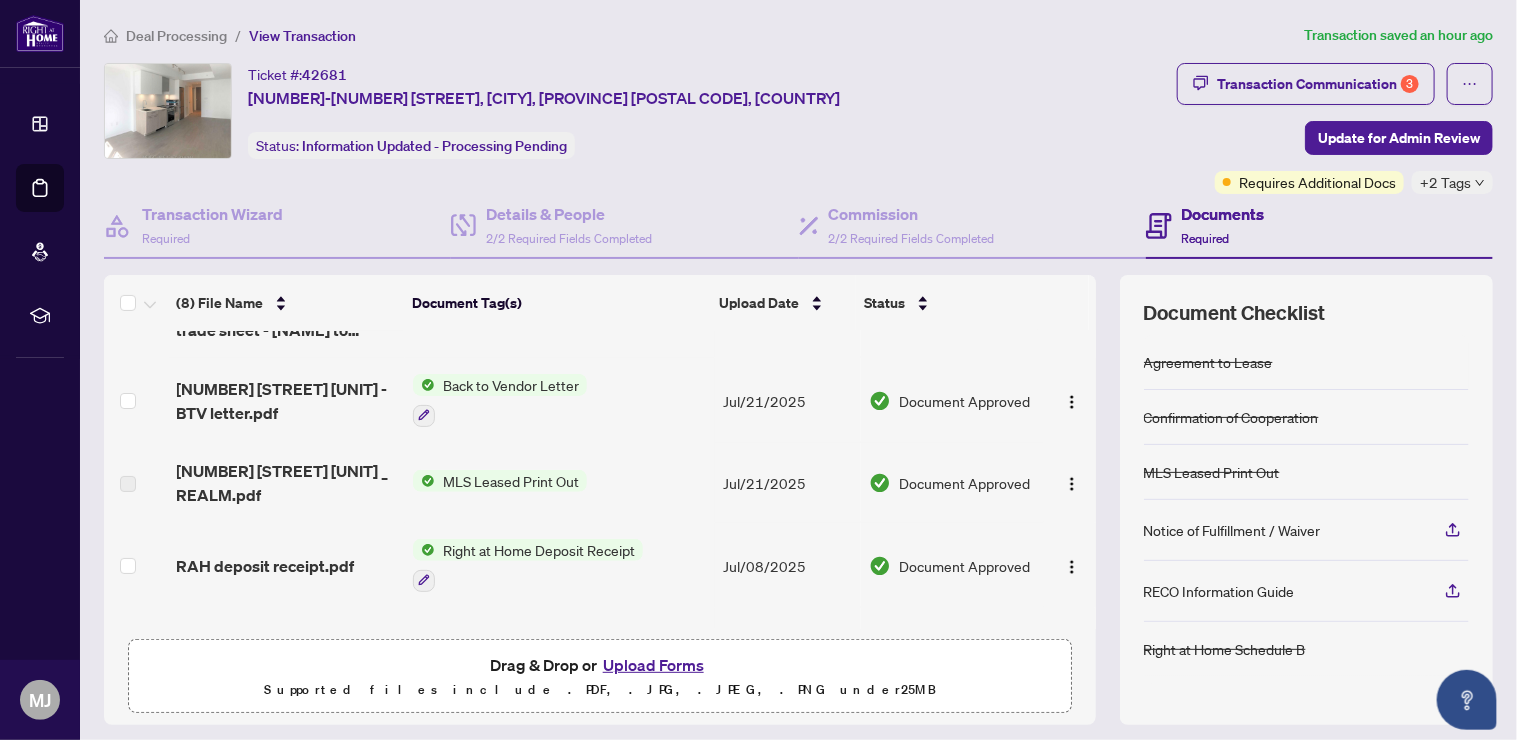 click on "MLS Leased Print Out" at bounding box center (511, 481) 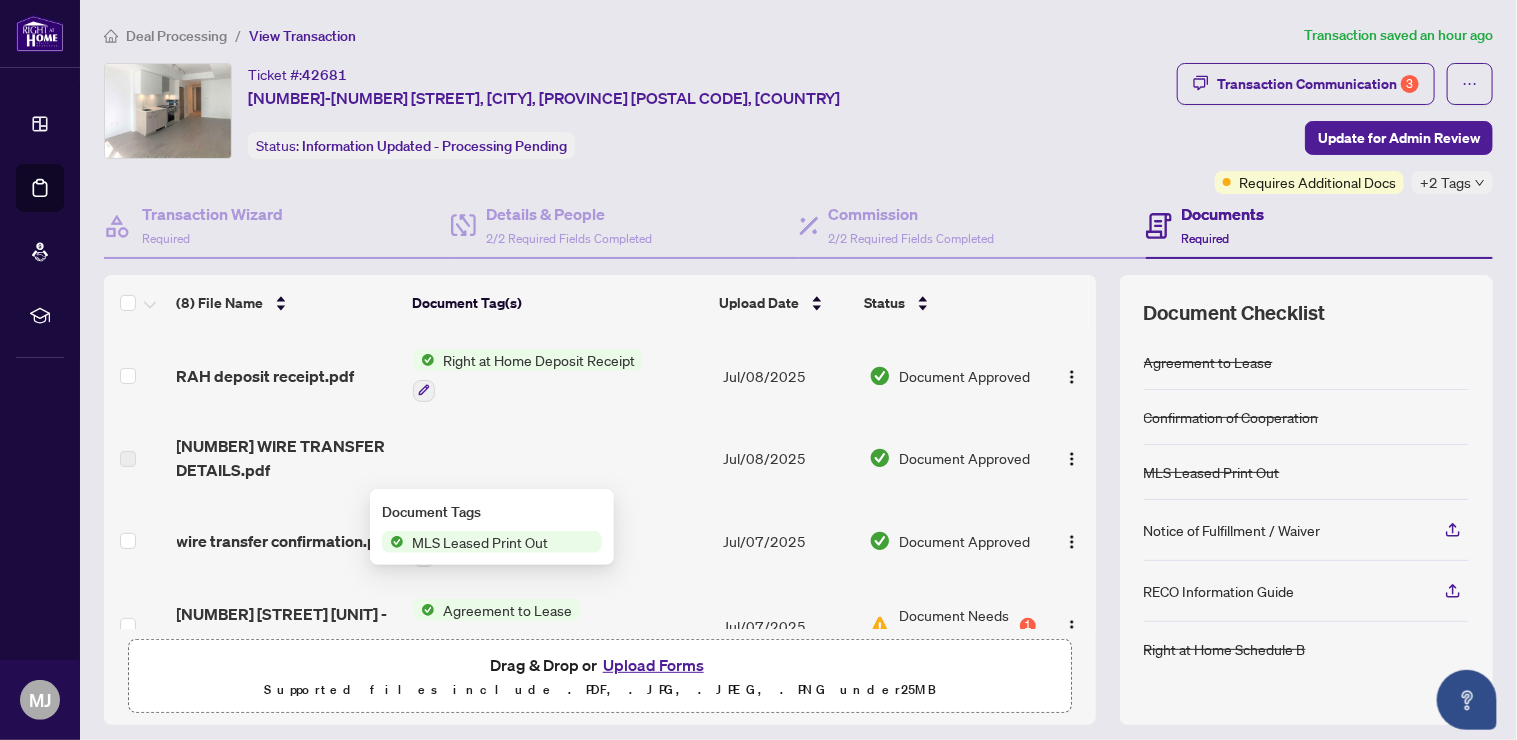 scroll, scrollTop: 365, scrollLeft: 0, axis: vertical 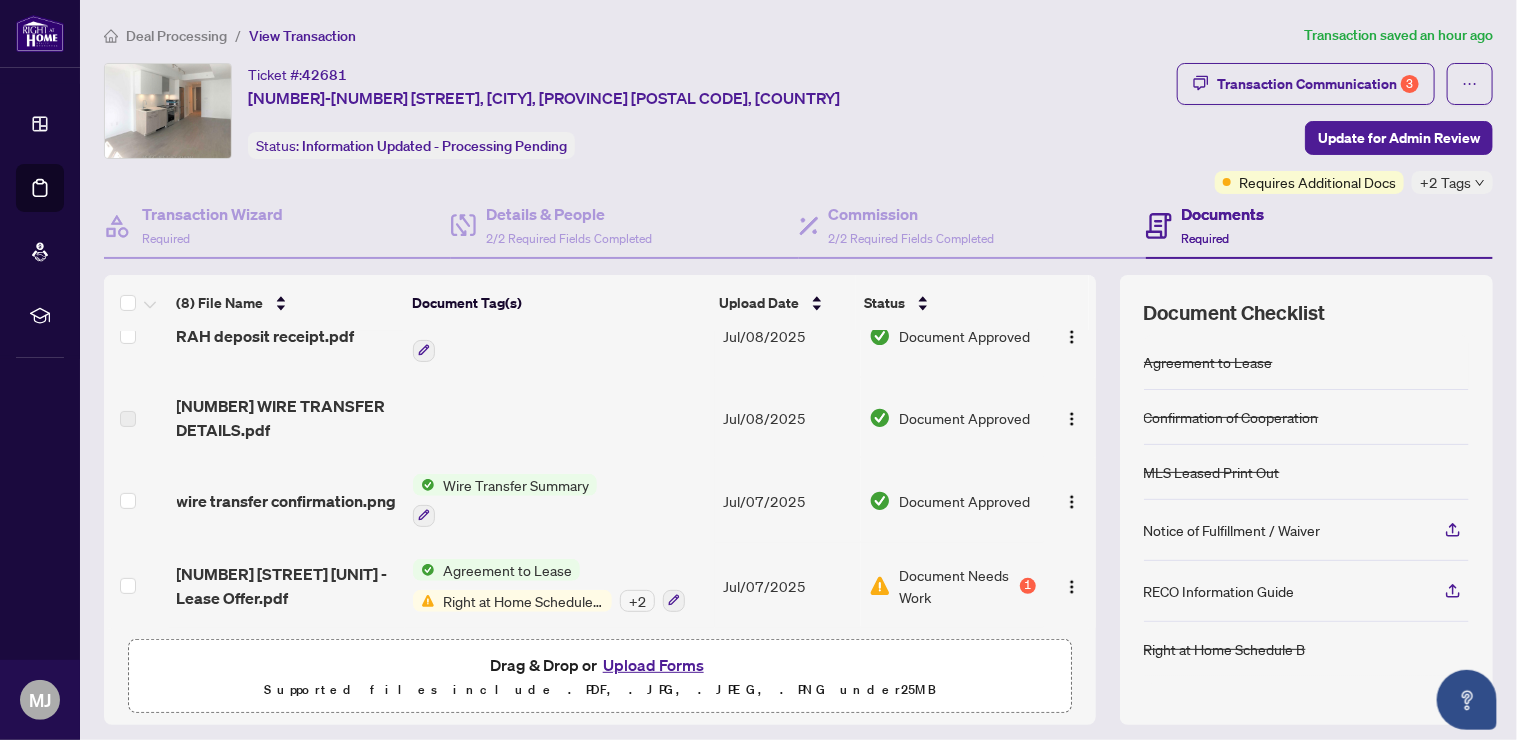 click on "Right at Home Schedule B" at bounding box center [523, 601] 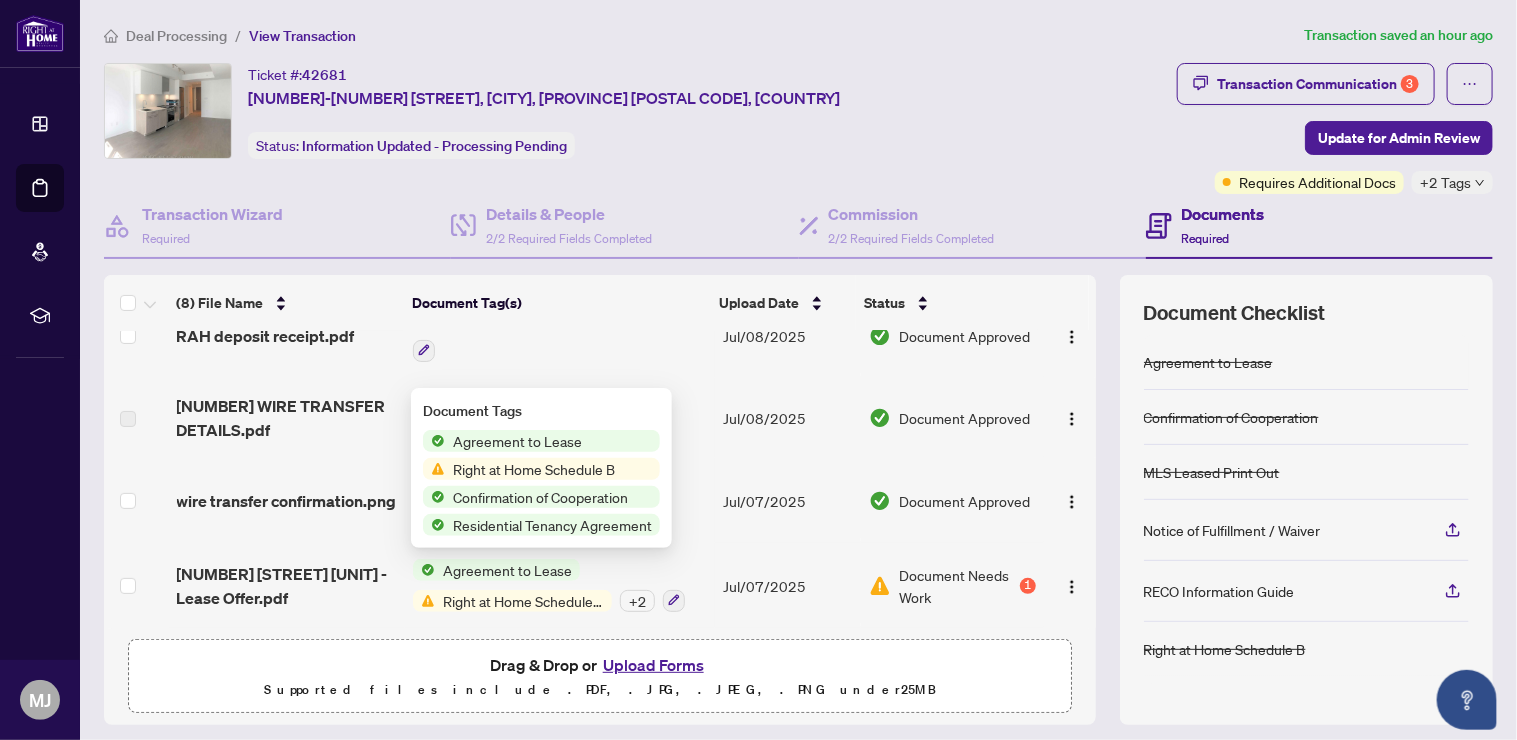 click on "Document Needs Work" at bounding box center [957, 586] 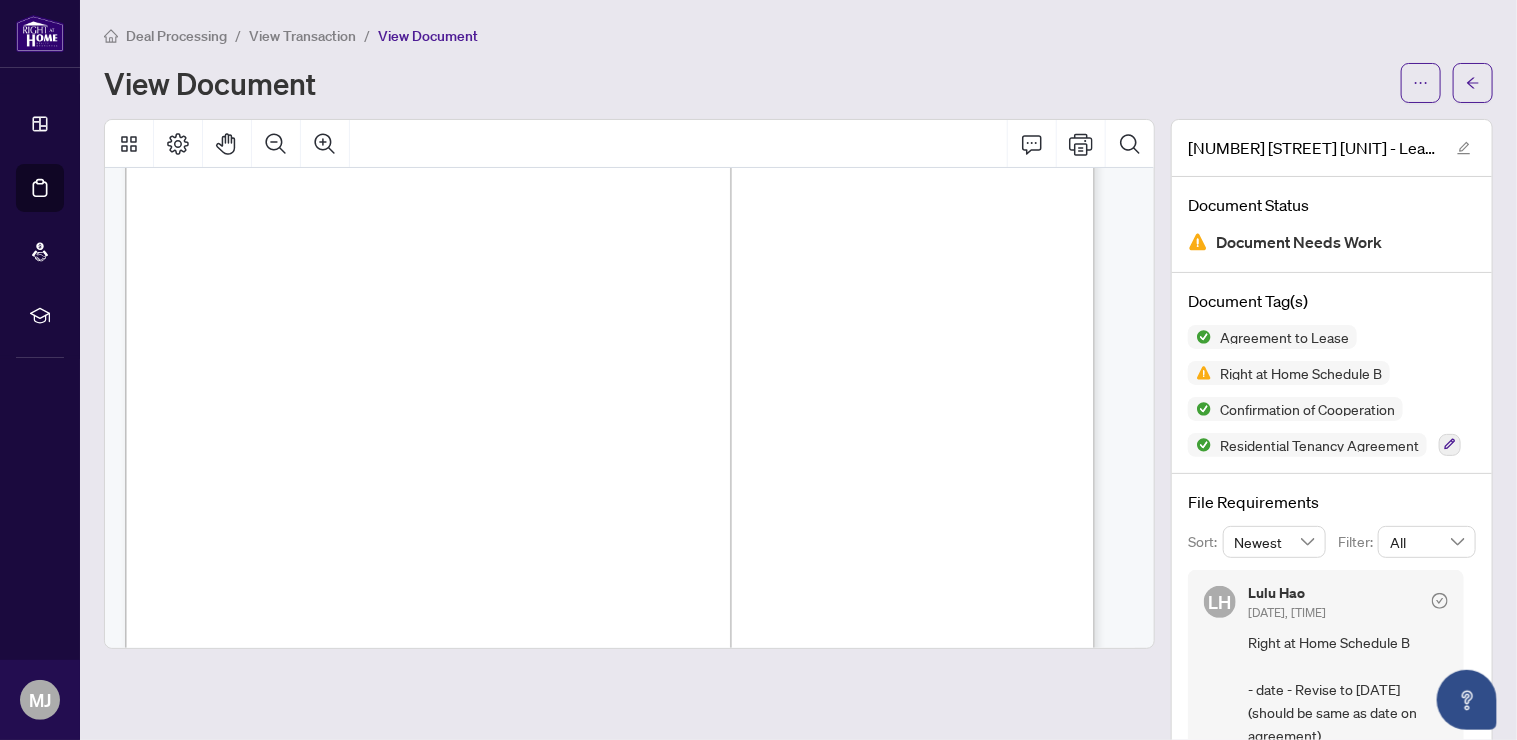 scroll, scrollTop: 666, scrollLeft: 0, axis: vertical 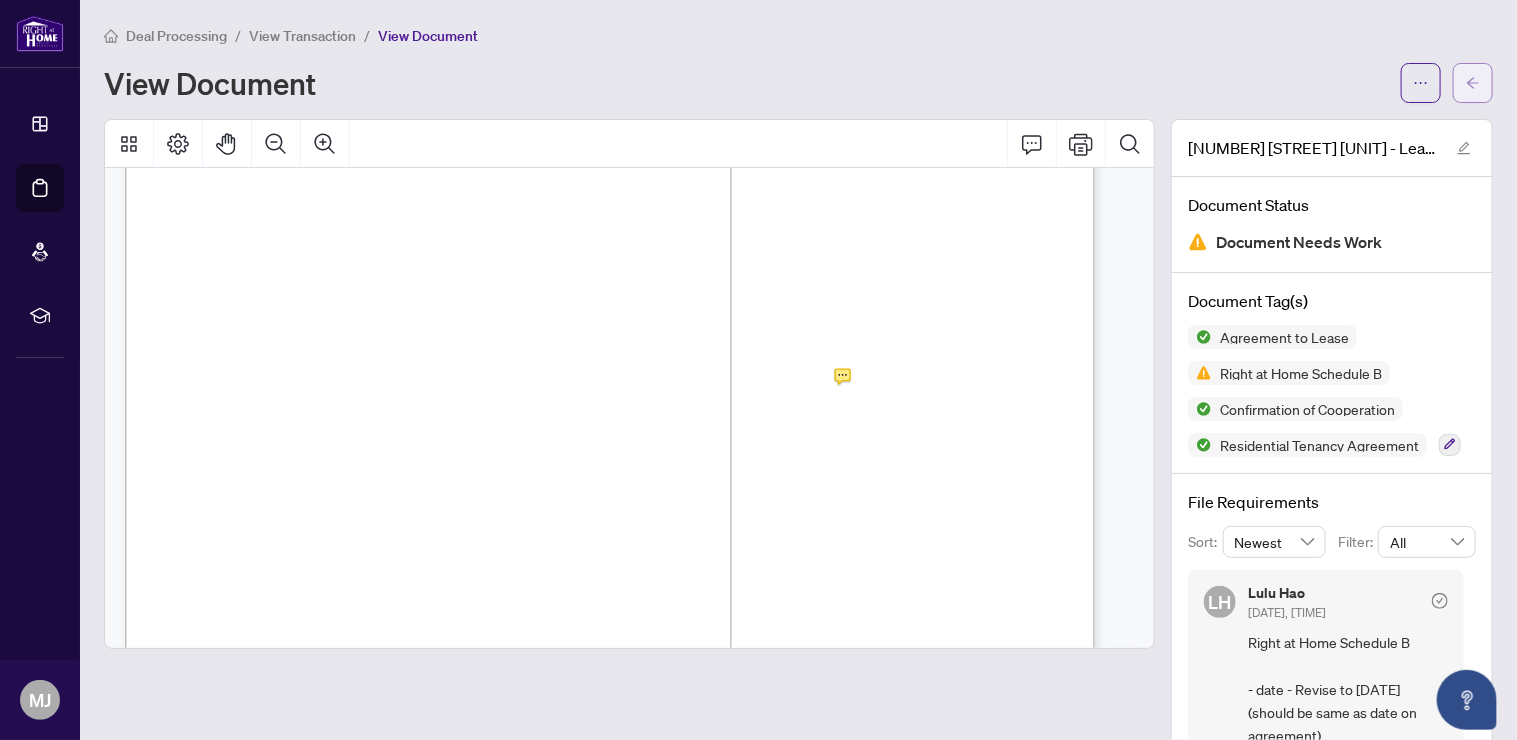 click 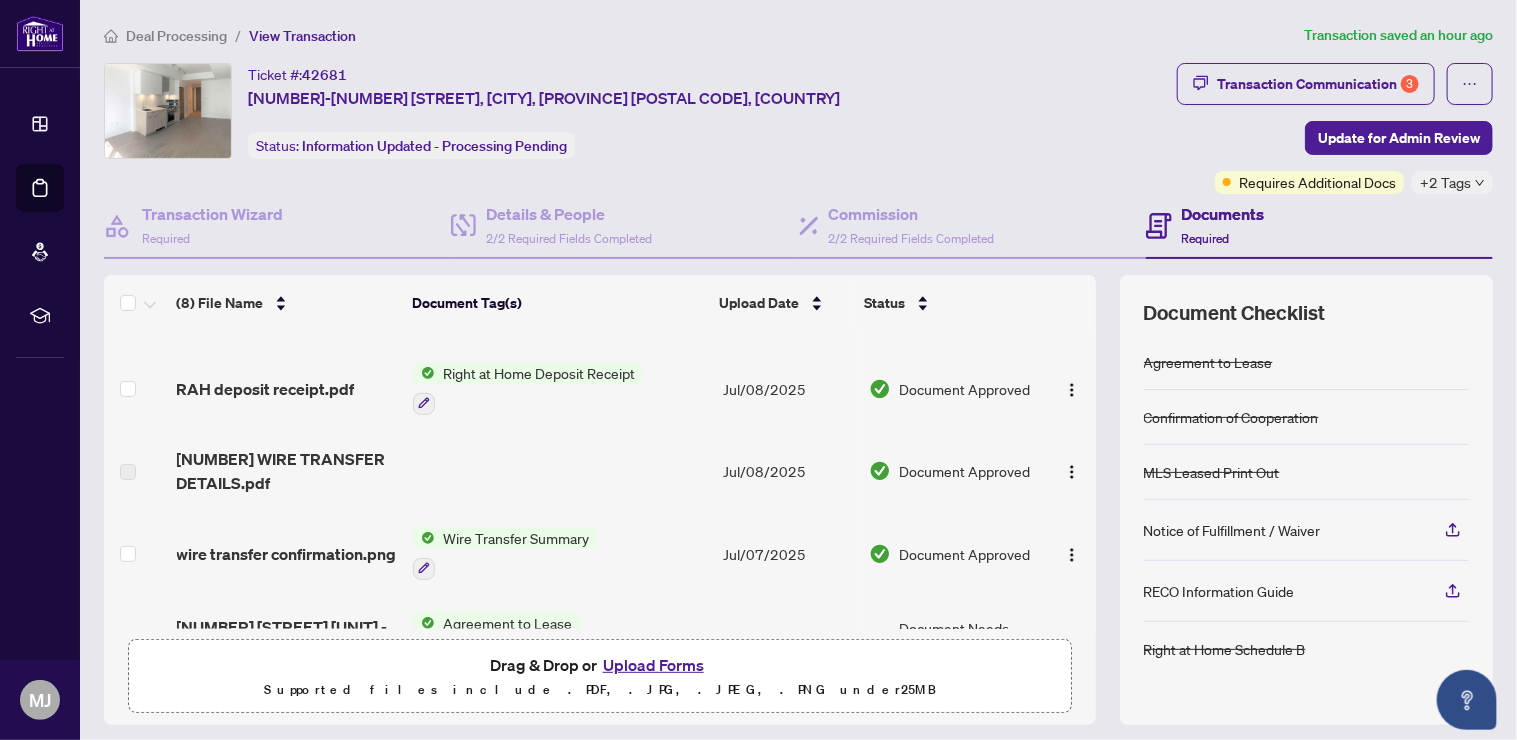 scroll, scrollTop: 365, scrollLeft: 0, axis: vertical 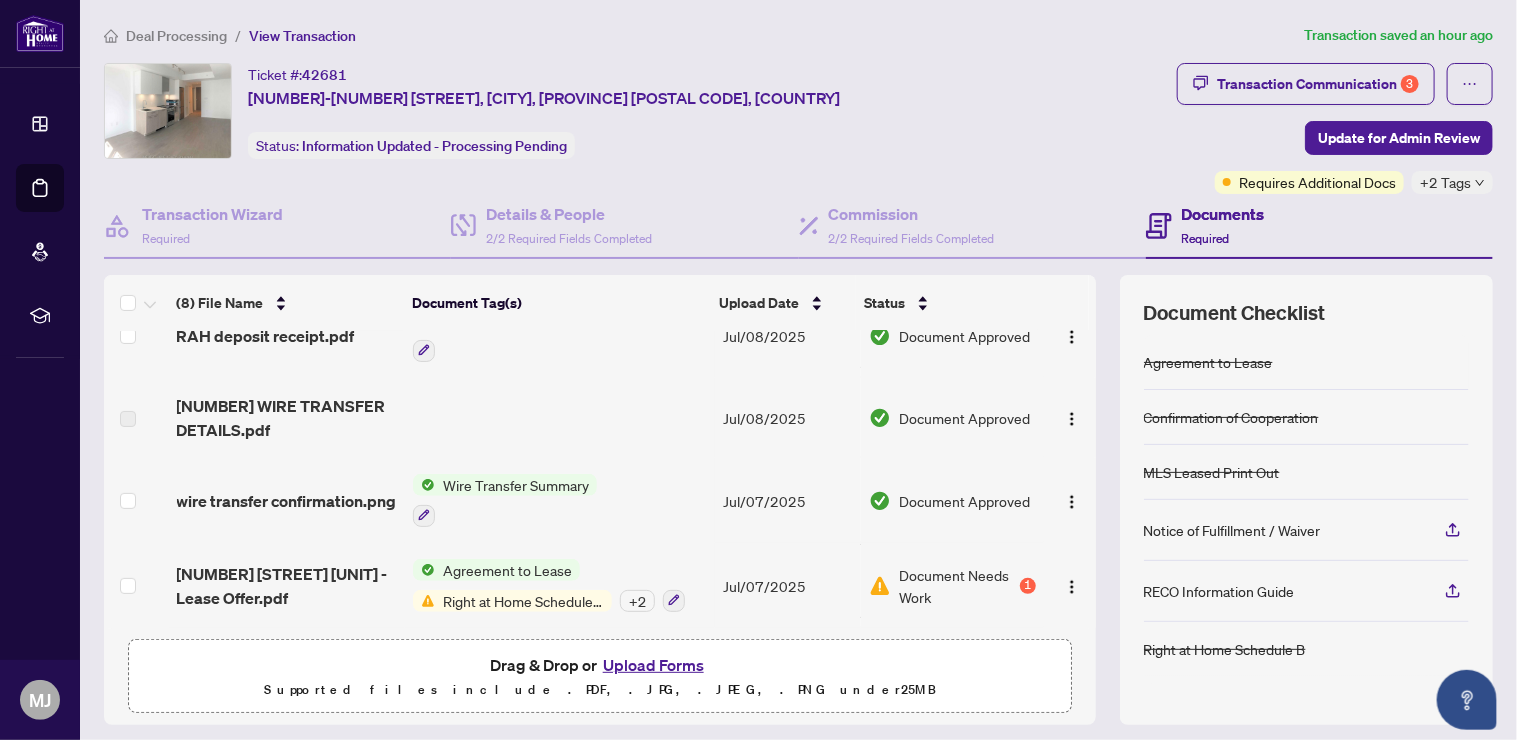 click on "Upload Forms" at bounding box center (653, 665) 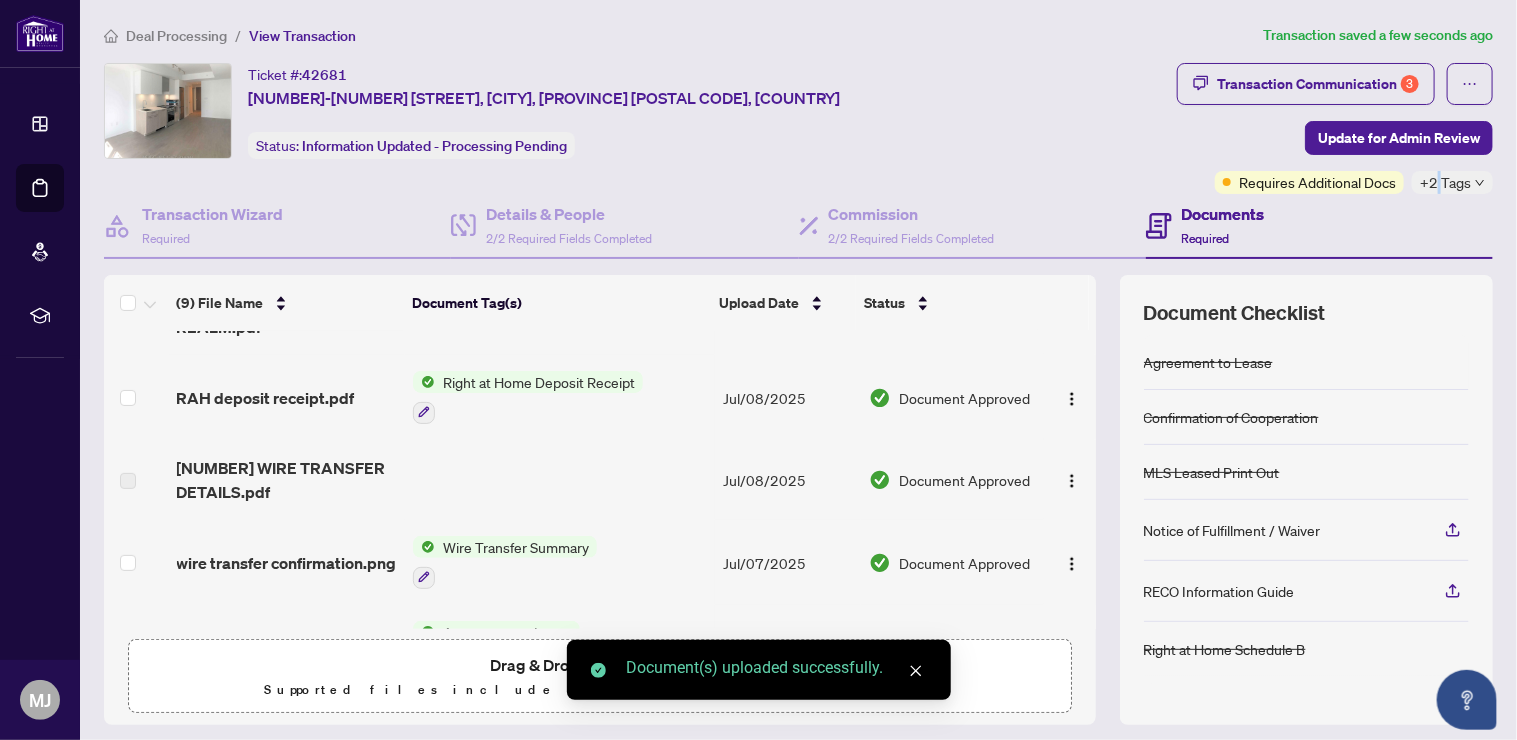 click on "+2 Tags" at bounding box center (1445, 182) 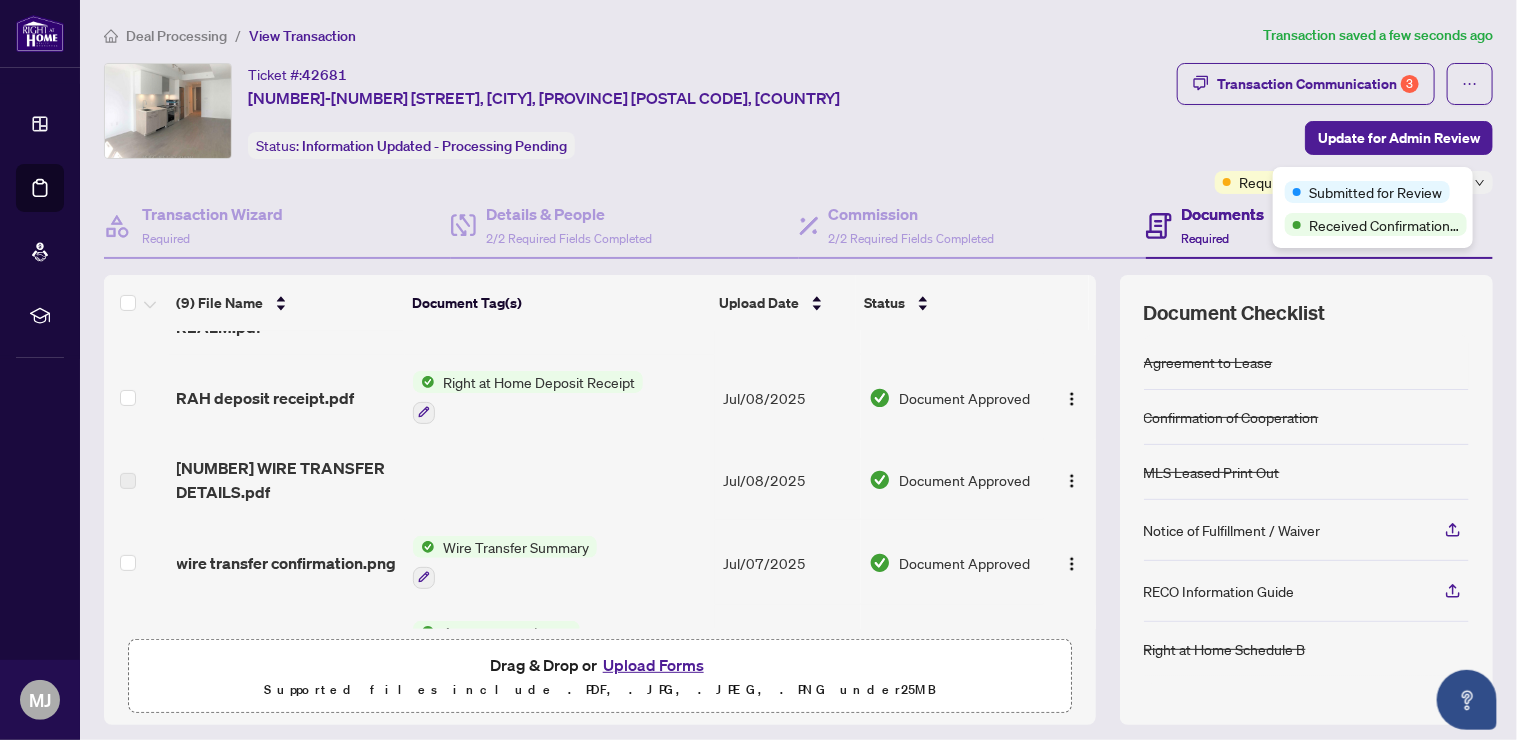 click on "Ticket #: [TICKET NUMBER] [NUMBER] [STREET], [CITY], [PROVINCE] [POSTAL CODE], [COUNTRY] Status: Information Updated - Processing Pending" at bounding box center [636, 111] 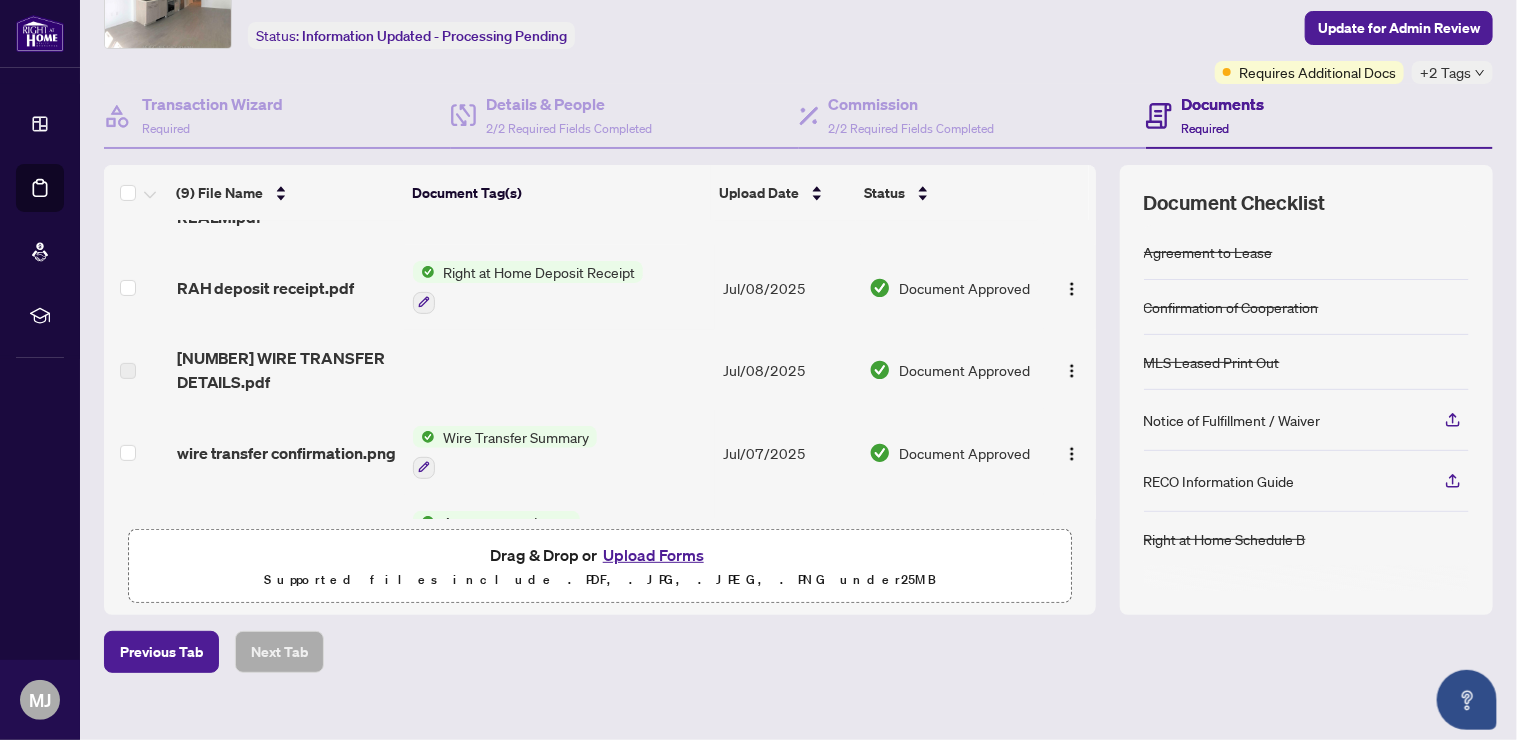 scroll, scrollTop: 134, scrollLeft: 0, axis: vertical 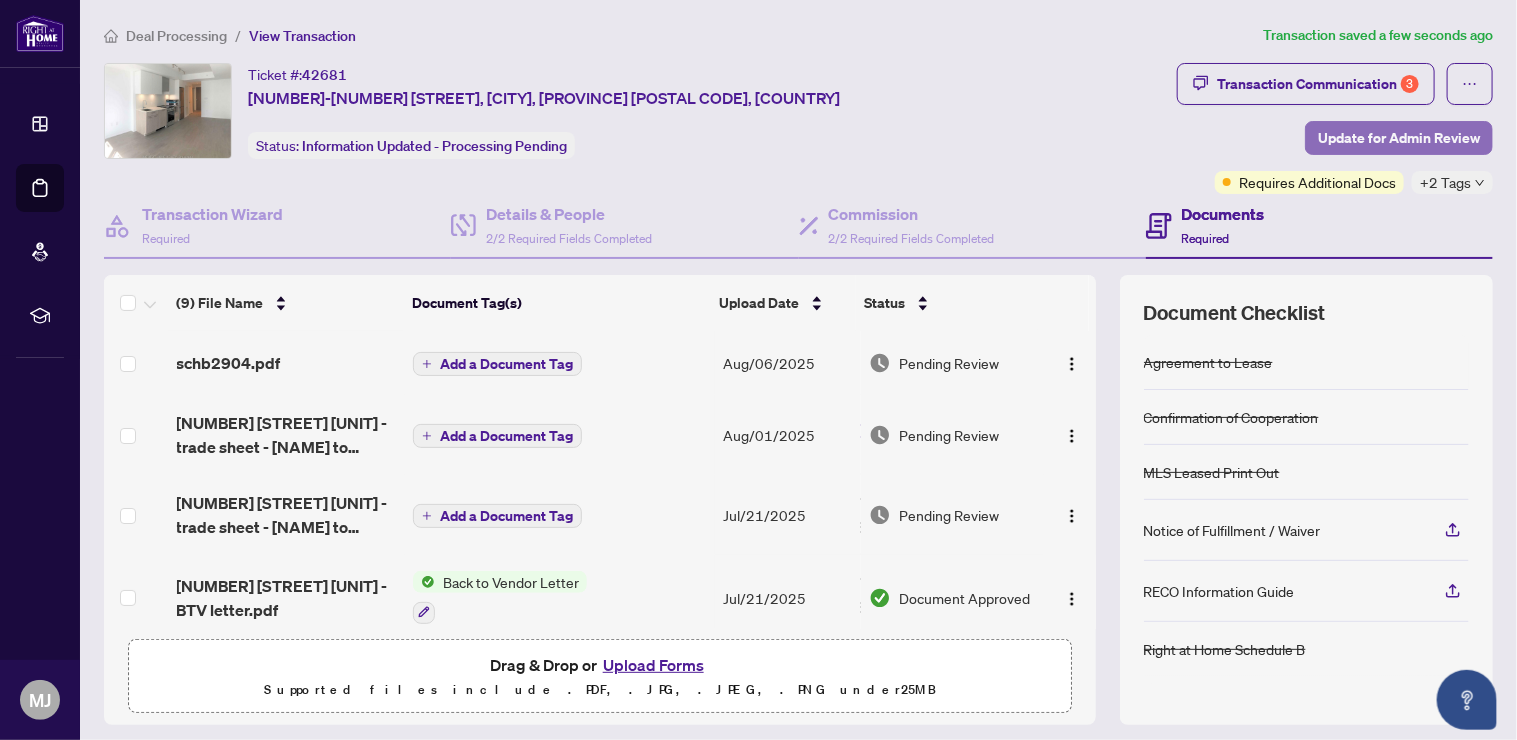 click on "Update for Admin Review" at bounding box center (1399, 138) 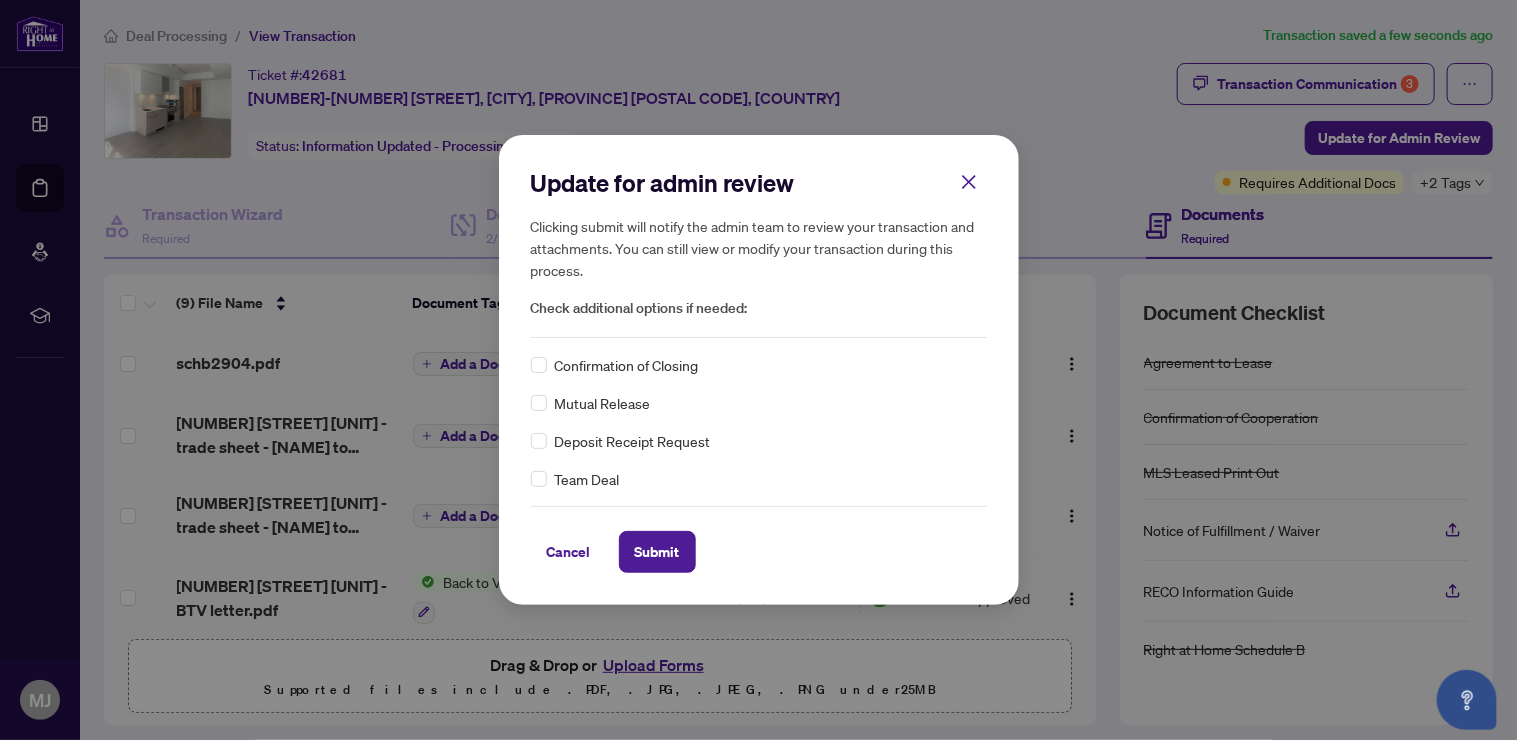 click on "Confirmation of Closing" at bounding box center (627, 365) 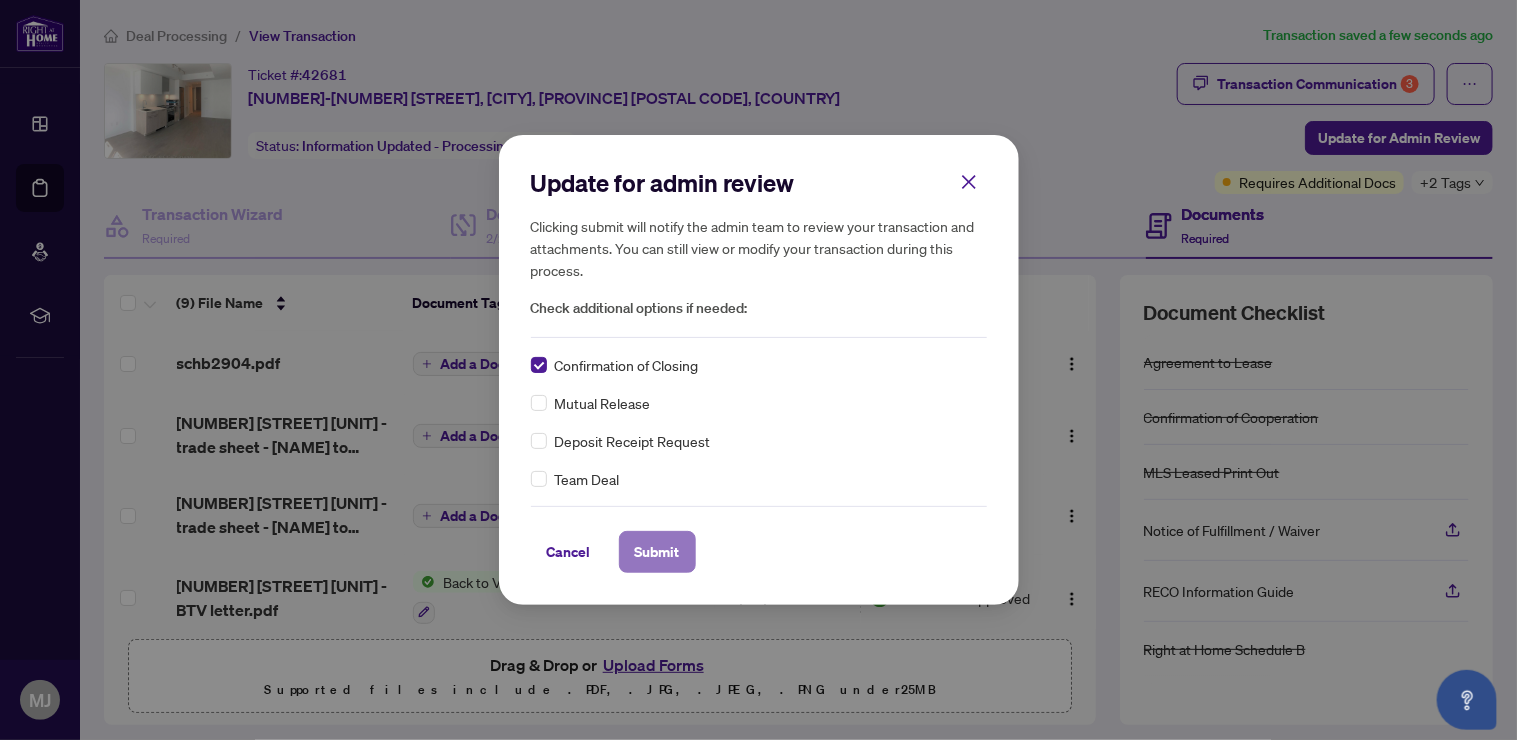click on "Submit" at bounding box center [657, 552] 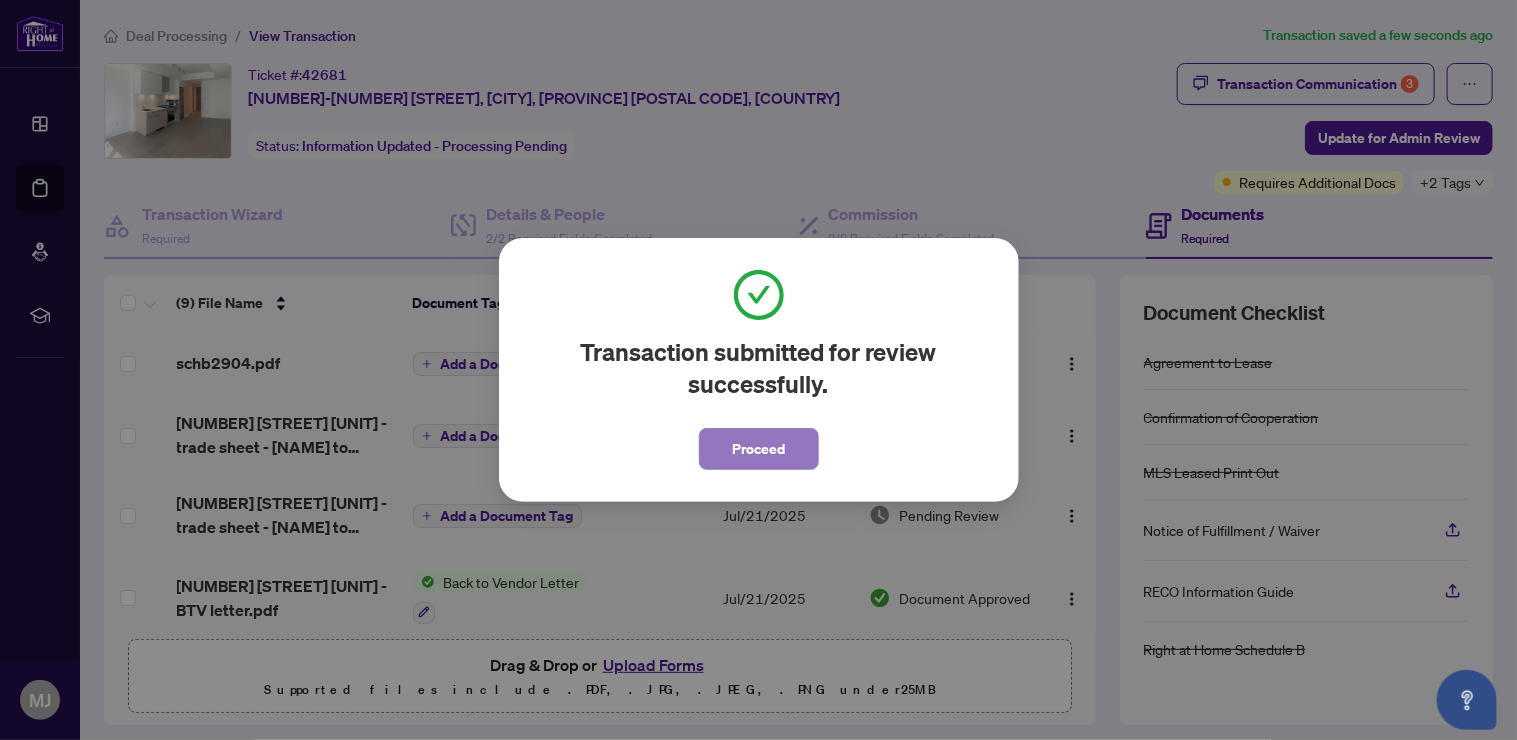 click on "Proceed" at bounding box center (758, 449) 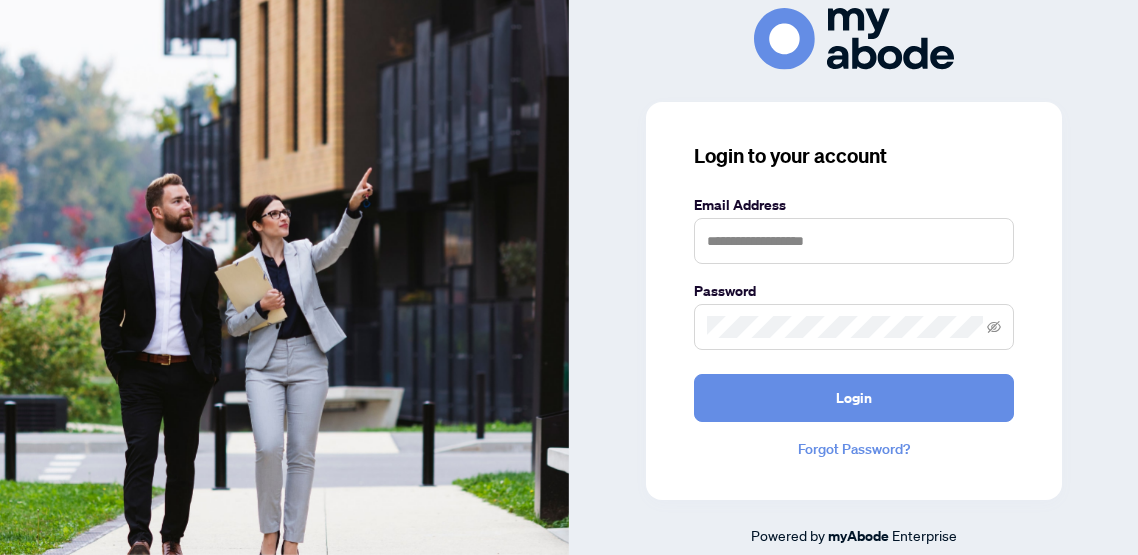 scroll, scrollTop: 0, scrollLeft: 0, axis: both 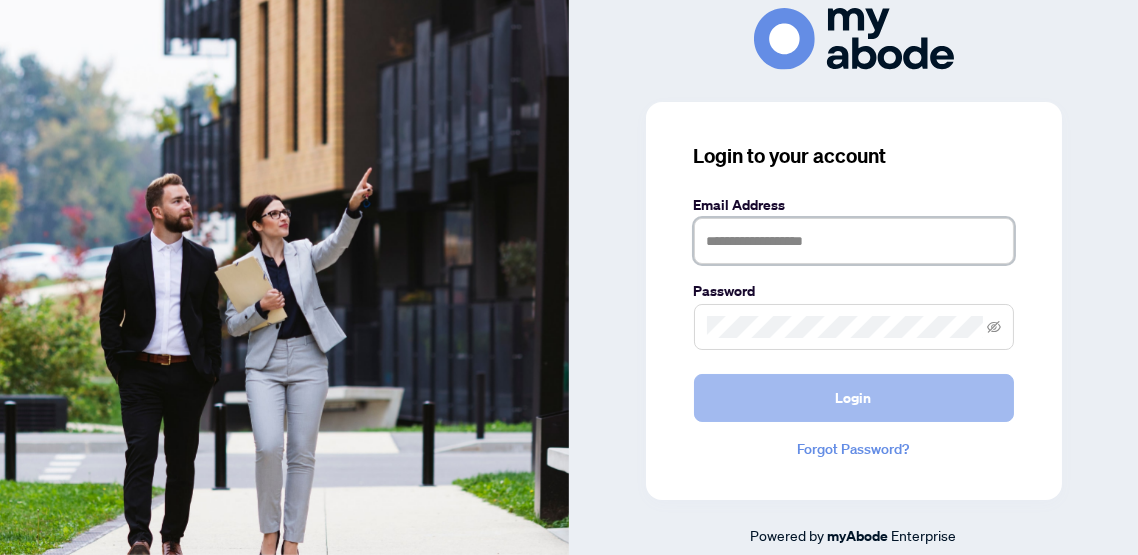type on "**********" 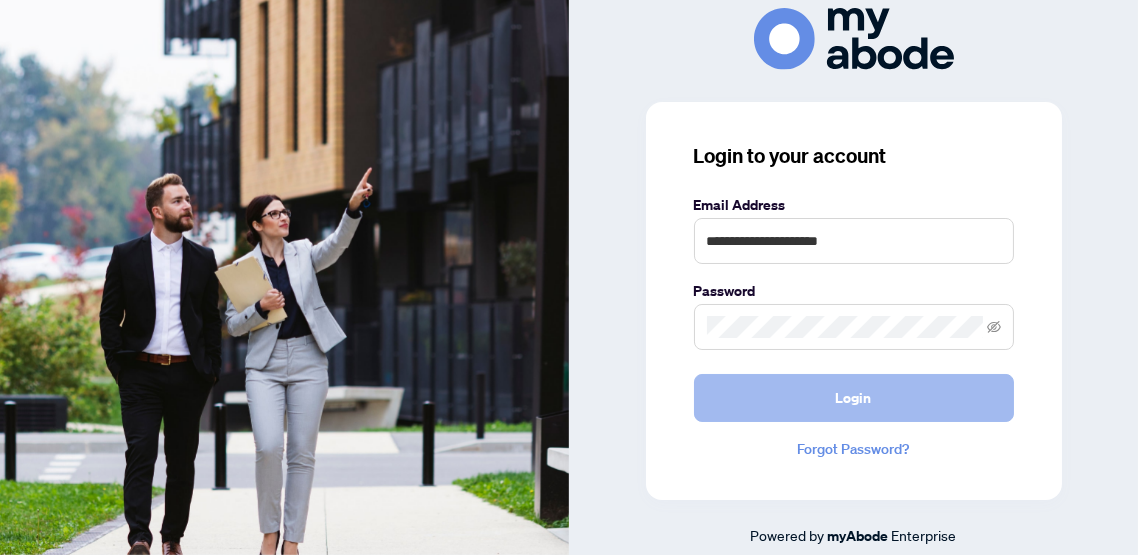 click on "Login" at bounding box center [854, 398] 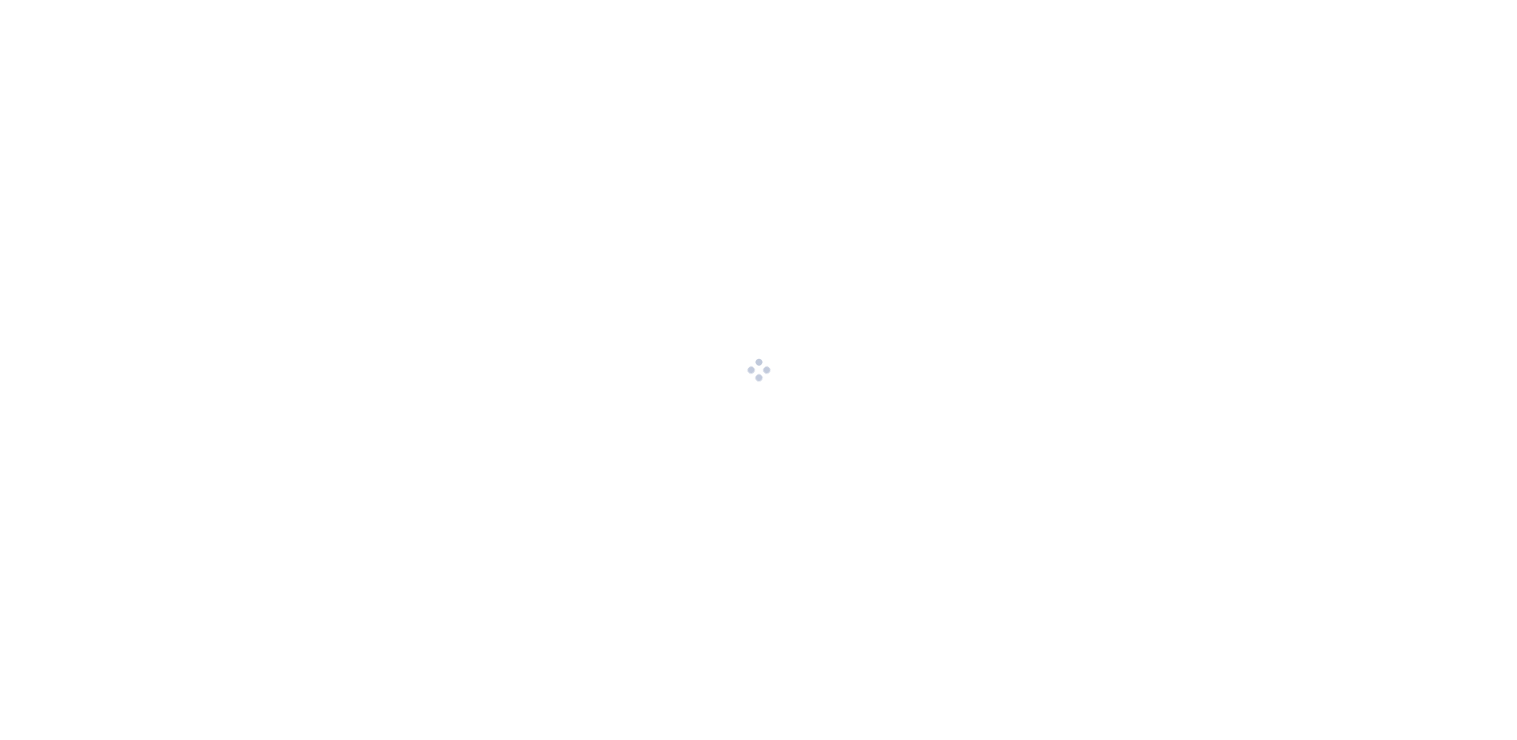scroll, scrollTop: 0, scrollLeft: 0, axis: both 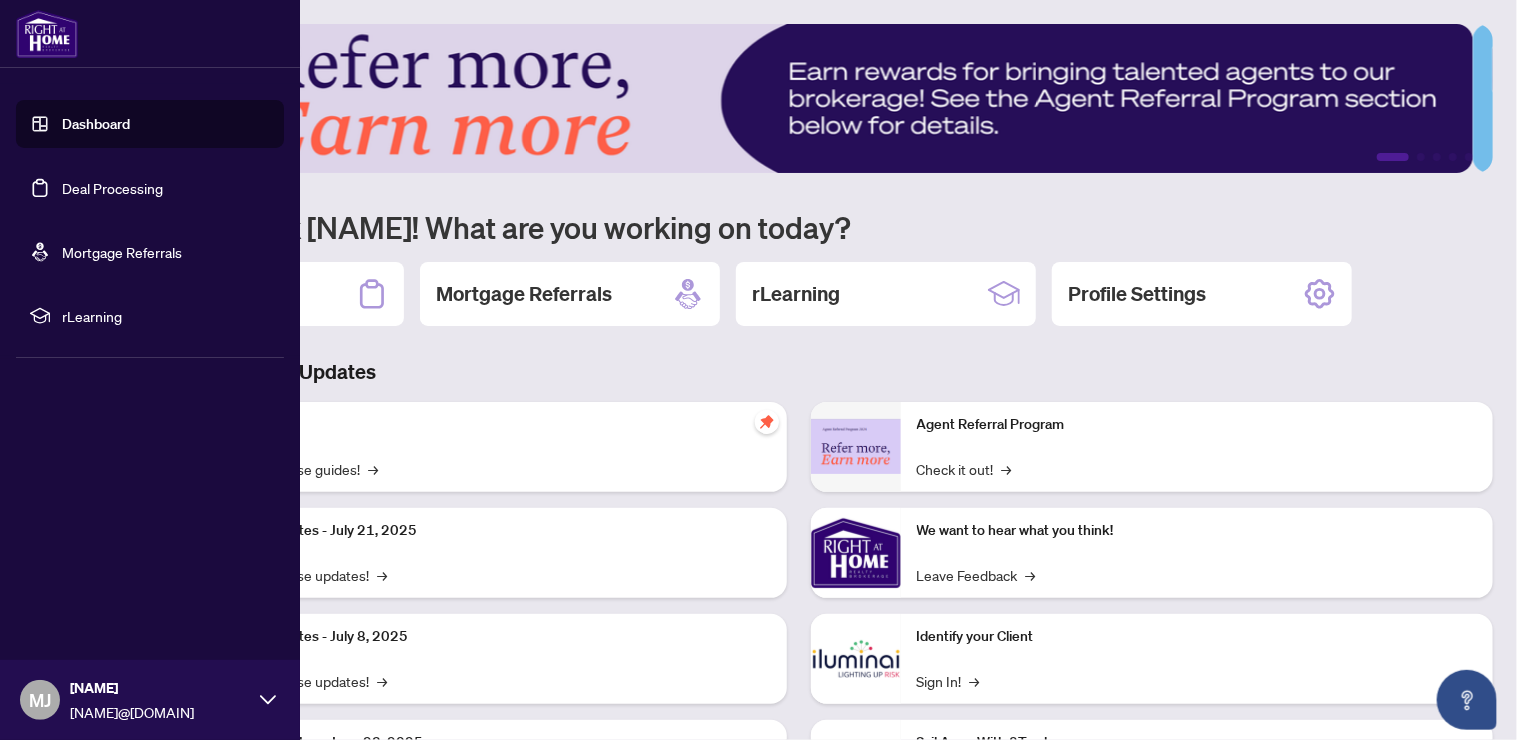 click on "Deal Processing" at bounding box center [112, 188] 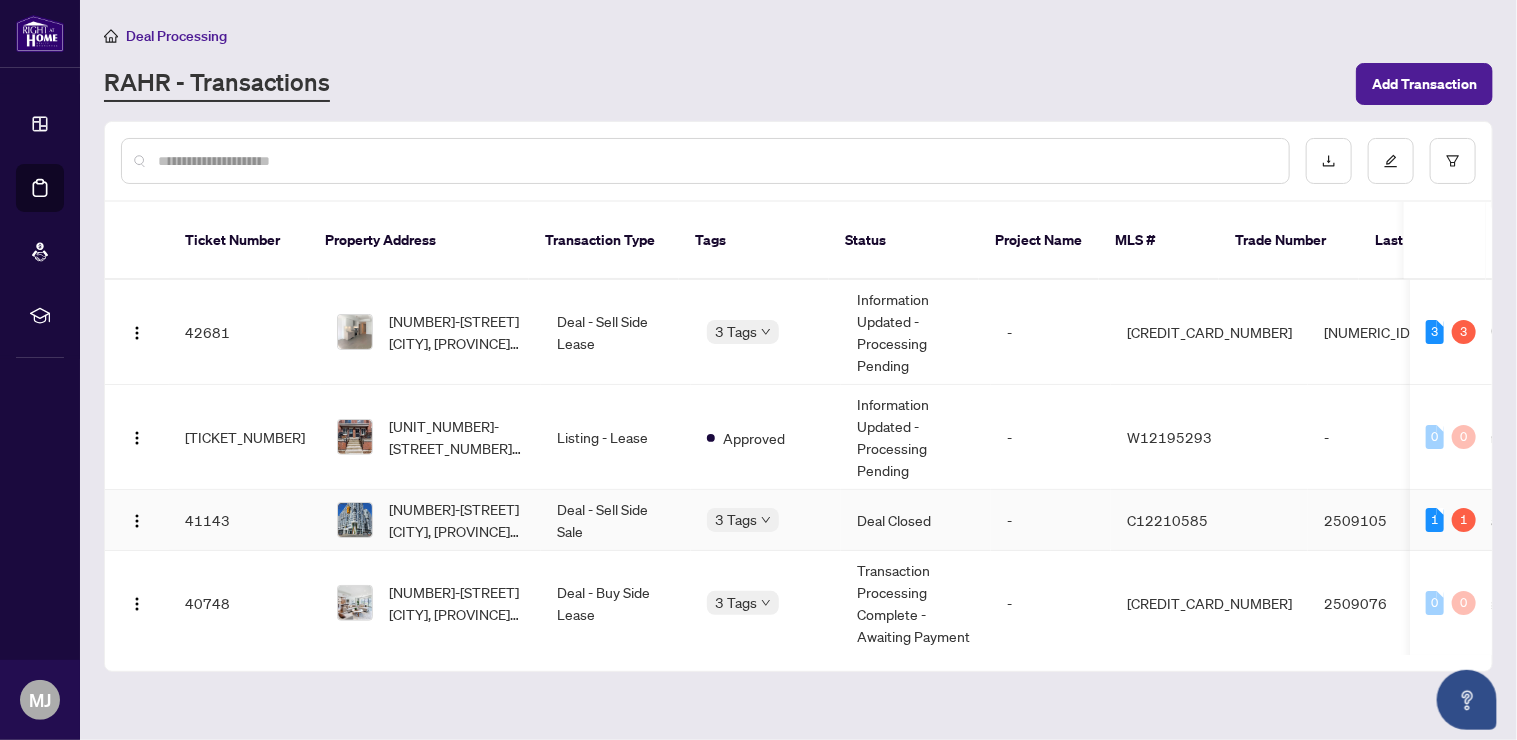 click on "1" at bounding box center [1464, 520] 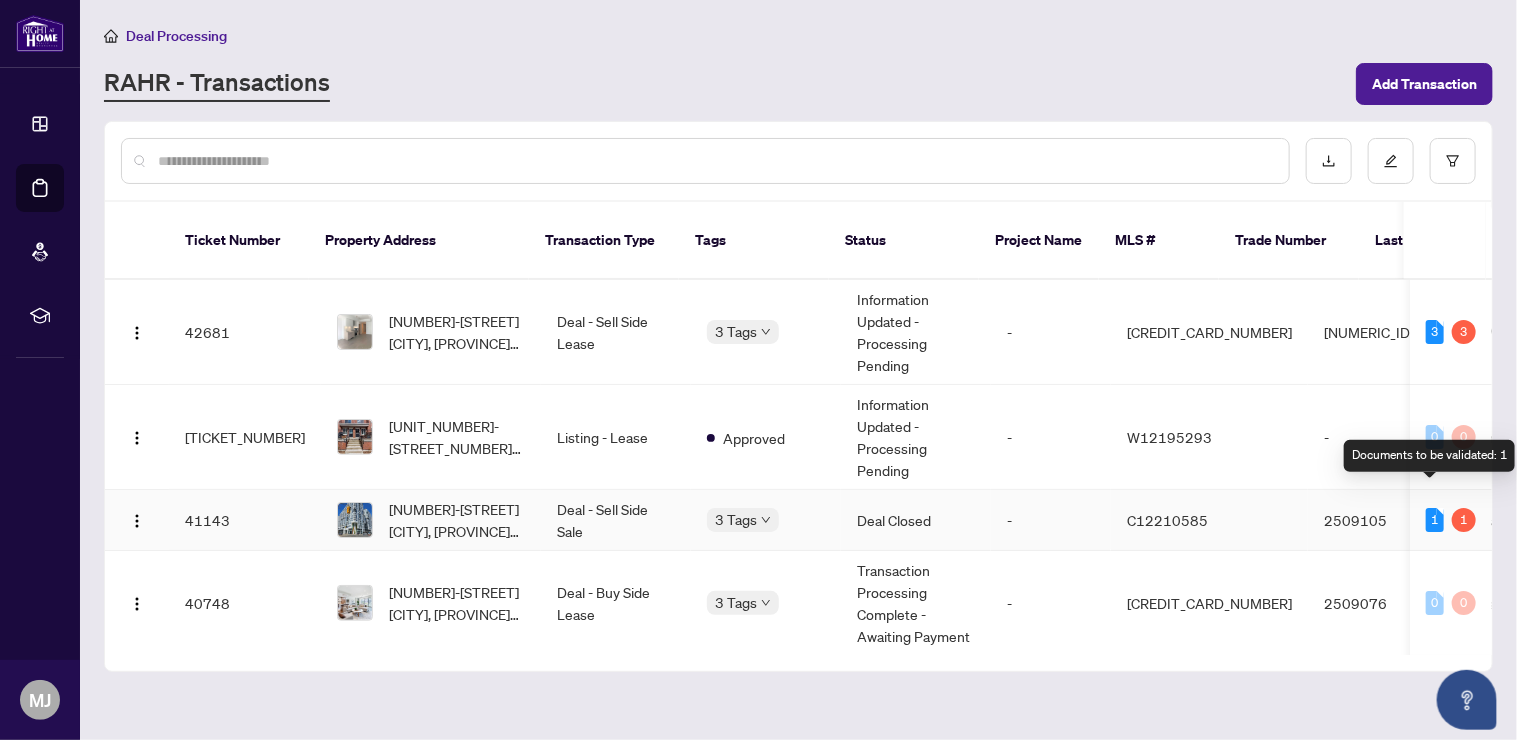 click on "1" at bounding box center [1435, 520] 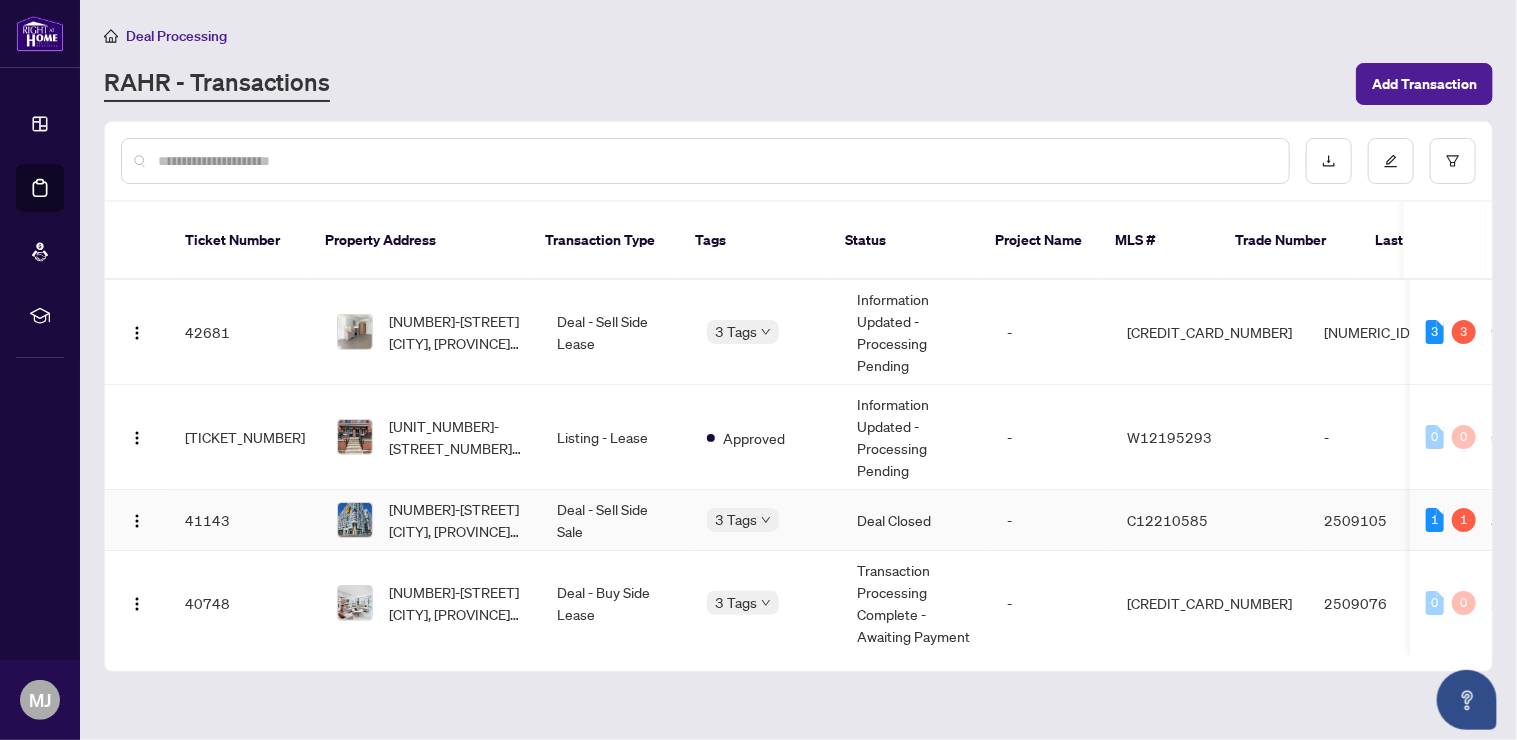 click on "Deal - Sell Side Sale" at bounding box center (616, 520) 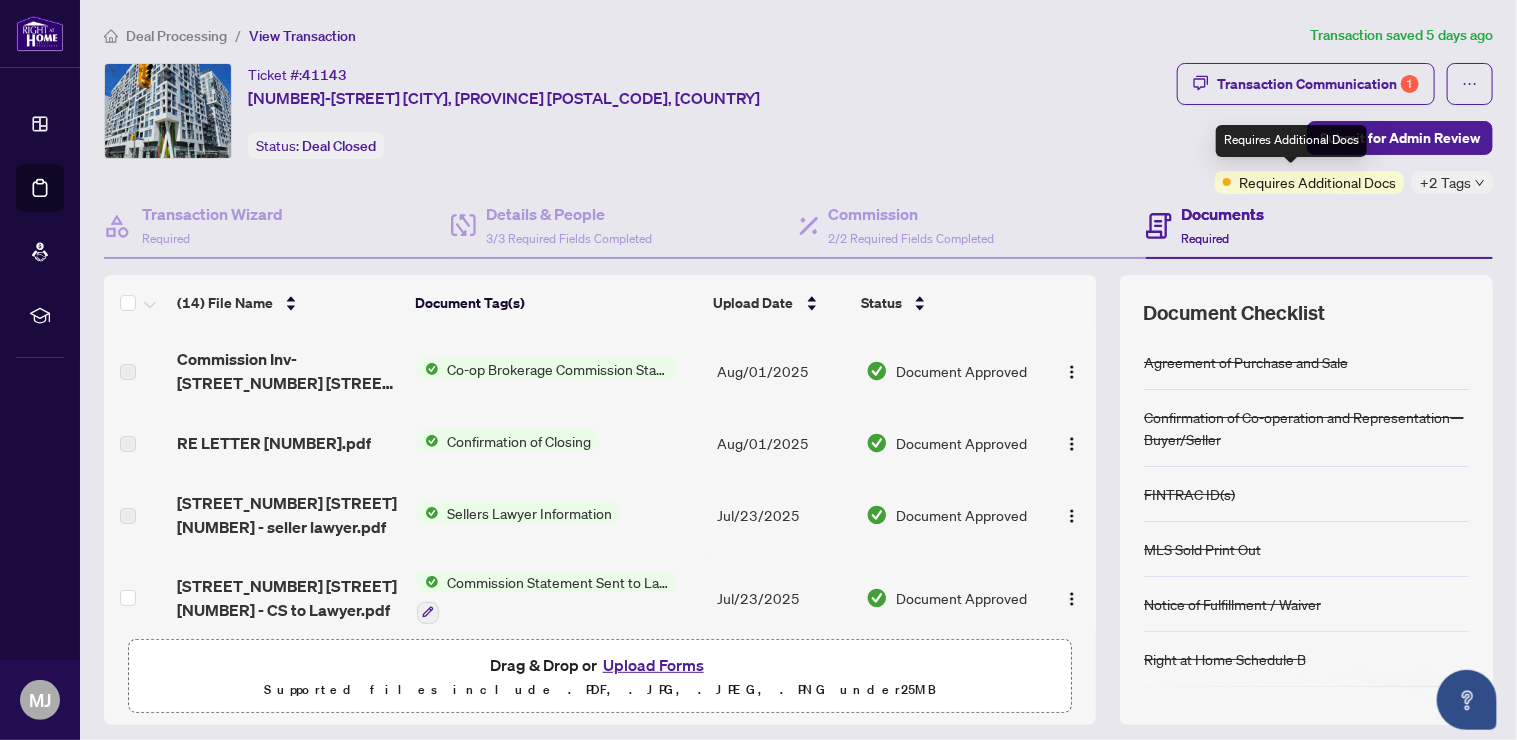 click on "Requires Additional Docs" at bounding box center [1317, 182] 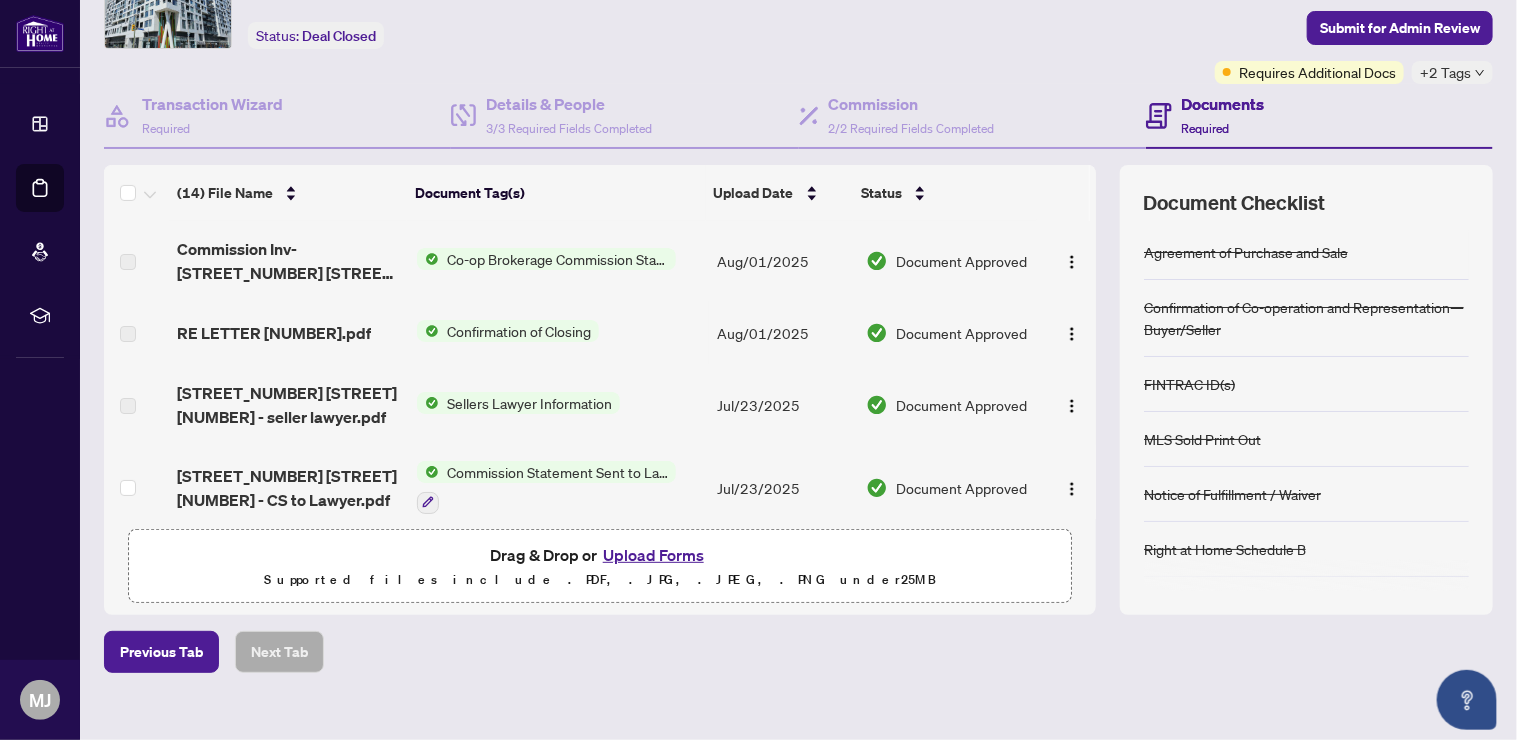 scroll, scrollTop: 134, scrollLeft: 0, axis: vertical 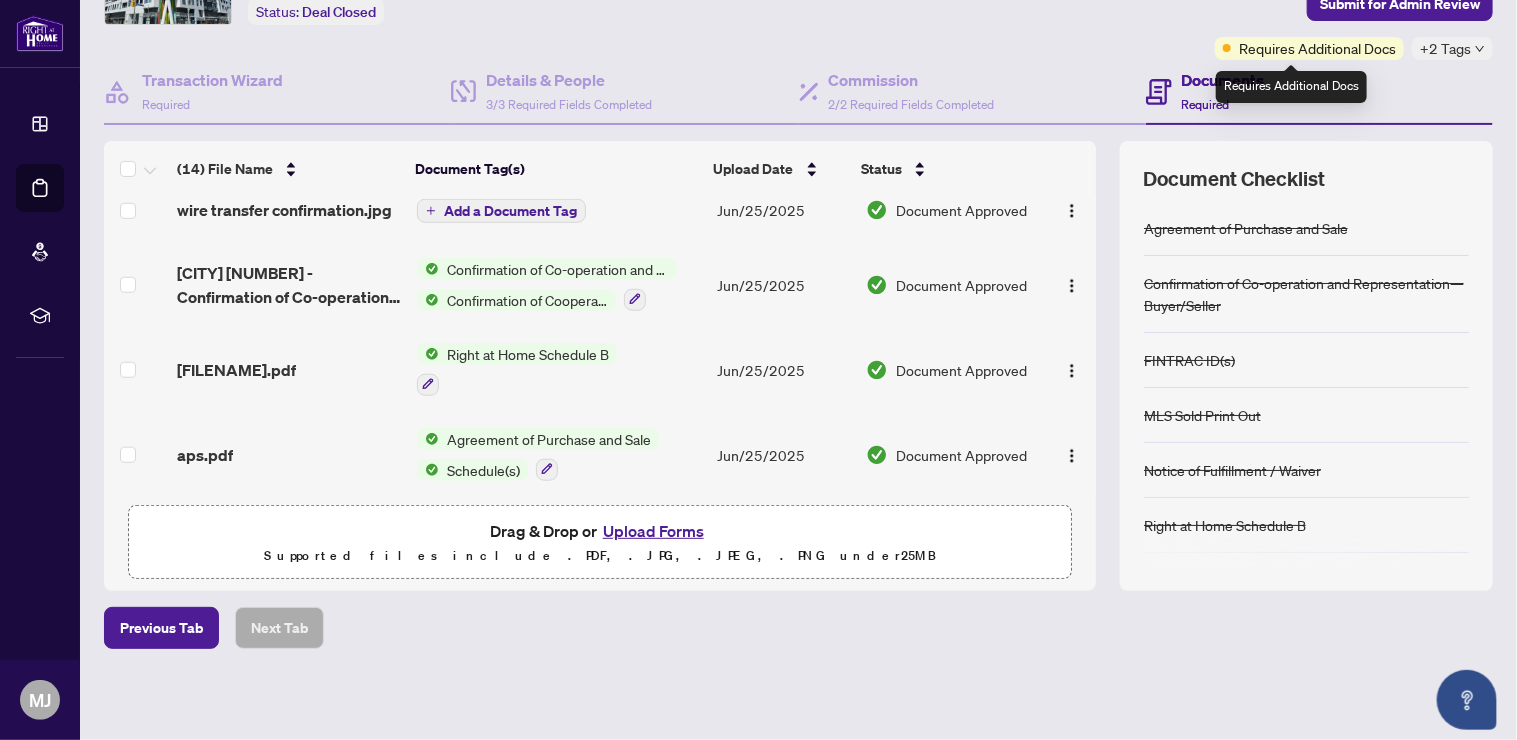click on "Requires Additional Docs" at bounding box center (1317, 48) 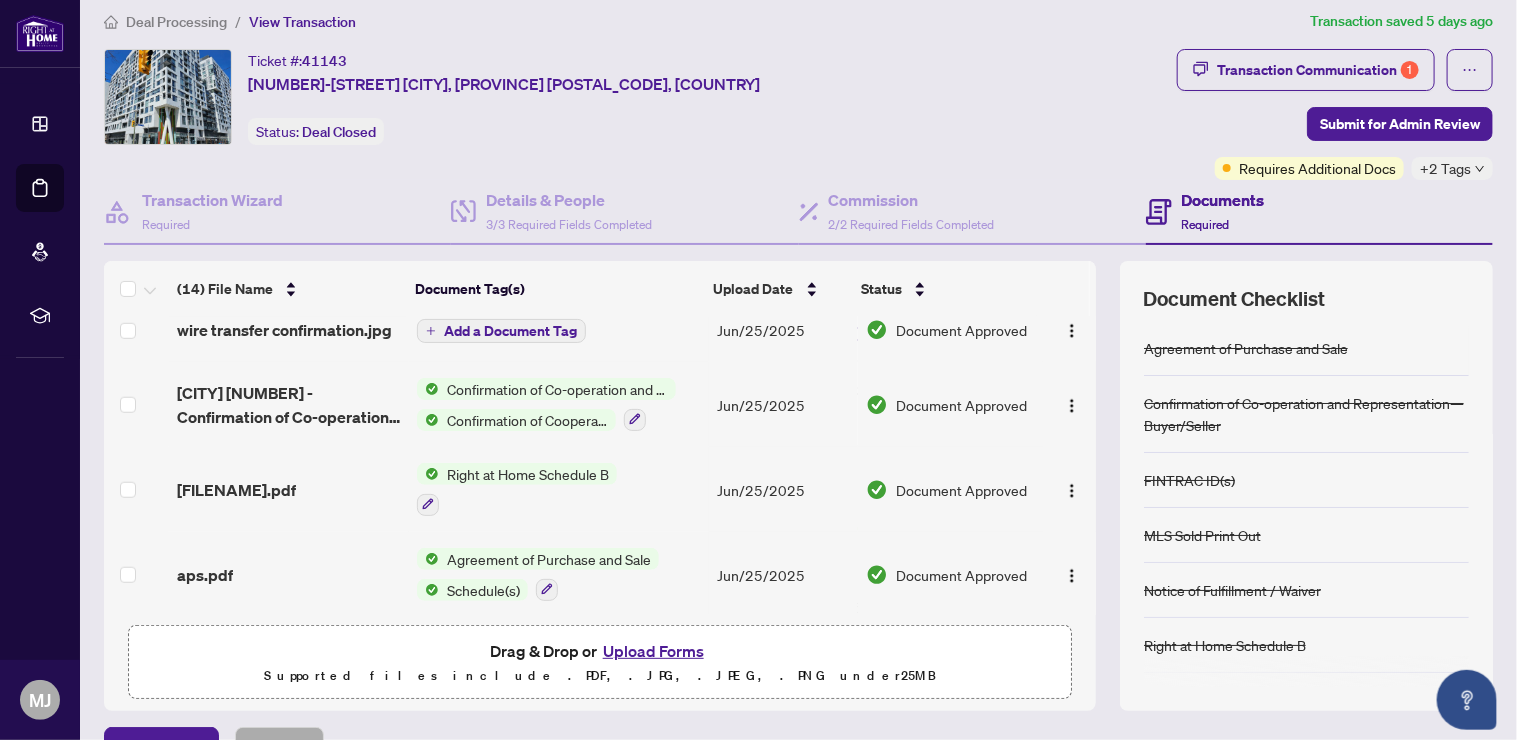 scroll, scrollTop: 0, scrollLeft: 0, axis: both 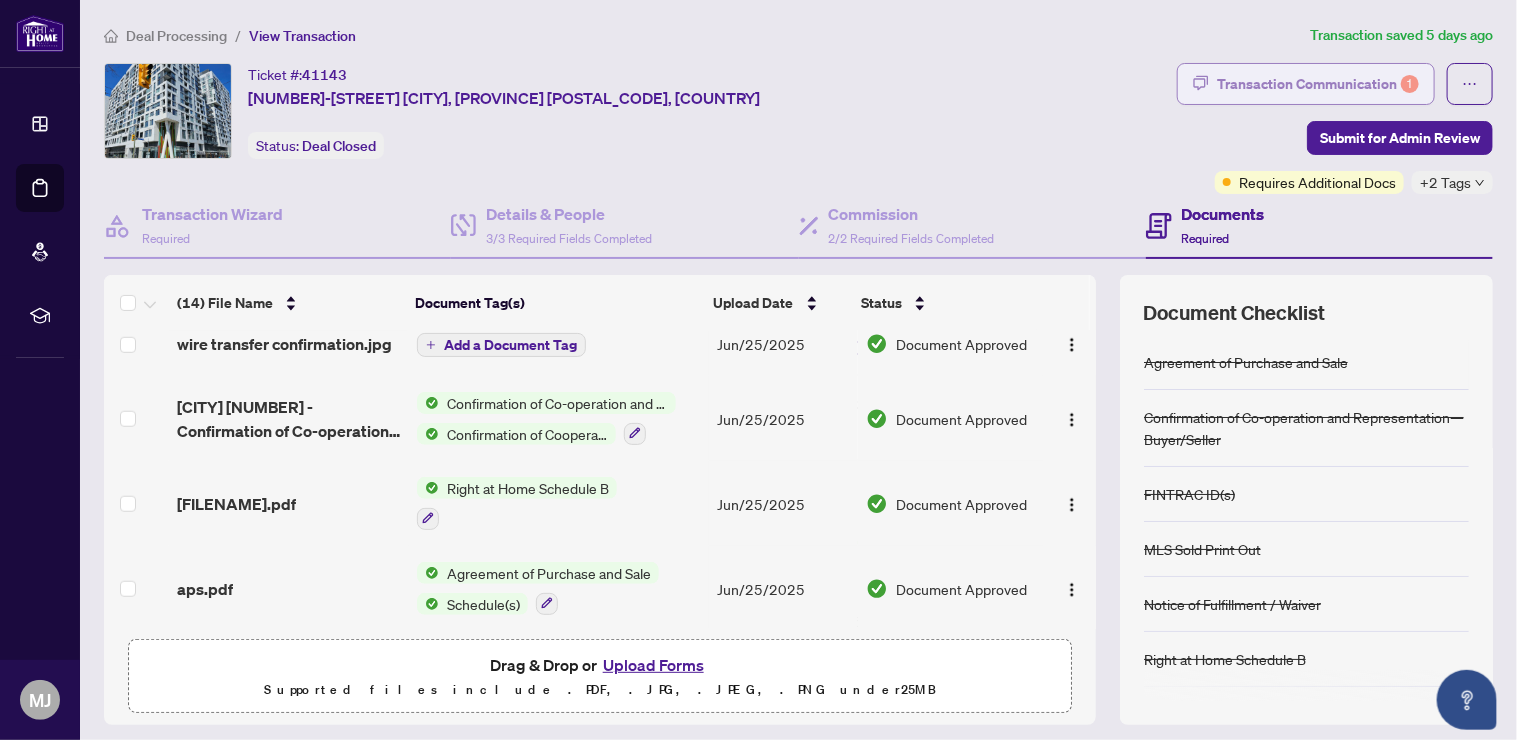 click on "Transaction Communication 1" at bounding box center (1318, 84) 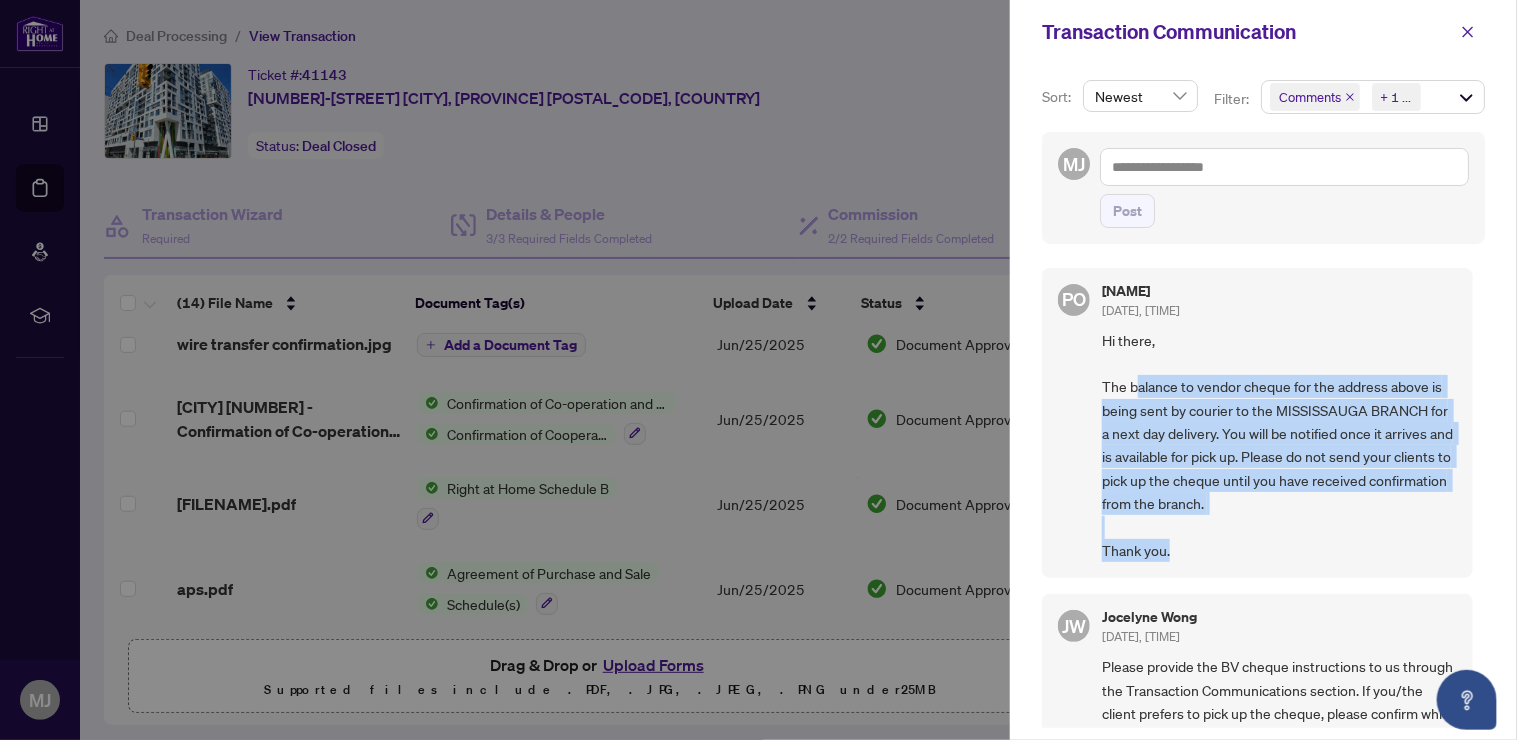 drag, startPoint x: 1138, startPoint y: 376, endPoint x: 1280, endPoint y: 543, distance: 219.20995 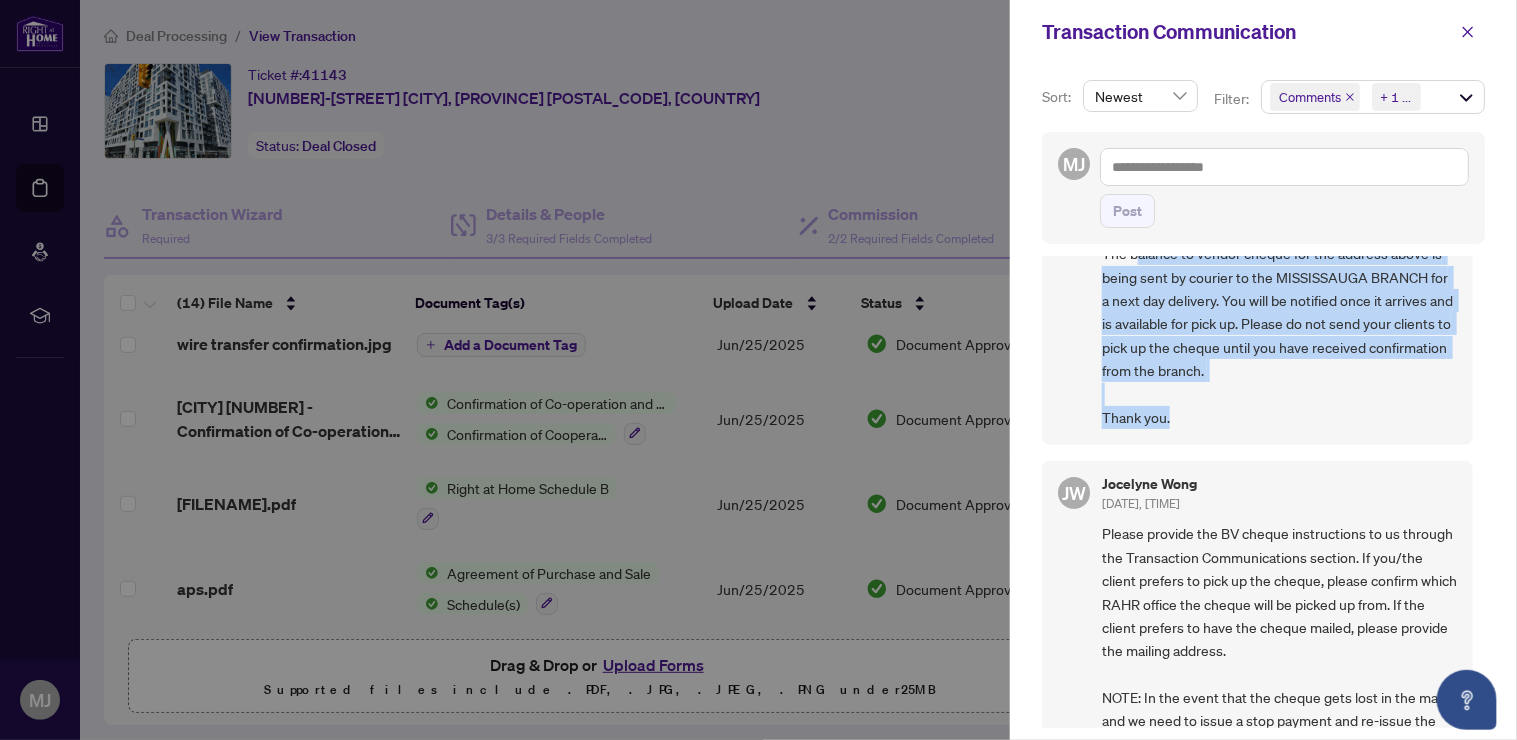 scroll, scrollTop: 266, scrollLeft: 0, axis: vertical 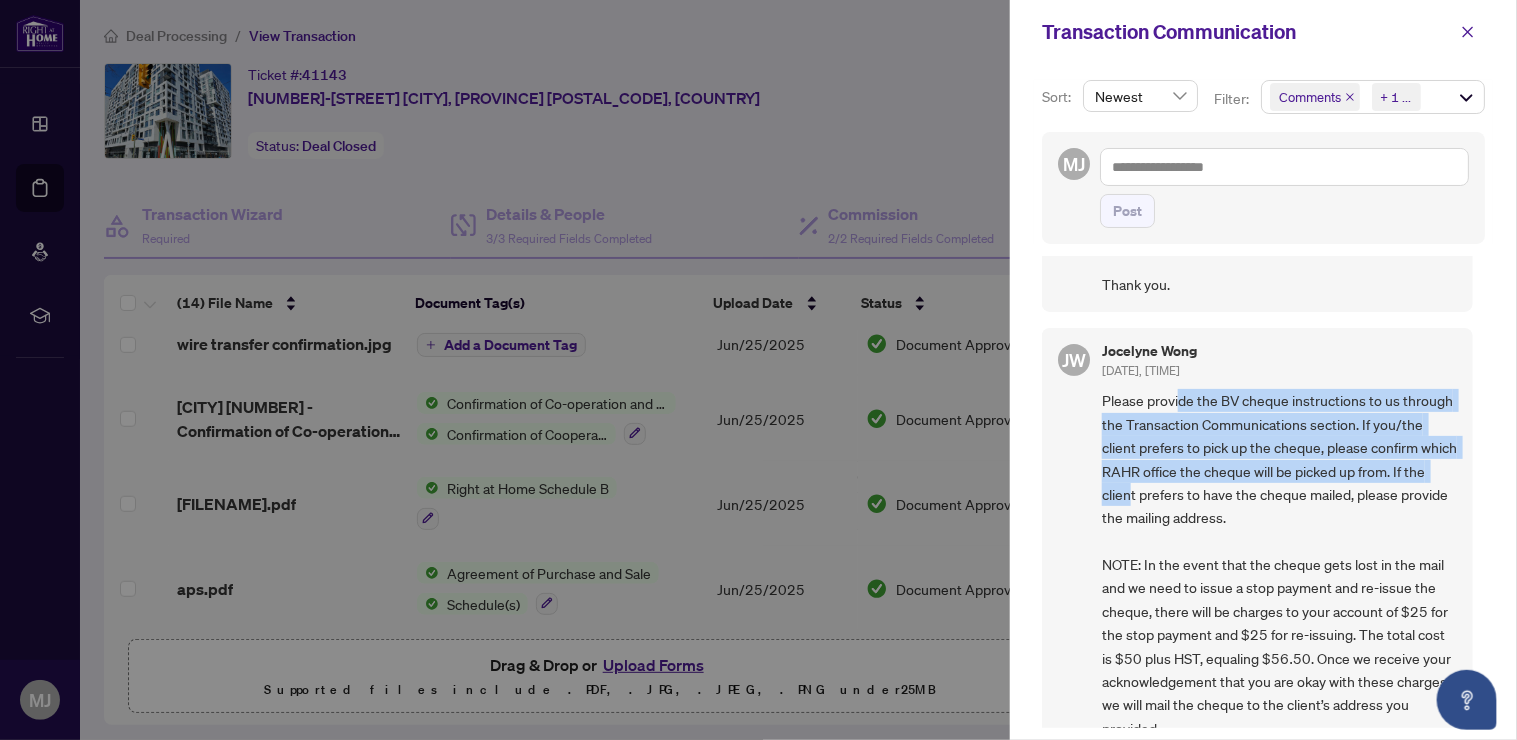 drag, startPoint x: 1178, startPoint y: 409, endPoint x: 1221, endPoint y: 496, distance: 97.04638 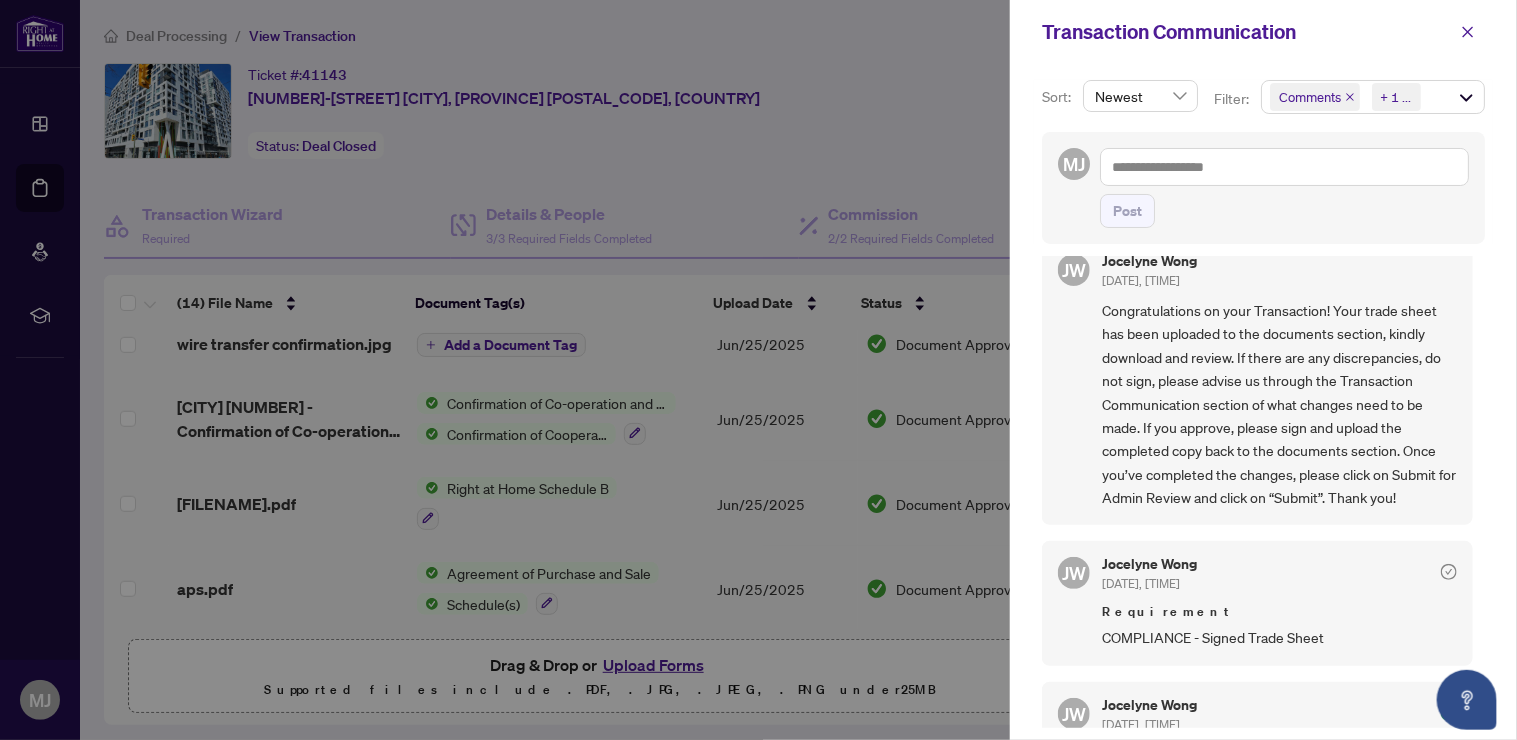 scroll, scrollTop: 0, scrollLeft: 0, axis: both 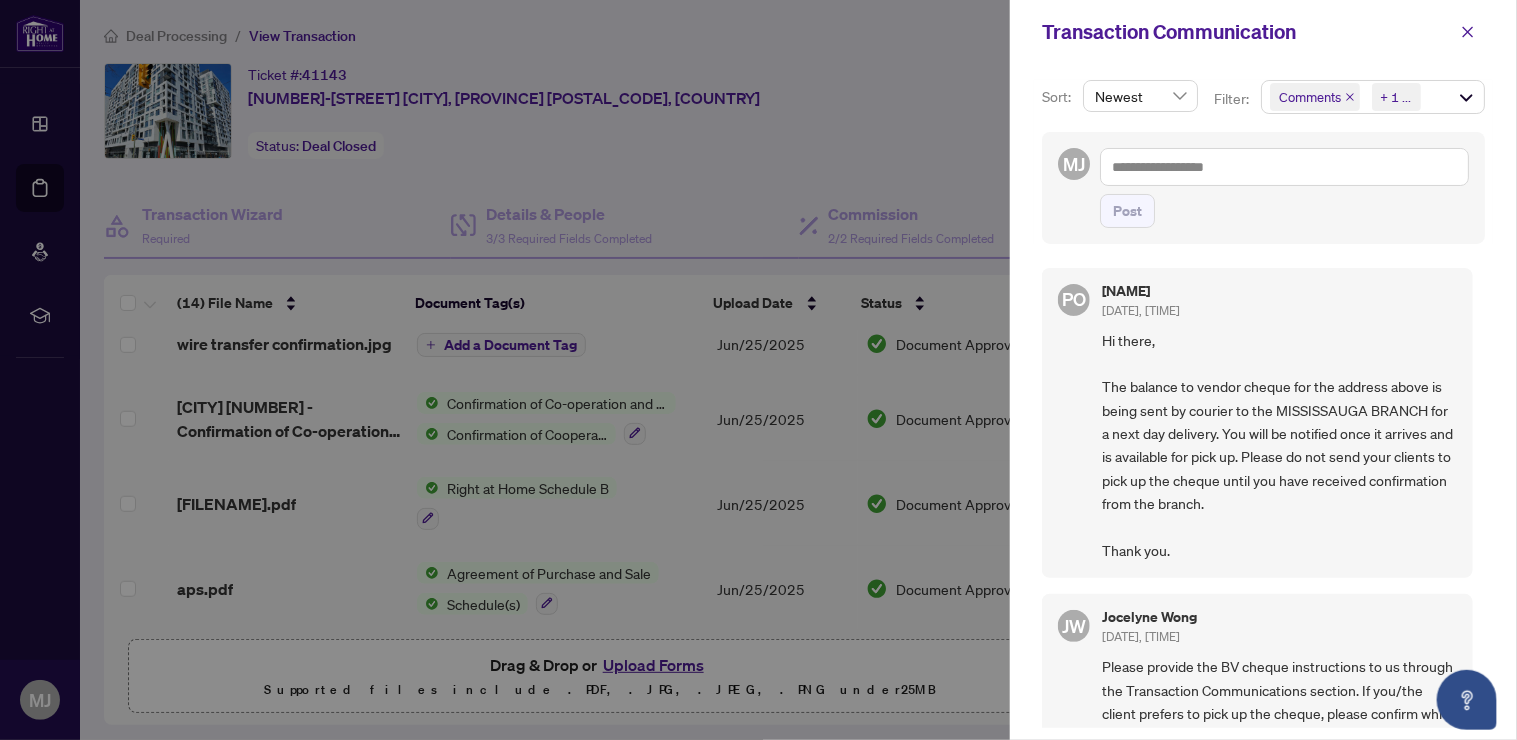 click at bounding box center (758, 370) 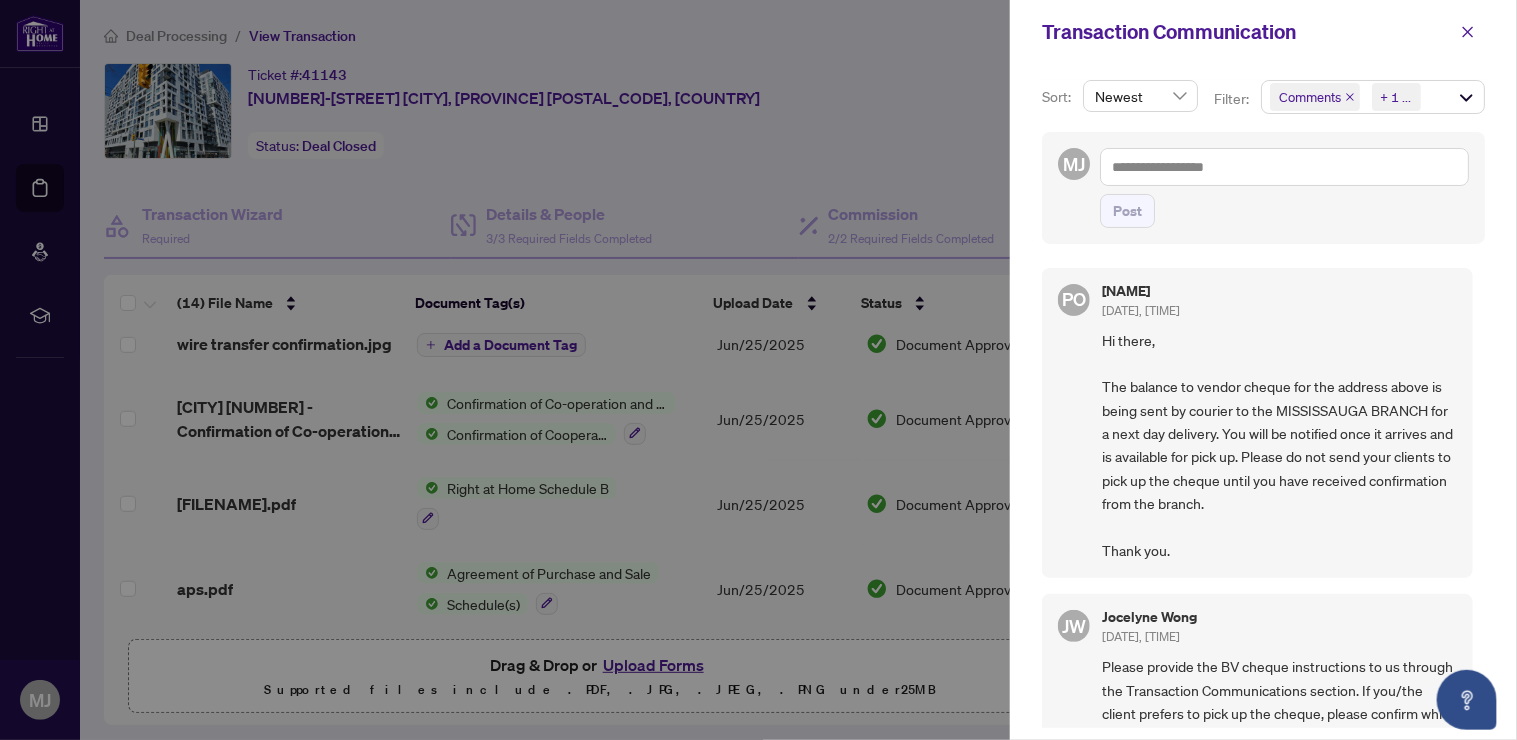 click at bounding box center [758, 370] 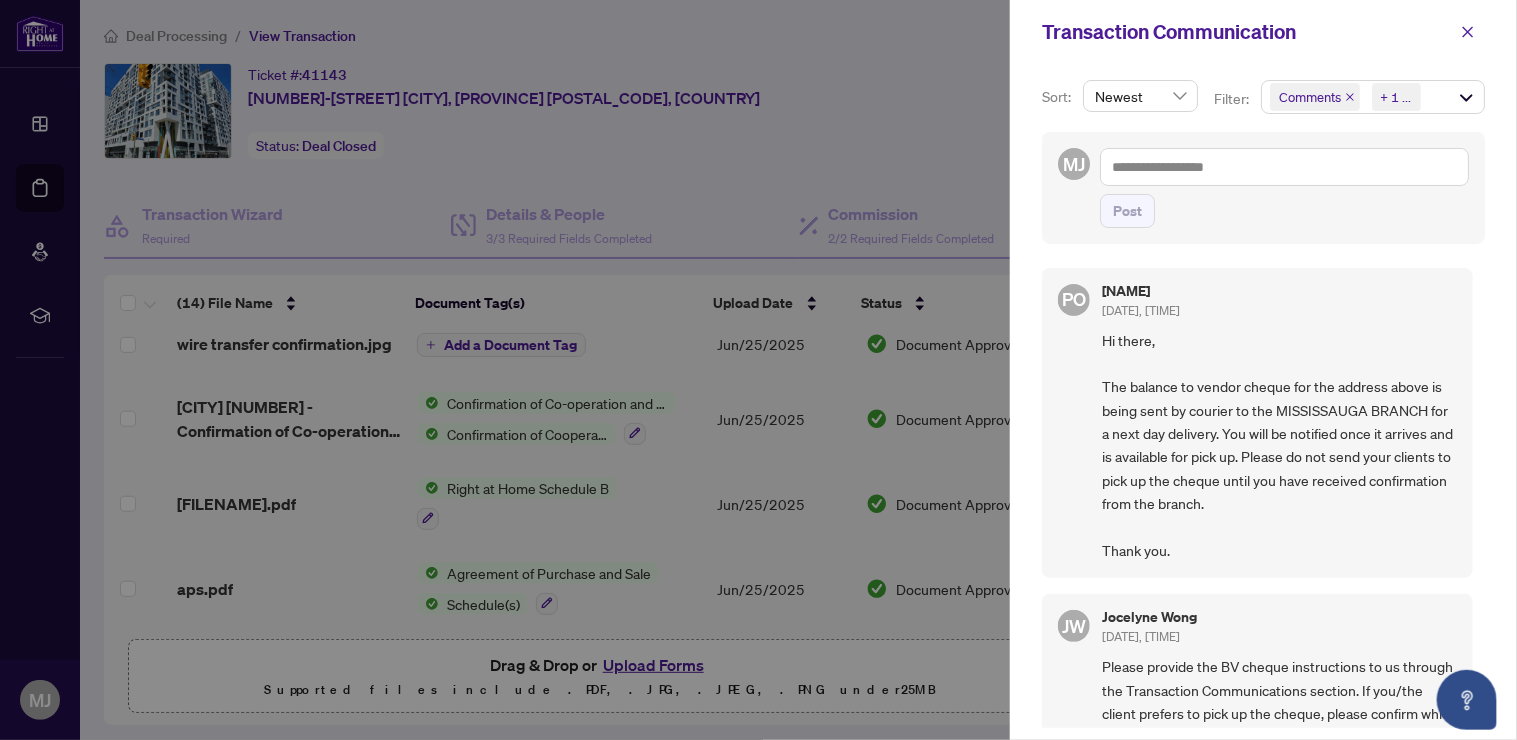 click at bounding box center [1468, 32] 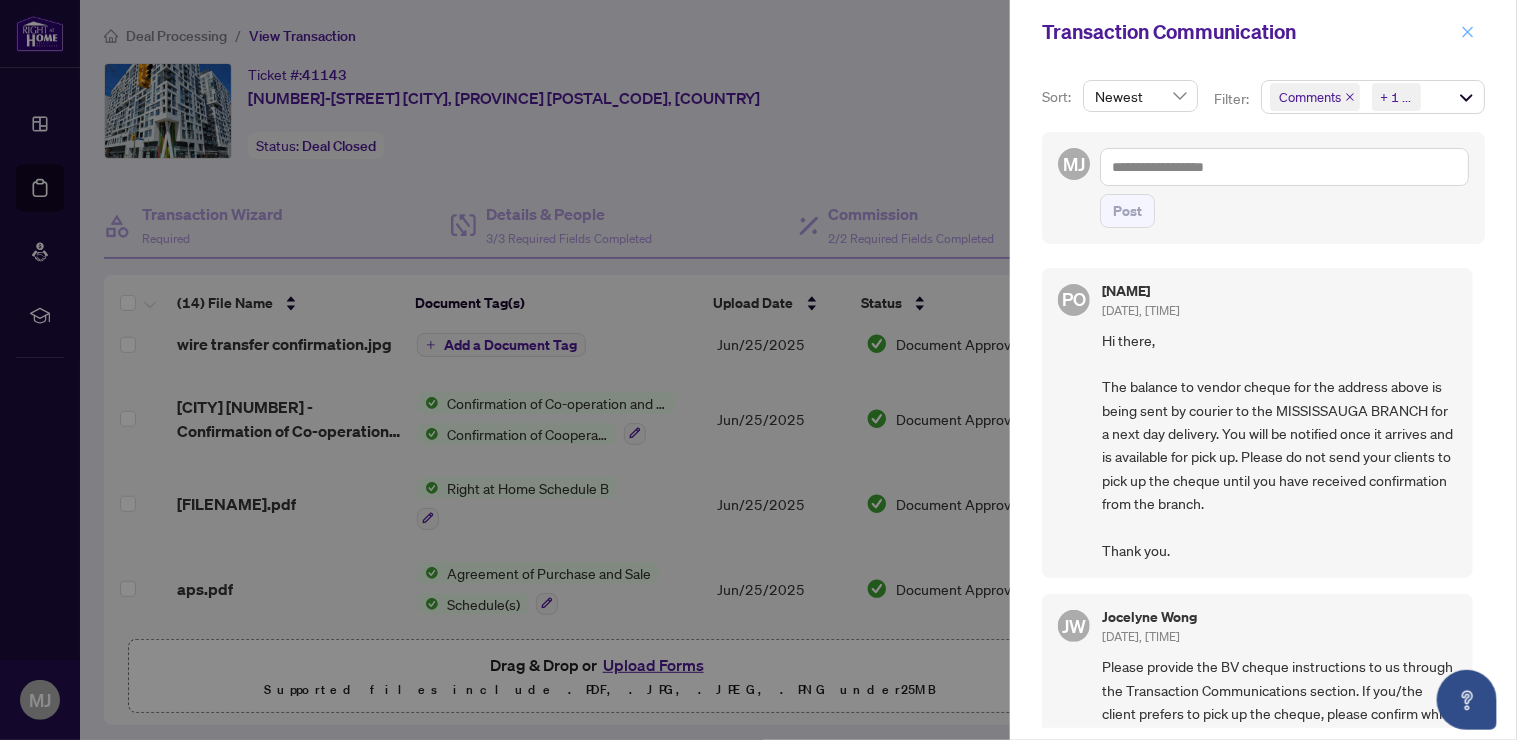 click 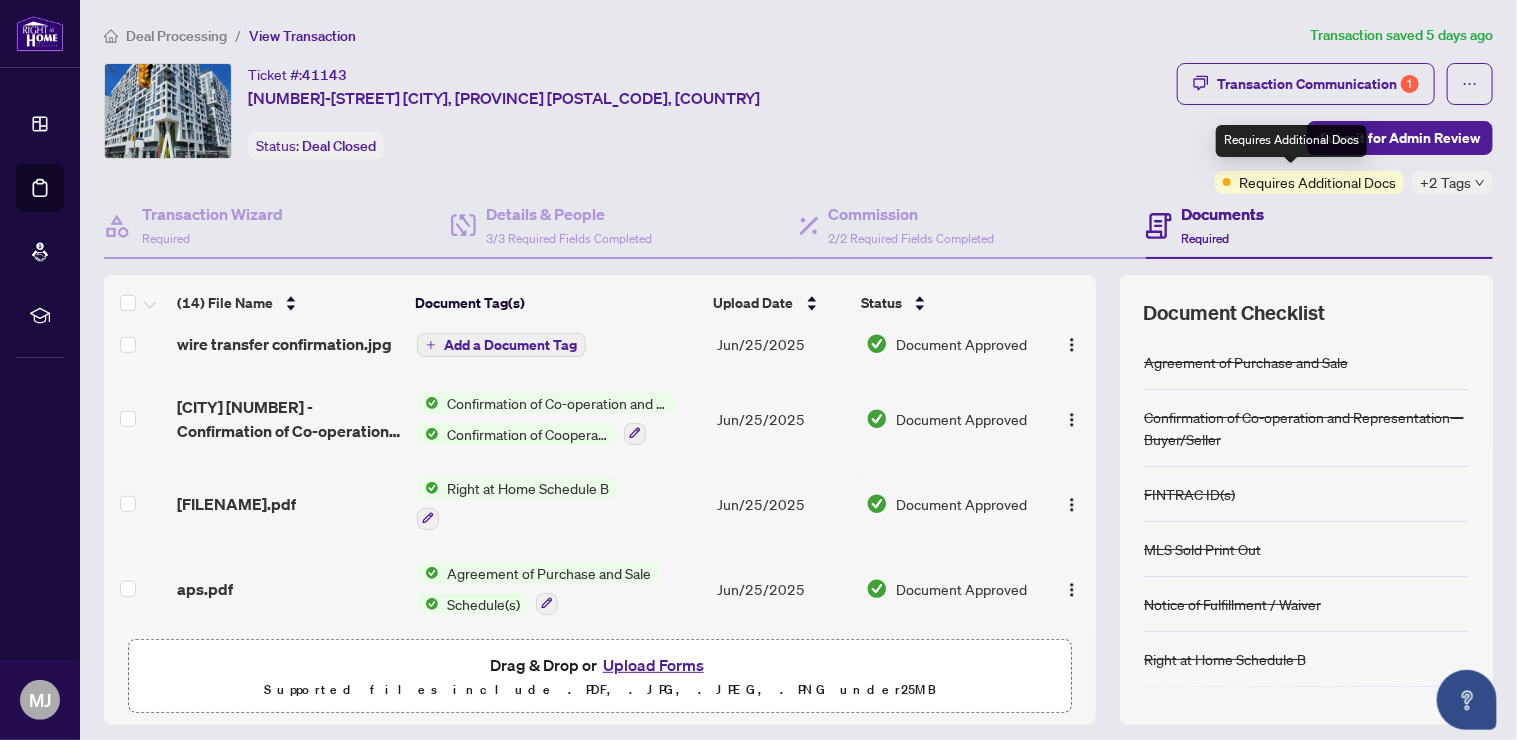 click on "Requires Additional Docs" at bounding box center [1317, 182] 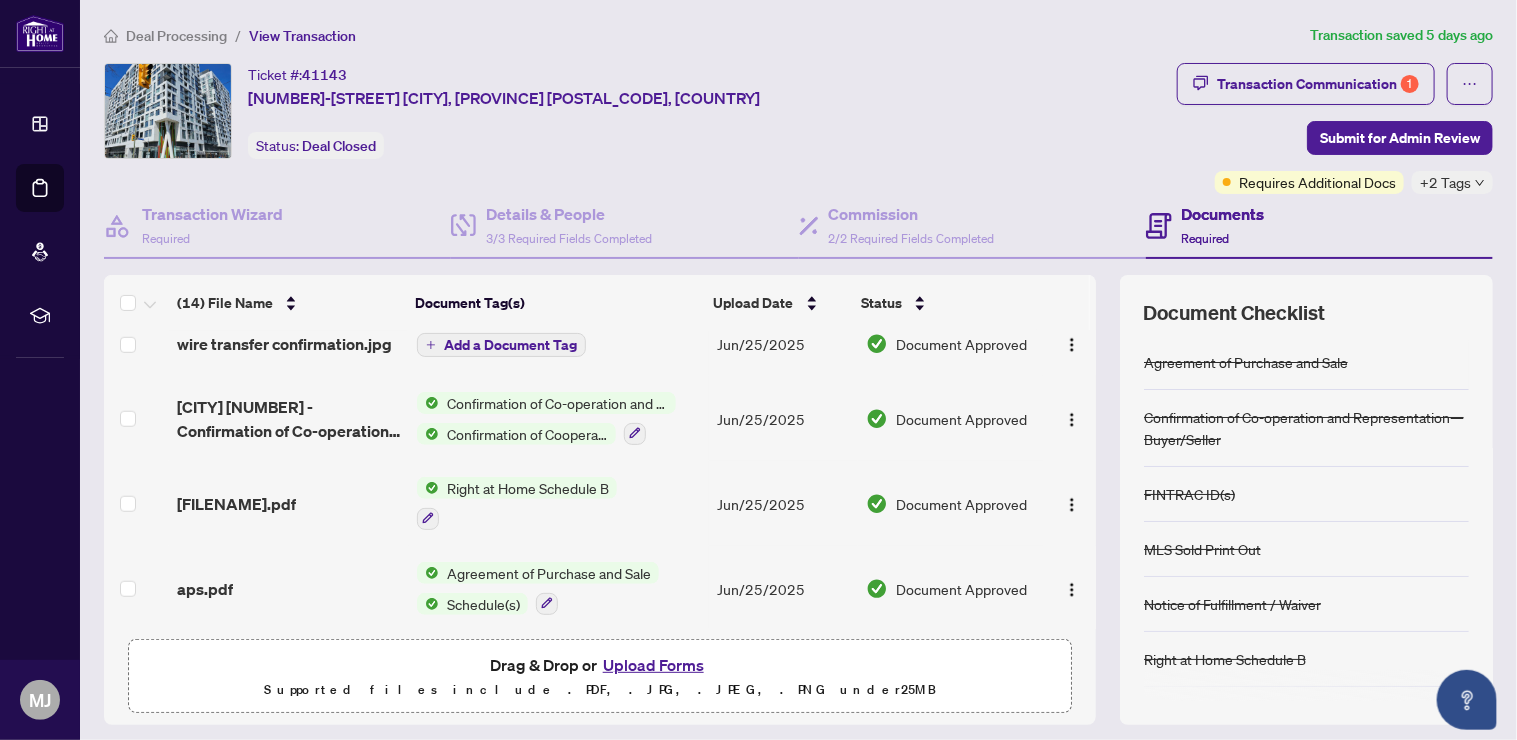 click on "+2 Tags" at bounding box center (1445, 182) 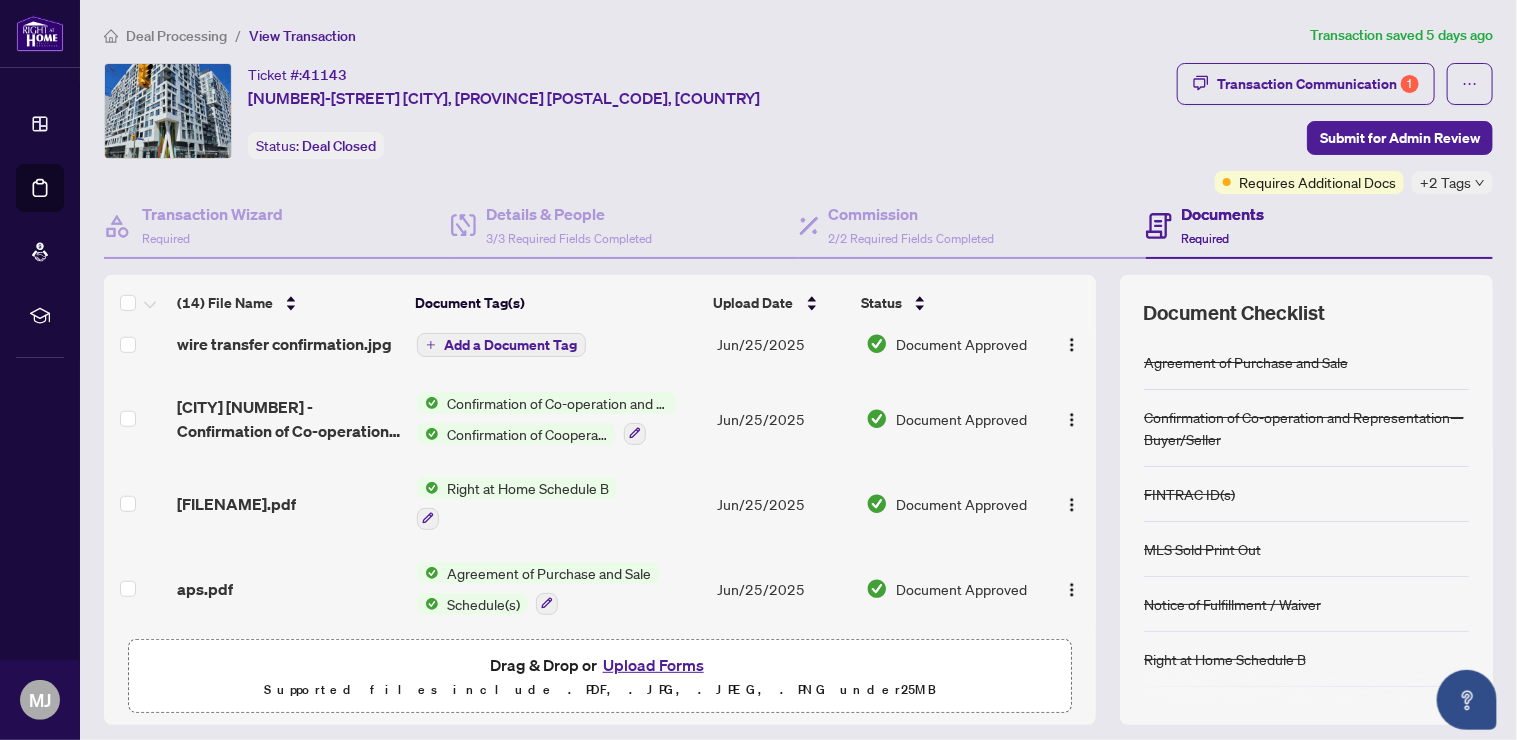 click on "Ticket #:  41143 210-576 Front St, Toronto, Ontario M5V 0P8, Canada Status:   Deal Closed" at bounding box center (636, 111) 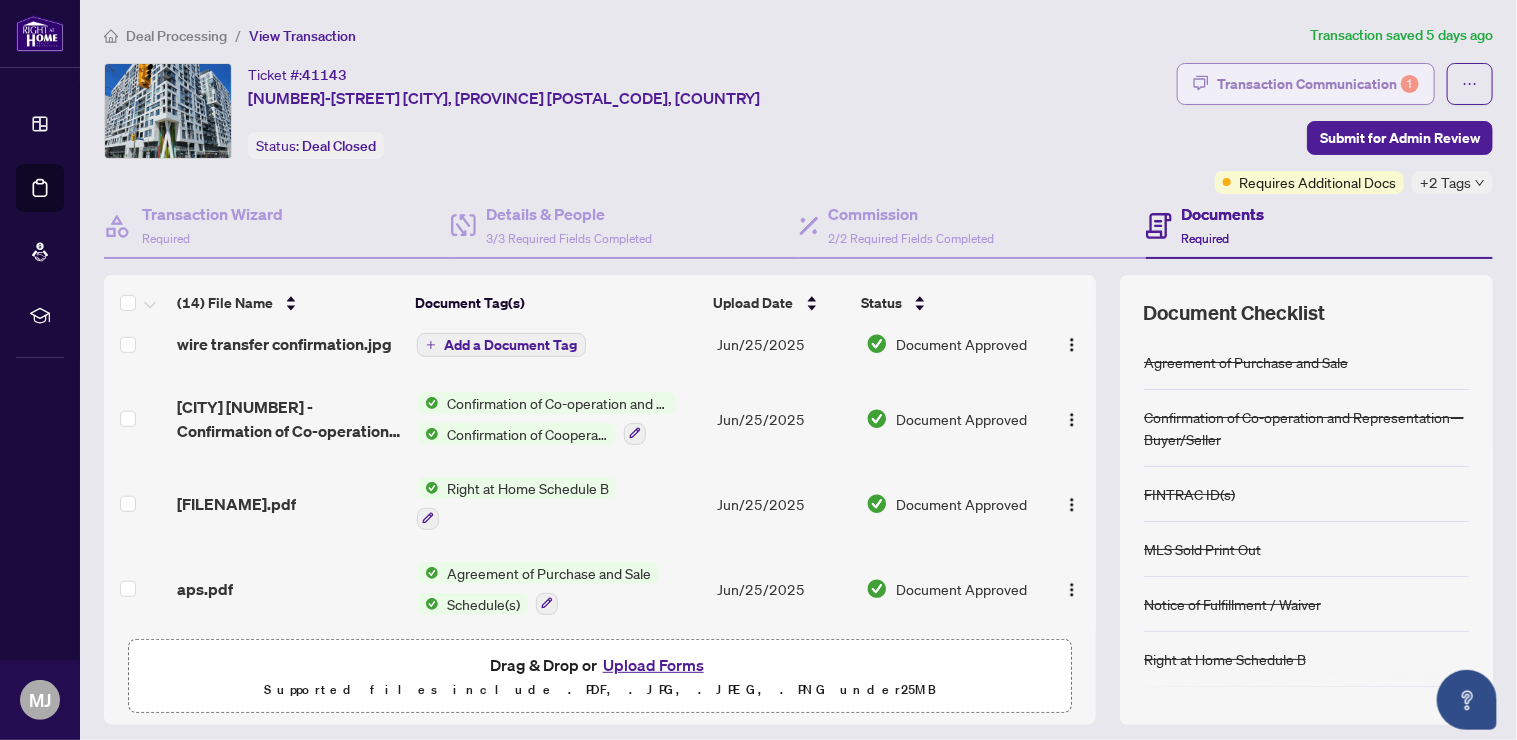 click on "Transaction Communication 1" at bounding box center (1318, 84) 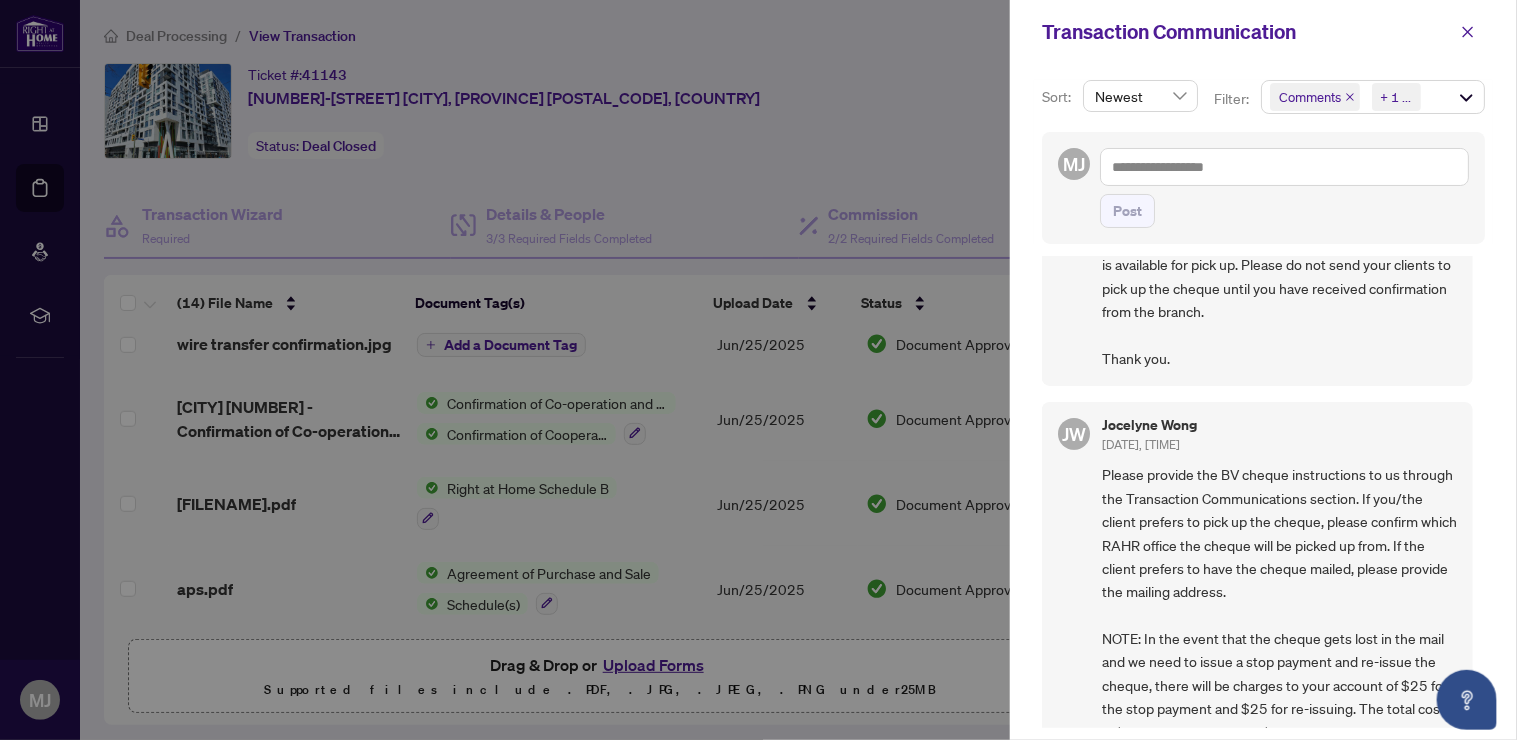 scroll, scrollTop: 266, scrollLeft: 0, axis: vertical 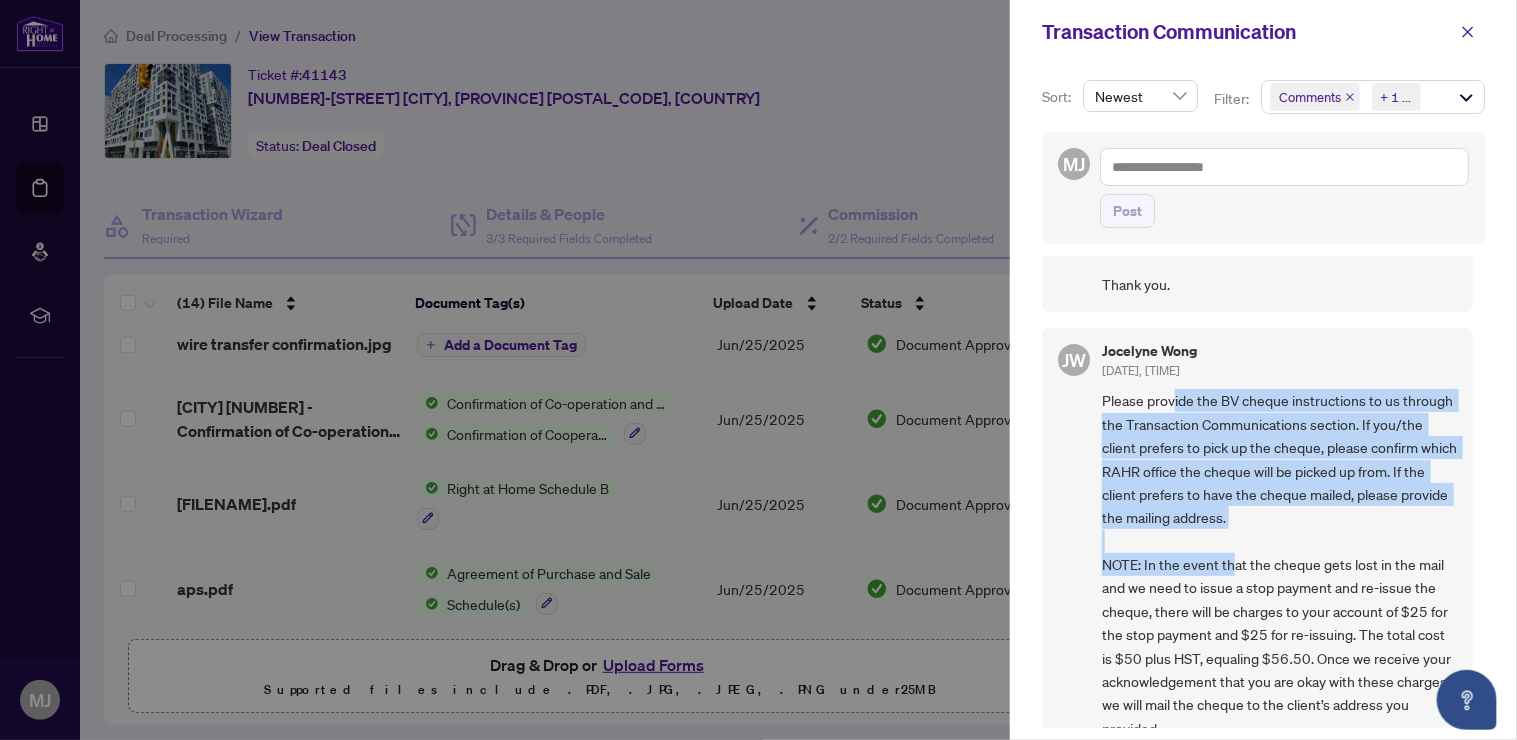 drag, startPoint x: 1176, startPoint y: 387, endPoint x: 1234, endPoint y: 562, distance: 184.36105 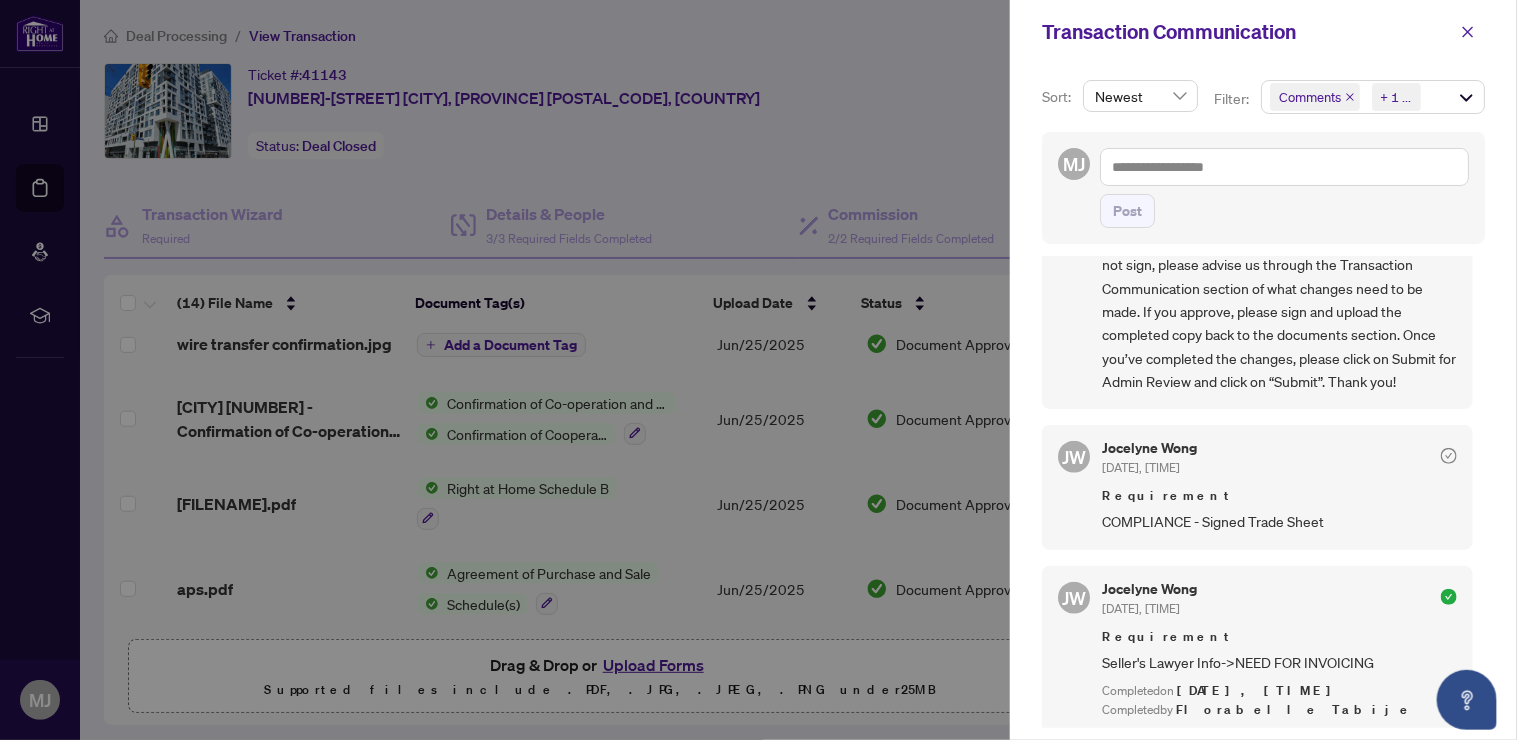 scroll, scrollTop: 918, scrollLeft: 0, axis: vertical 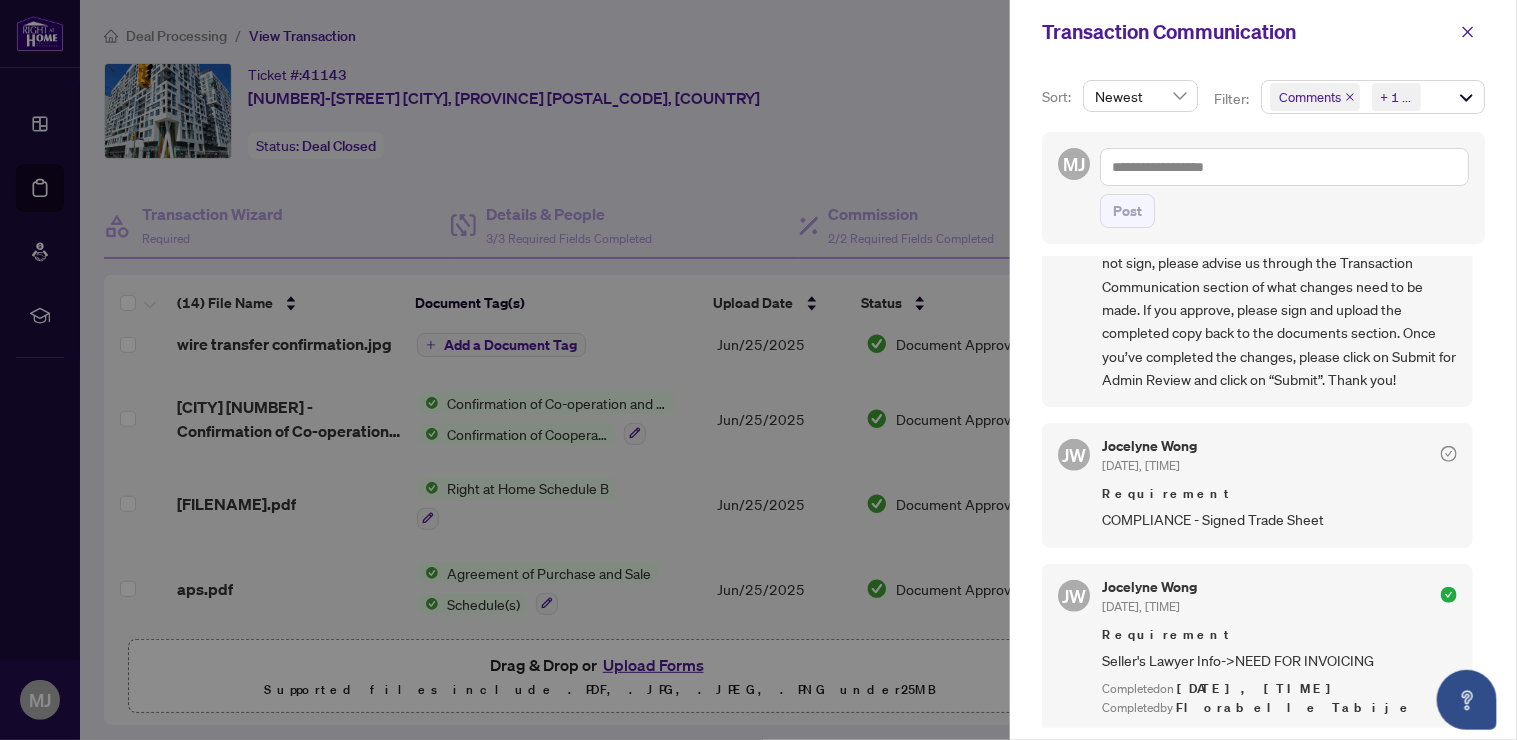 click at bounding box center (758, 370) 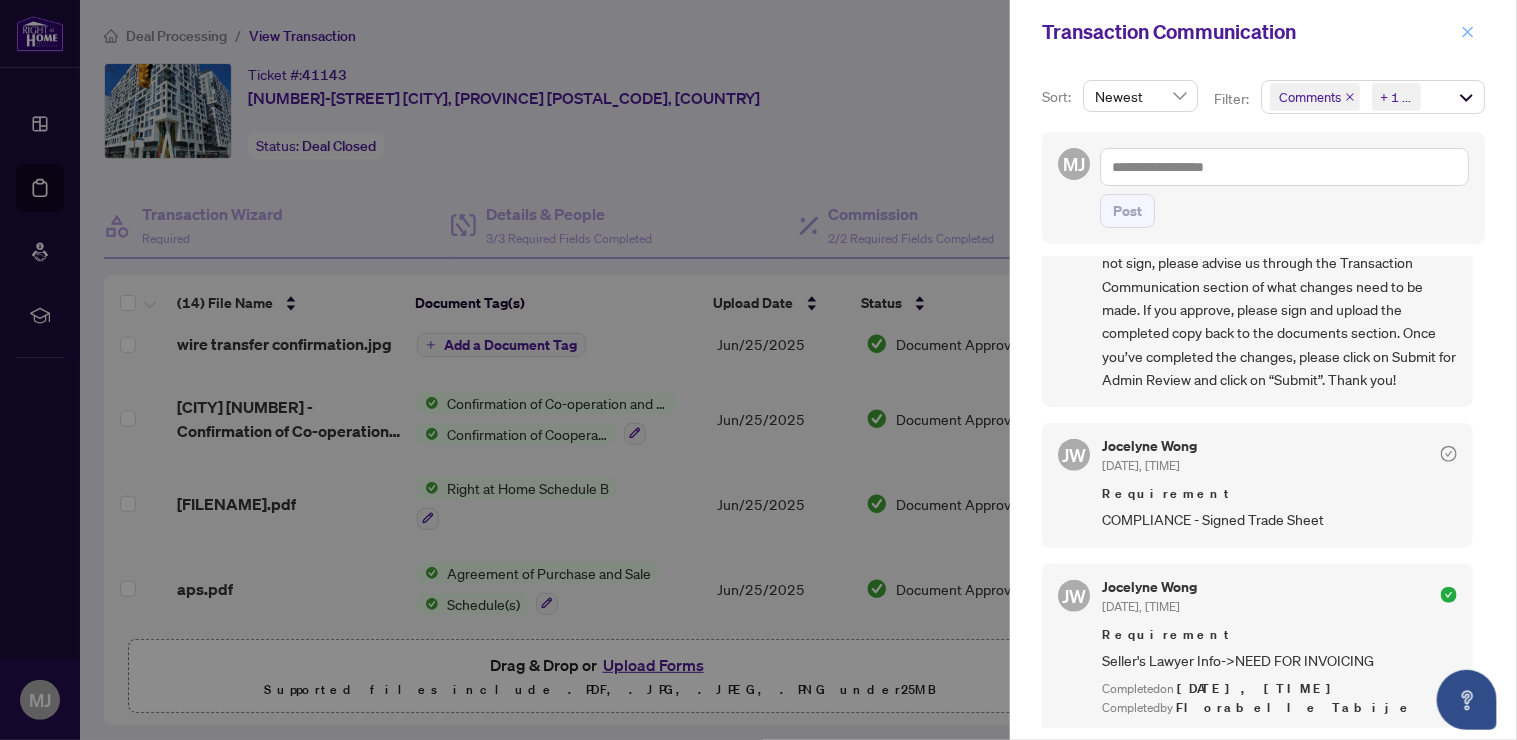 click at bounding box center [1468, 32] 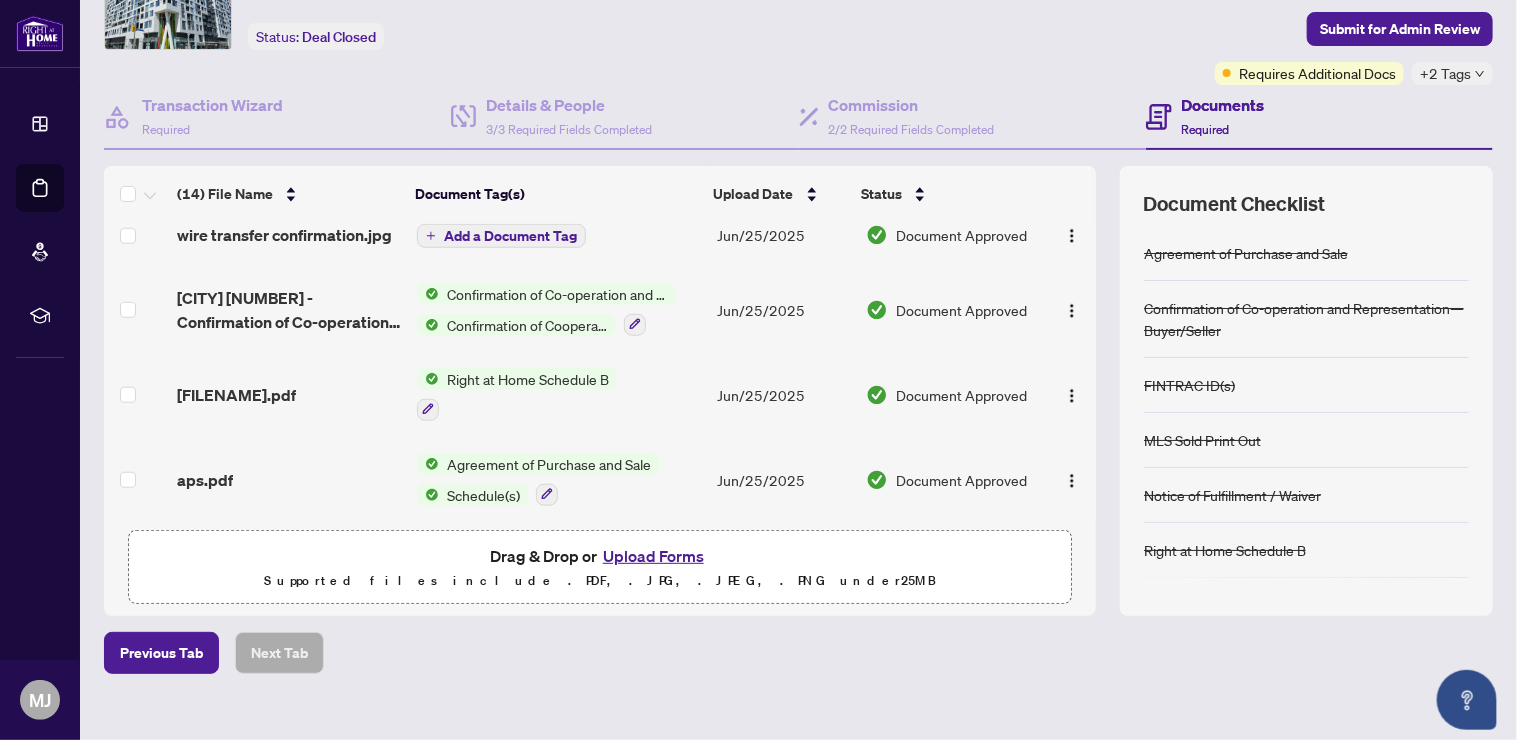 scroll, scrollTop: 134, scrollLeft: 0, axis: vertical 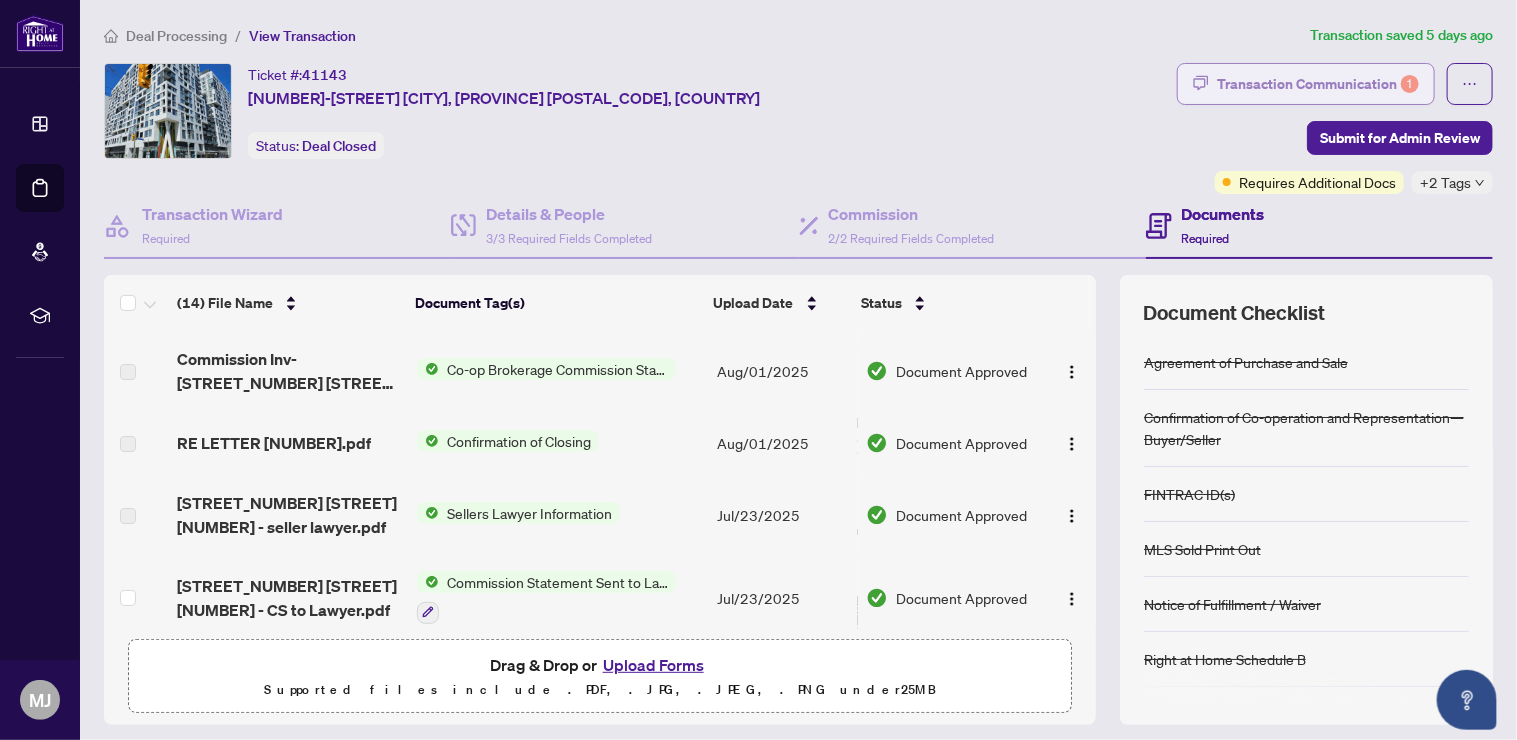 click on "Transaction Communication 1" at bounding box center [1318, 84] 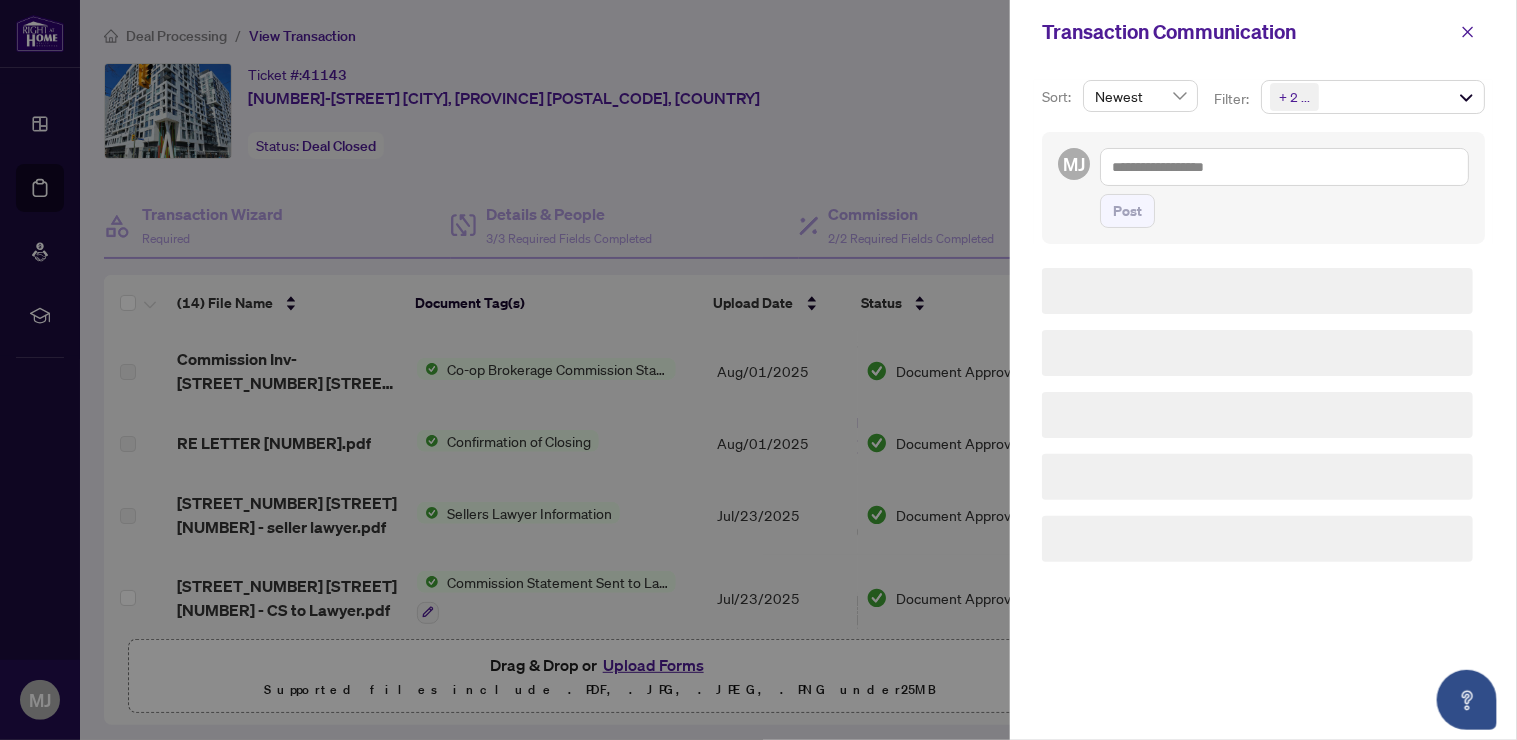 scroll, scrollTop: 0, scrollLeft: 0, axis: both 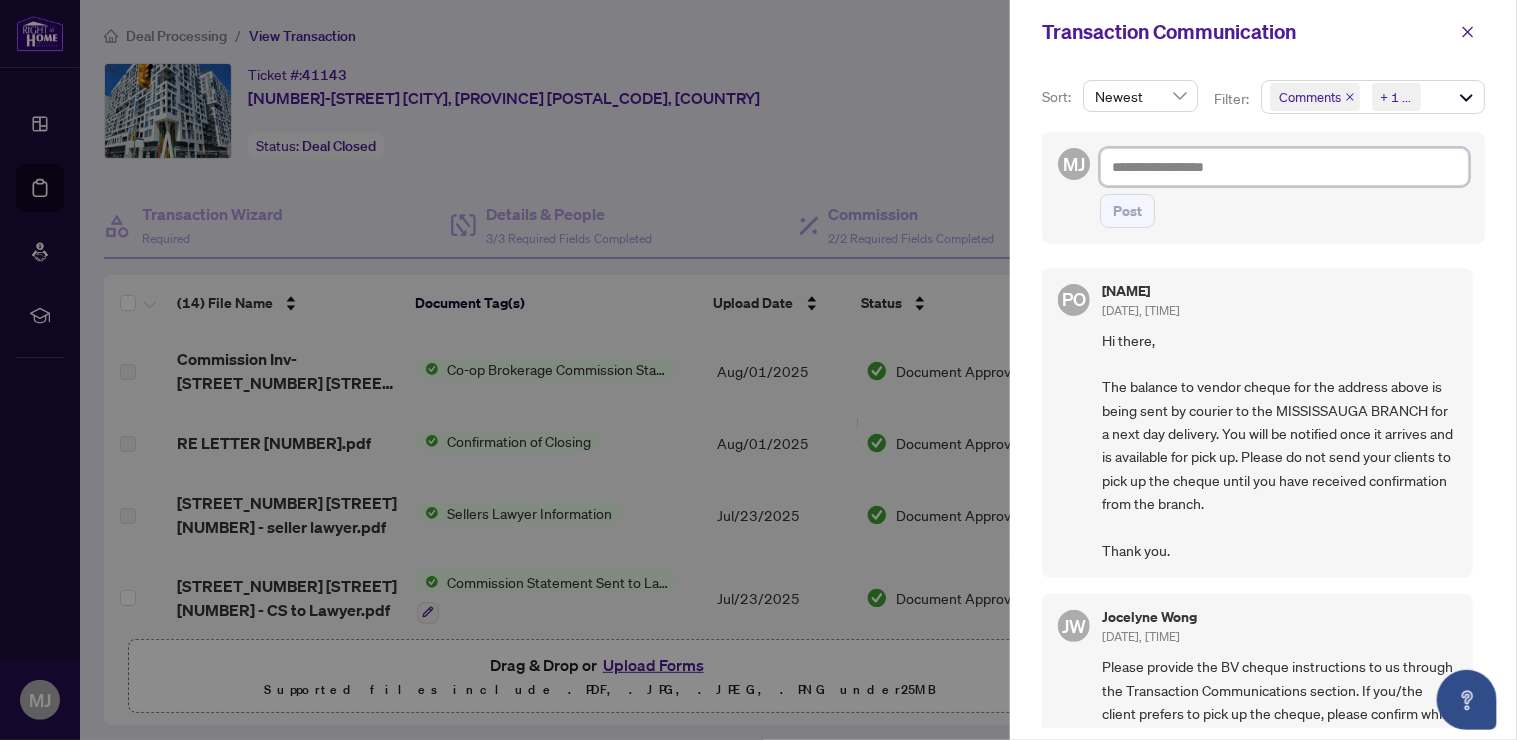 click at bounding box center (1284, 167) 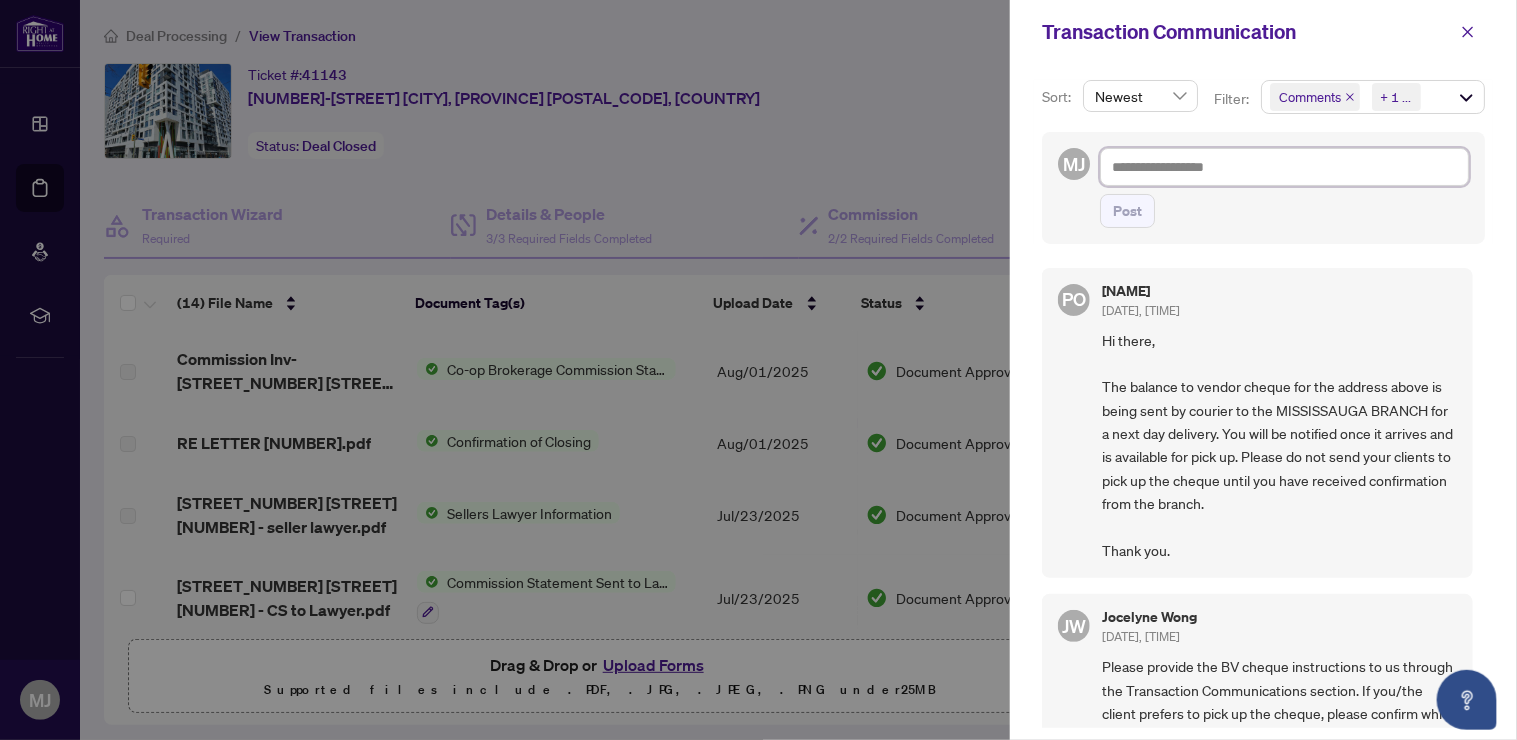type on "*" 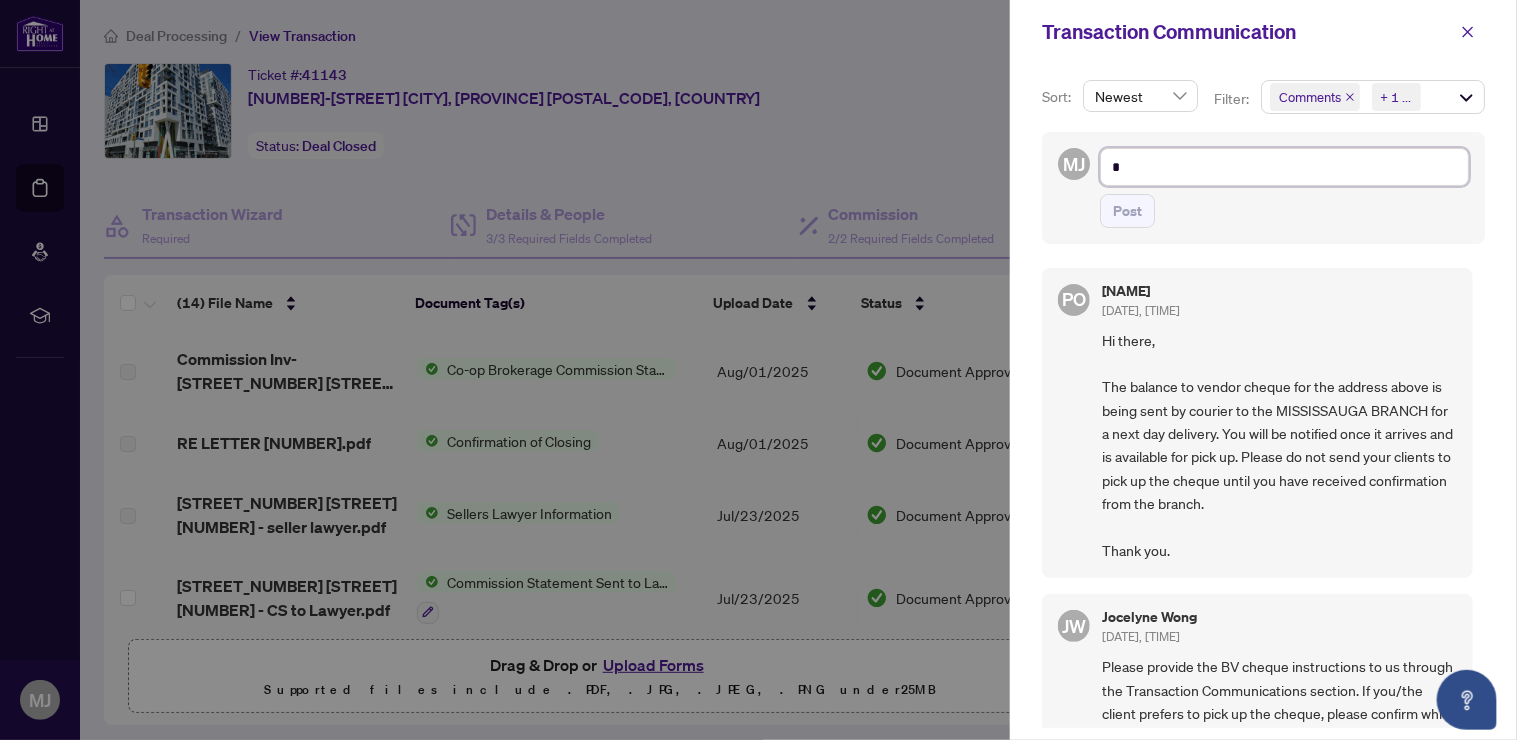 type on "**" 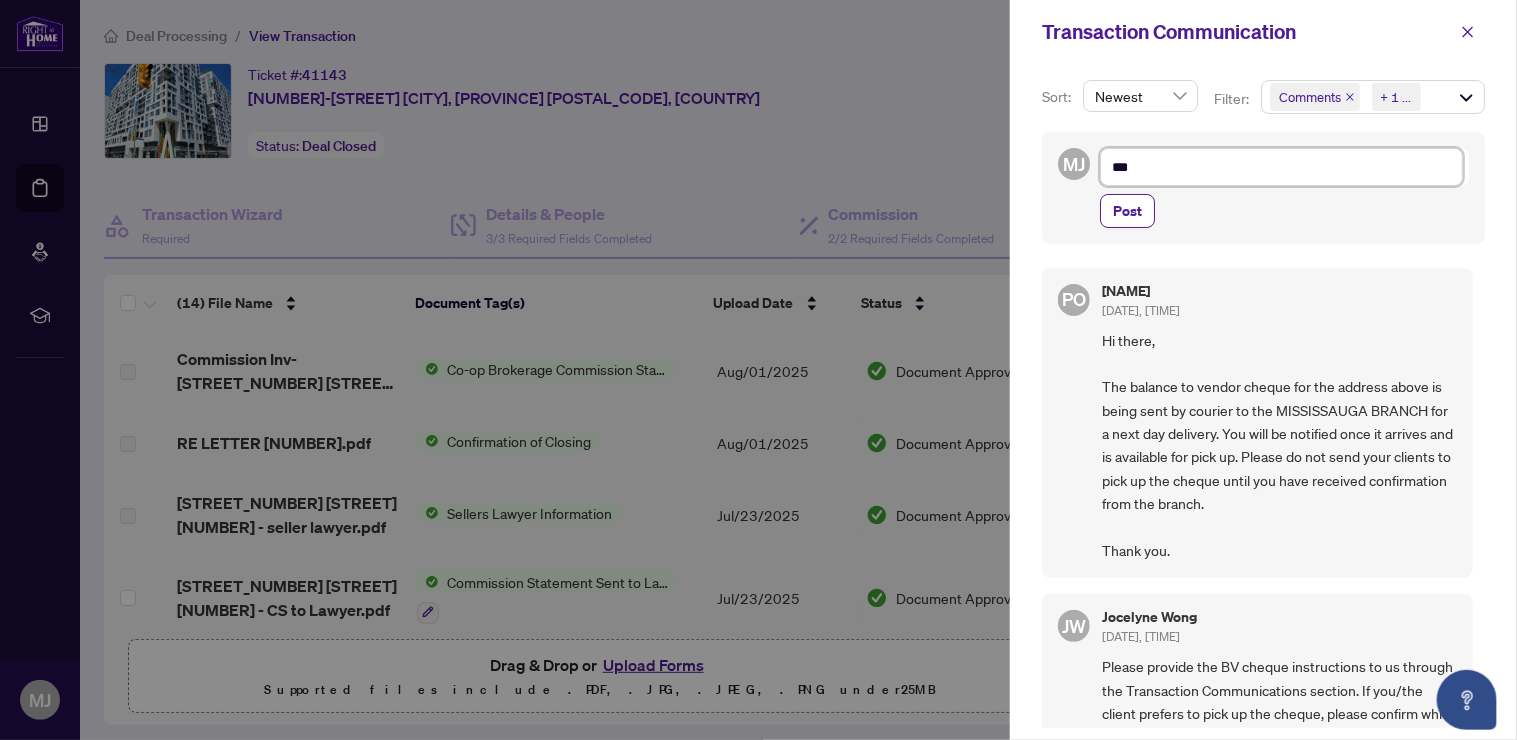 type on "***" 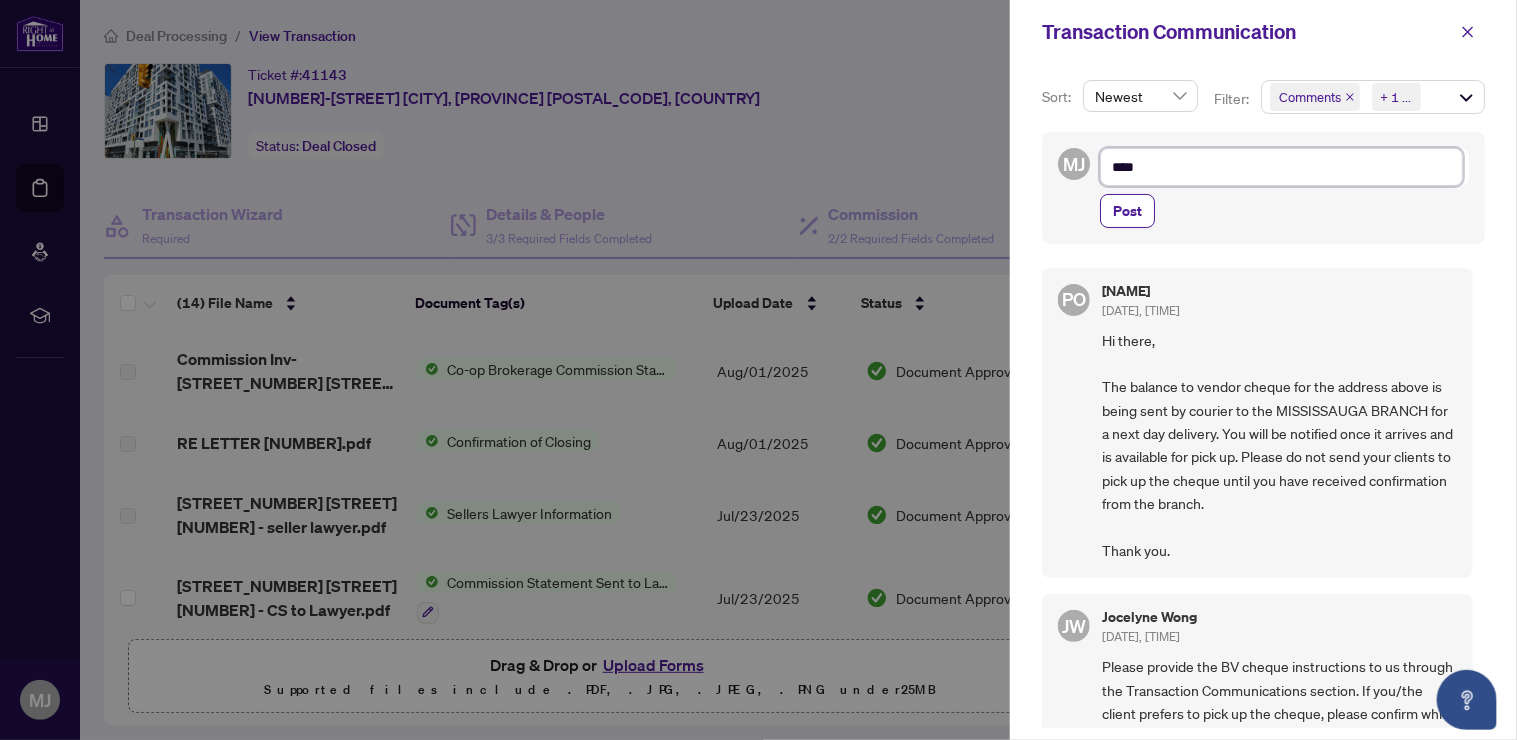 type on "***" 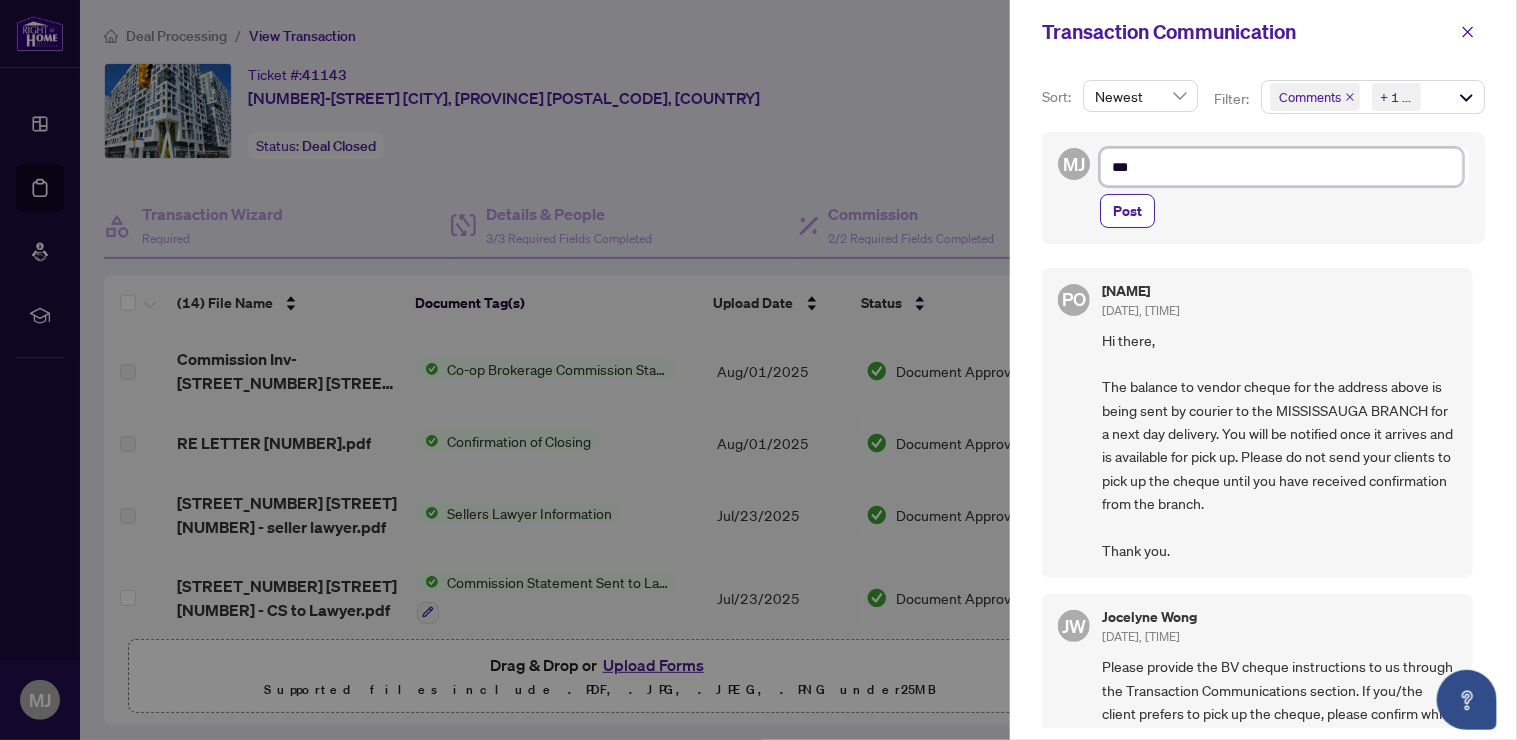 type on "**" 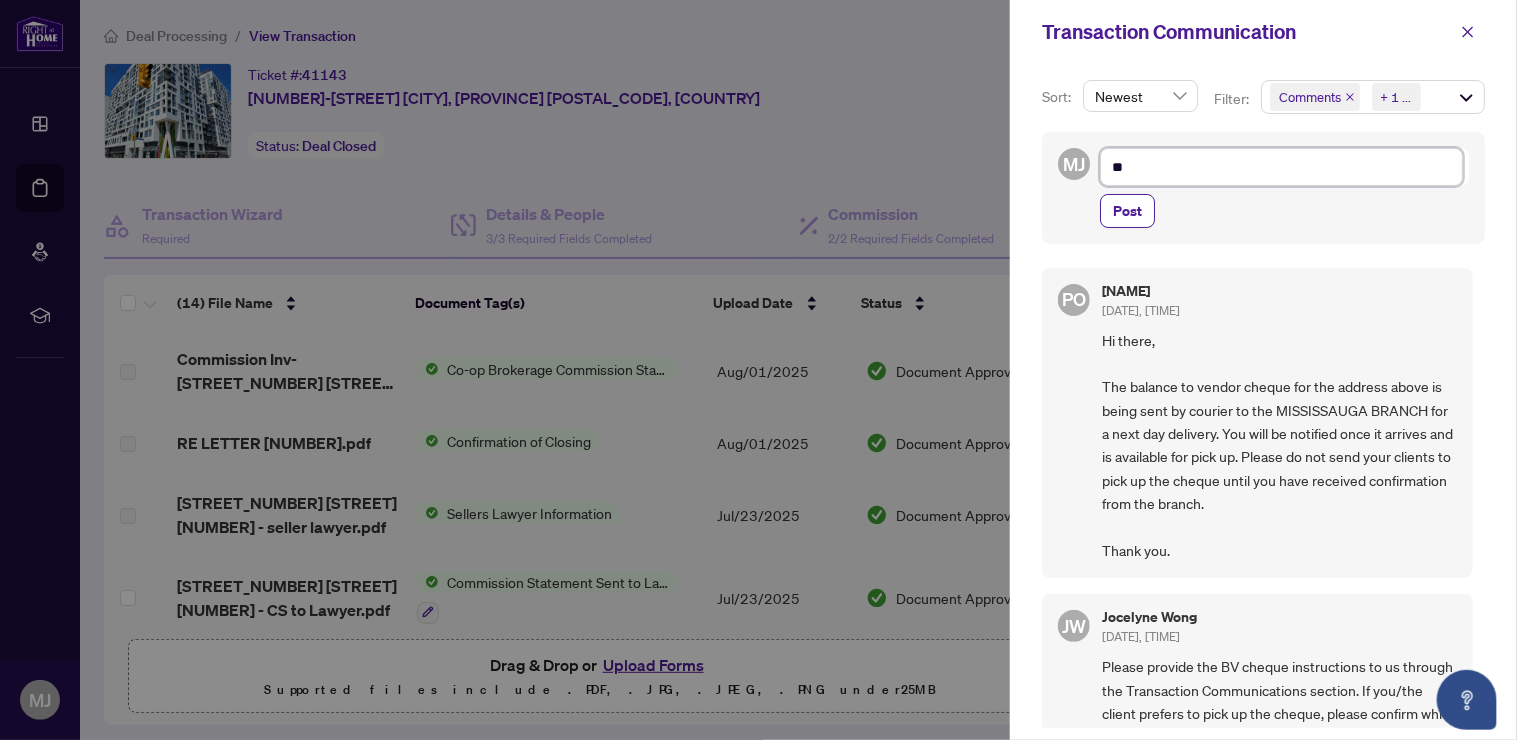 type on "**" 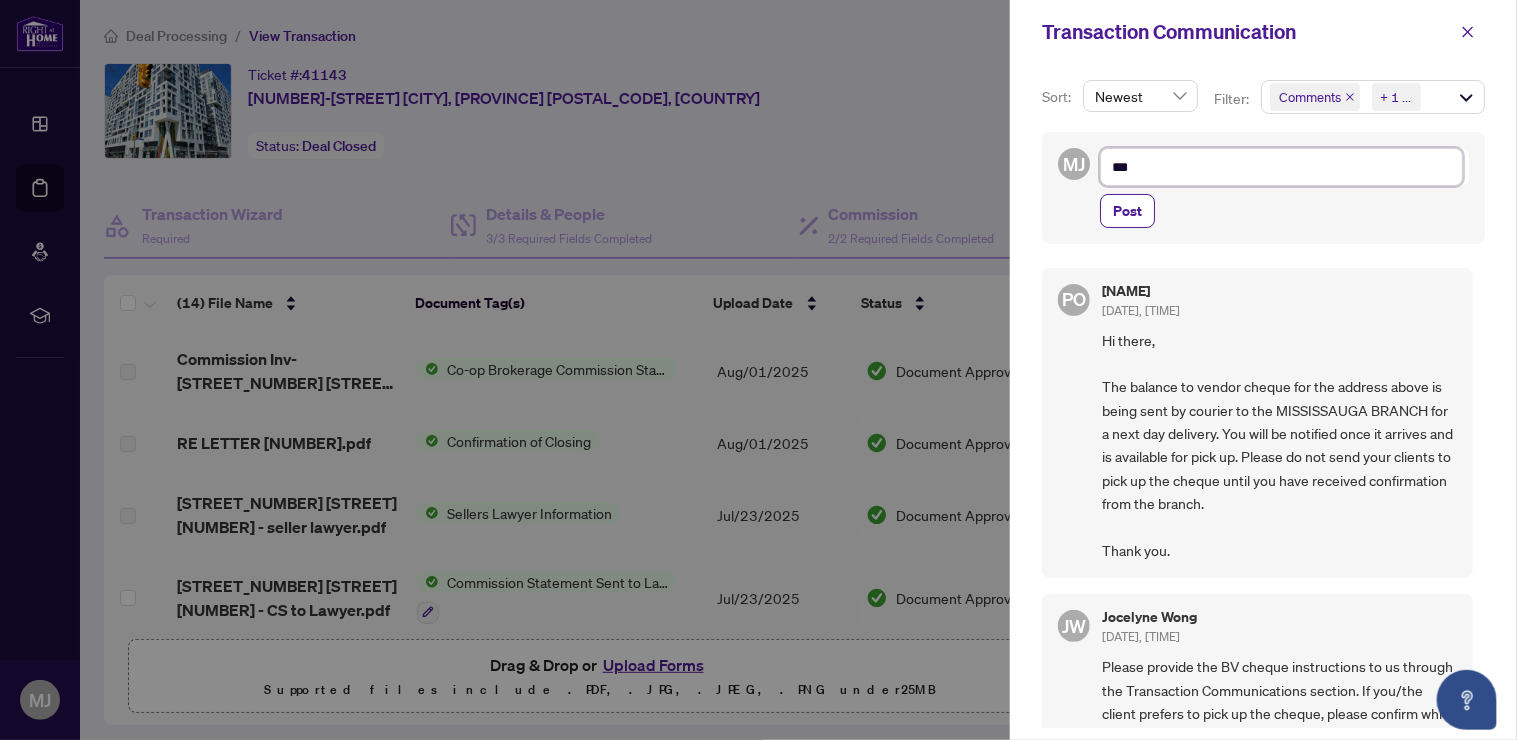 type on "****" 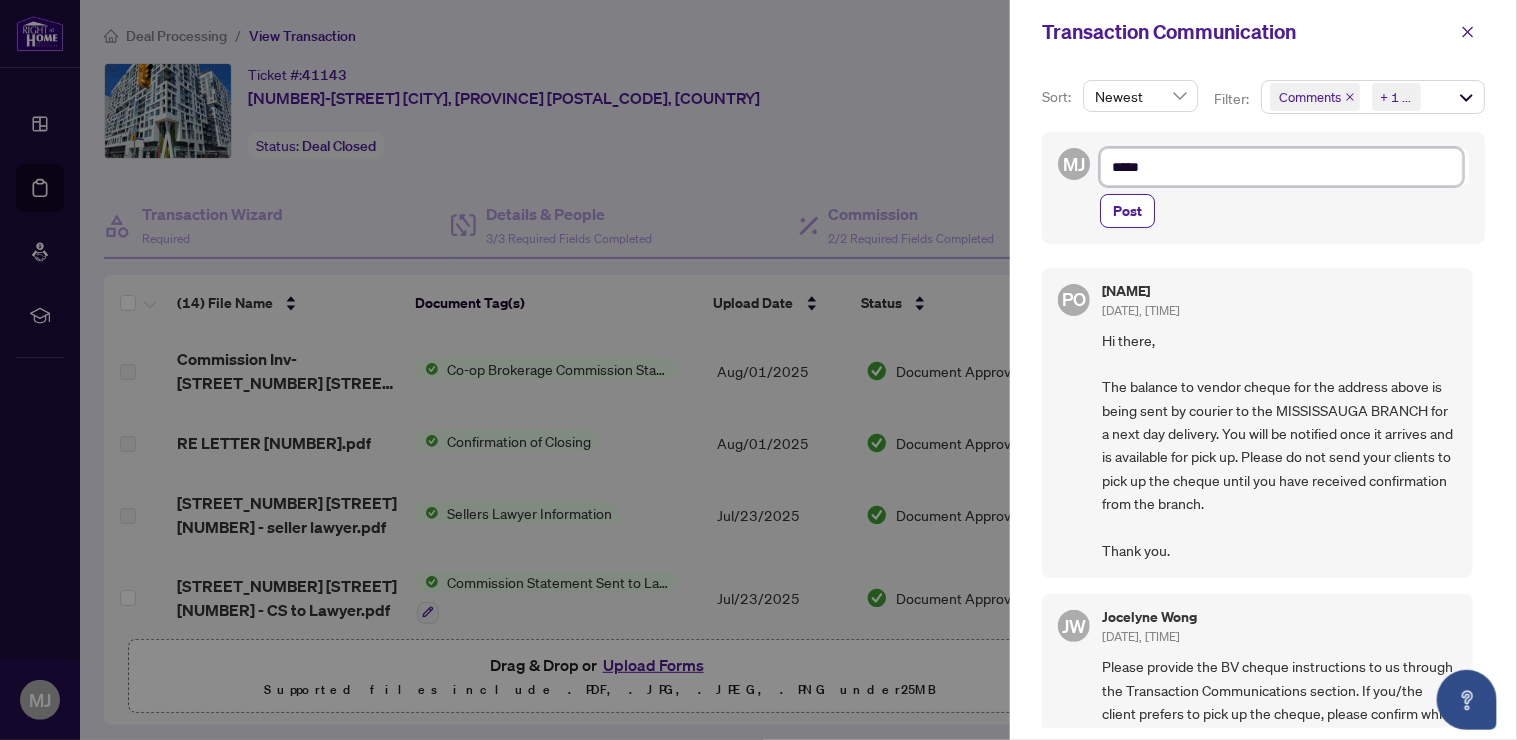type on "******" 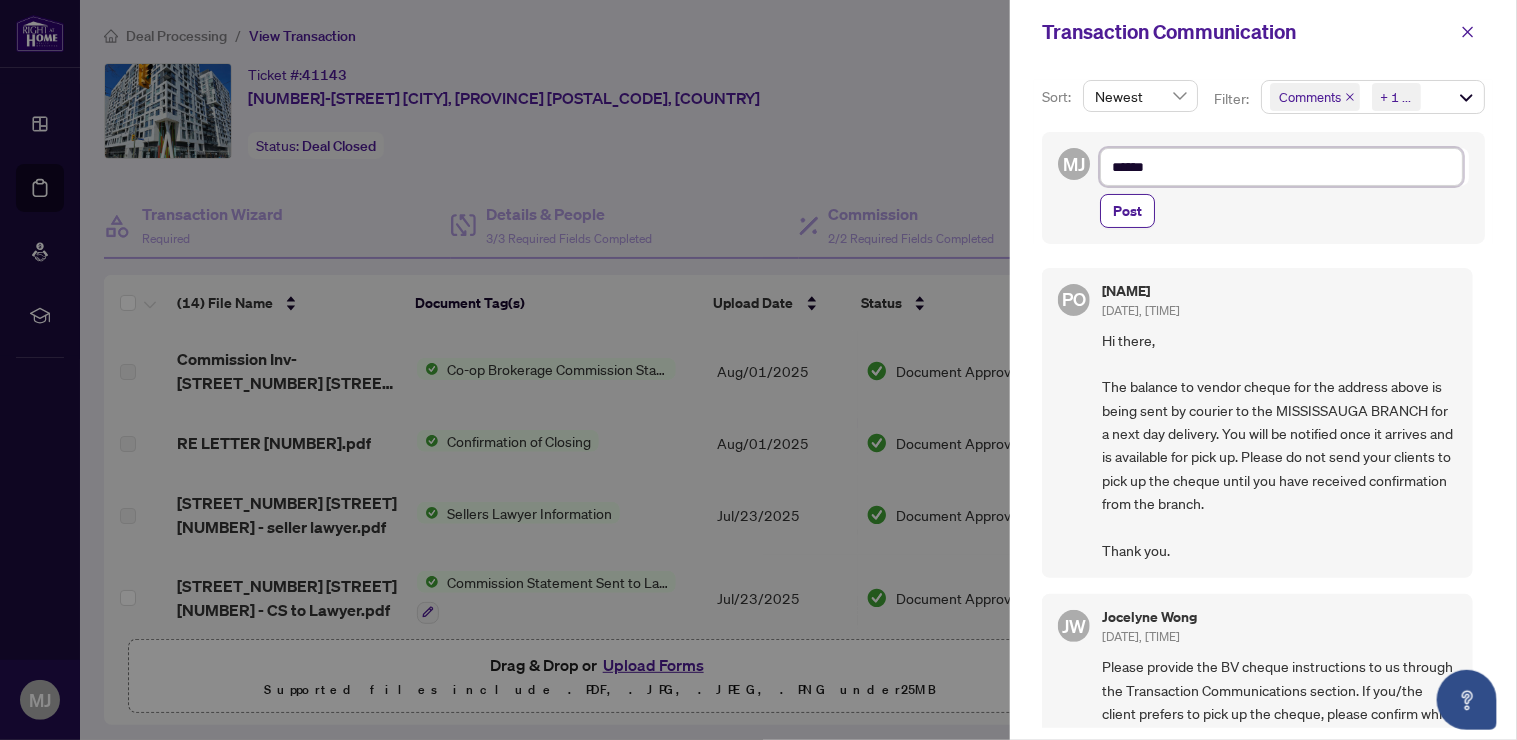 type on "*******" 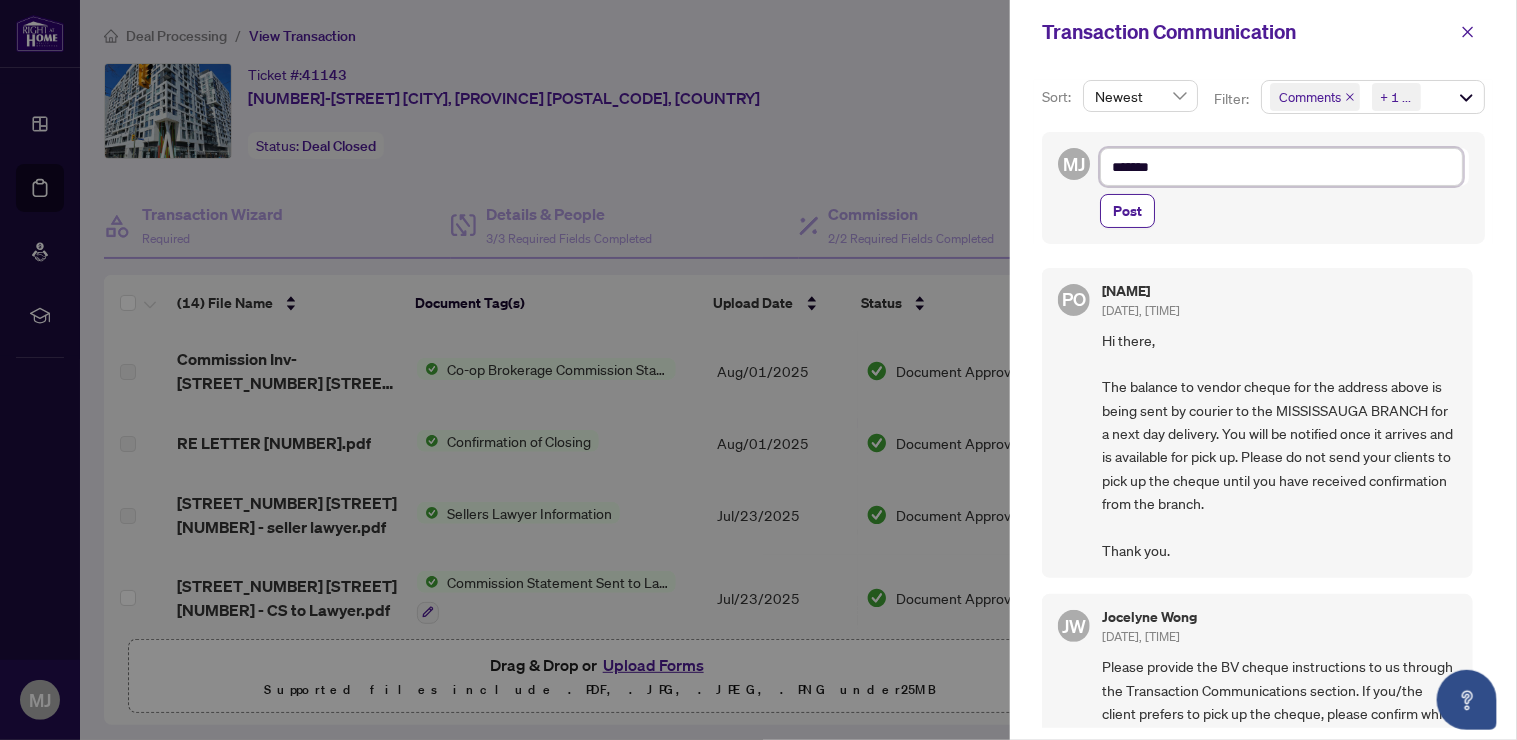 type on "********" 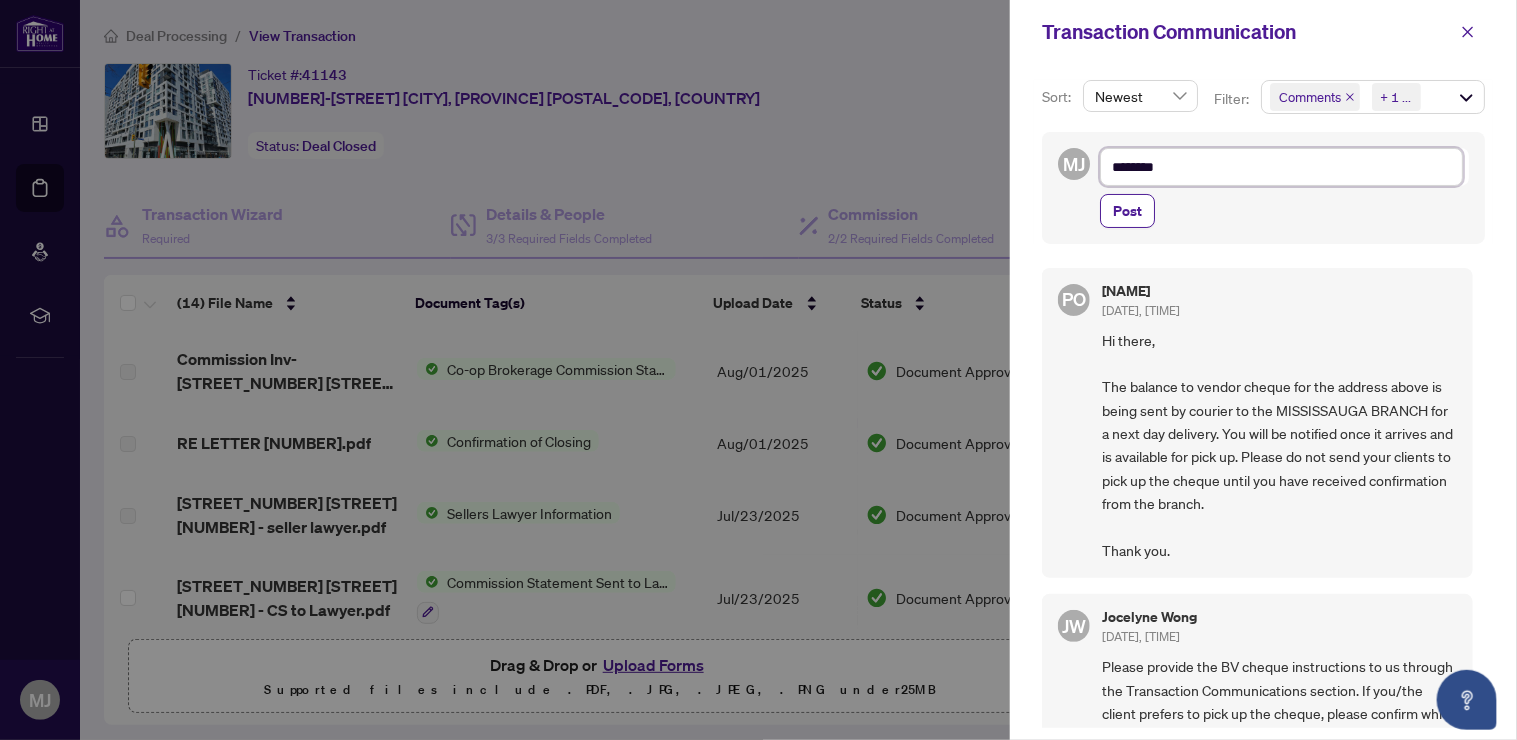 type on "********" 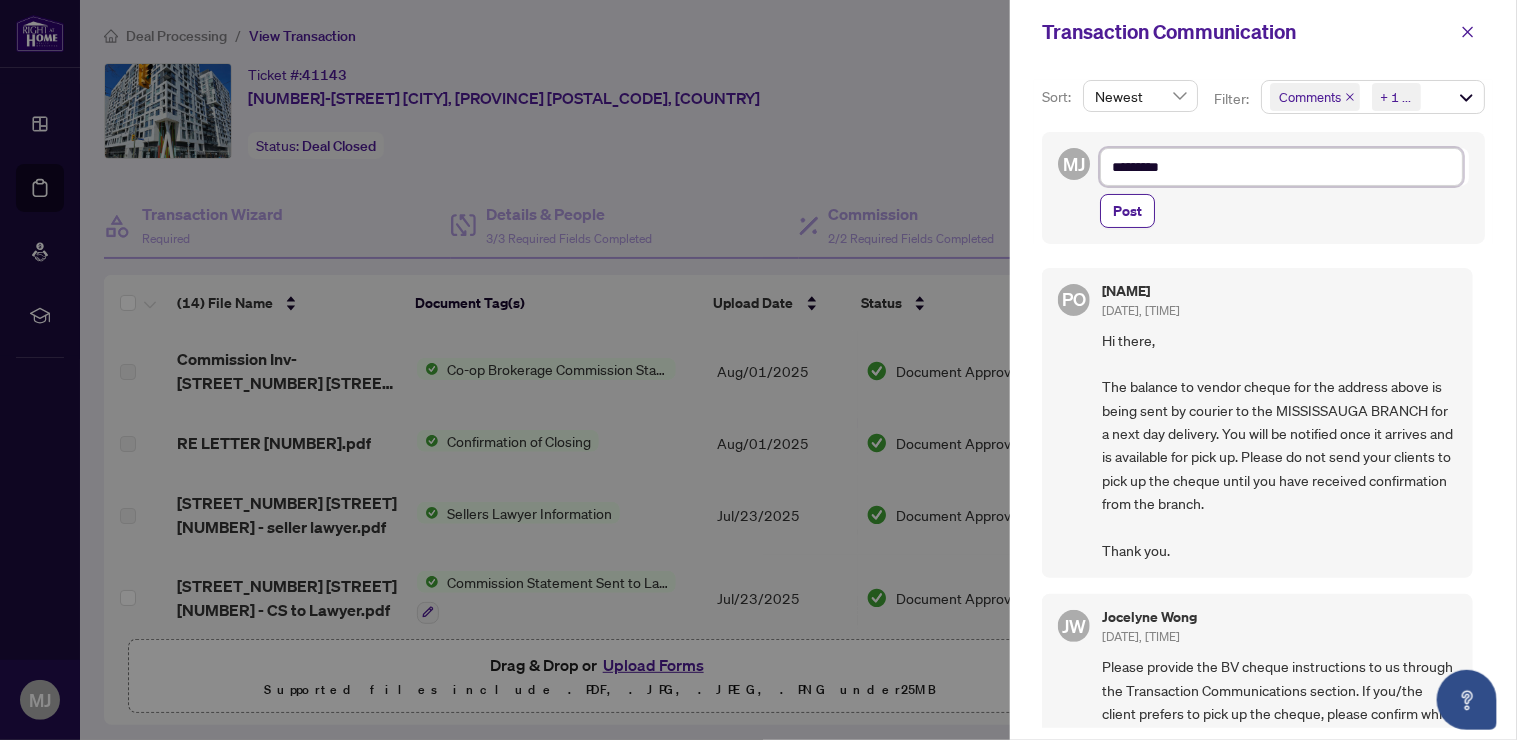 type on "**********" 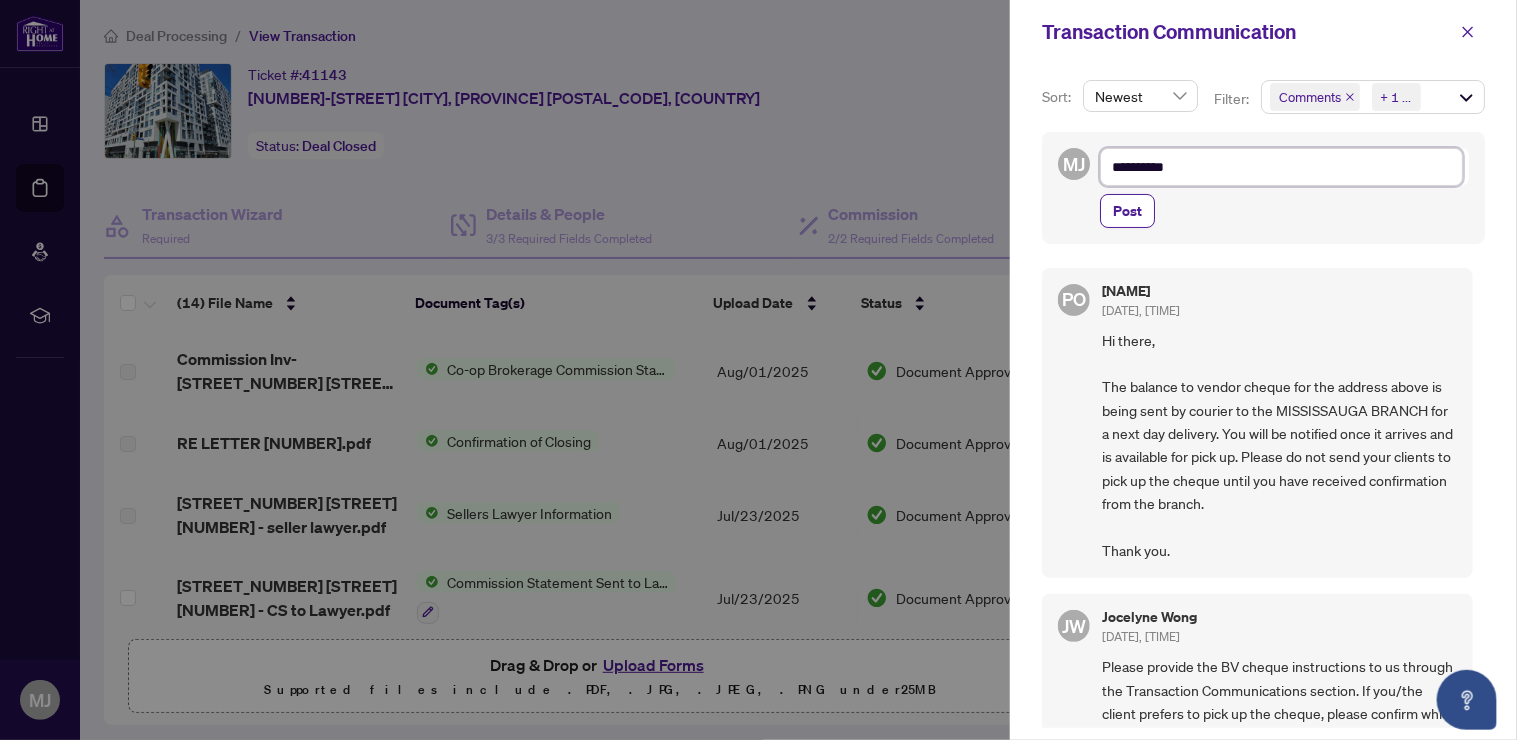 type on "**********" 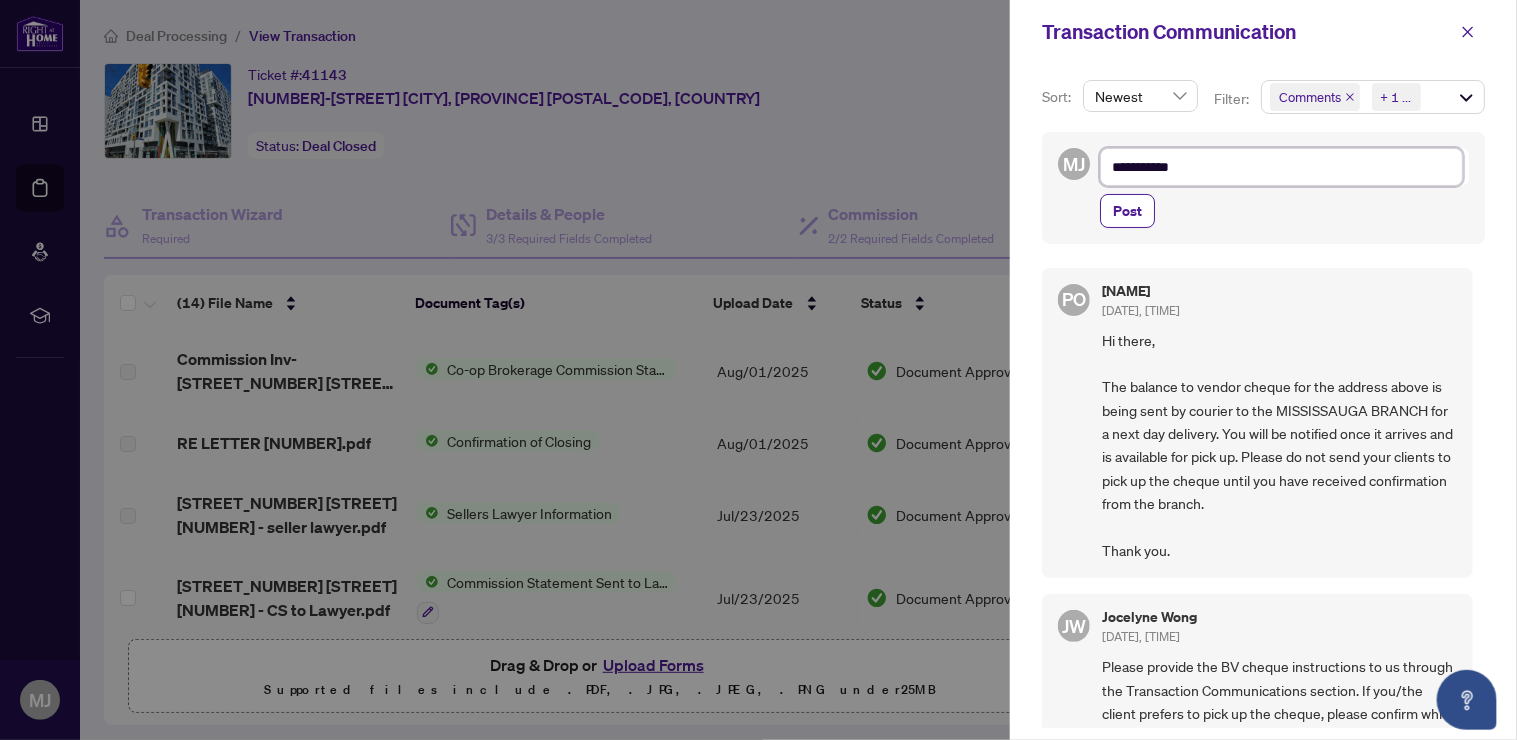type on "**********" 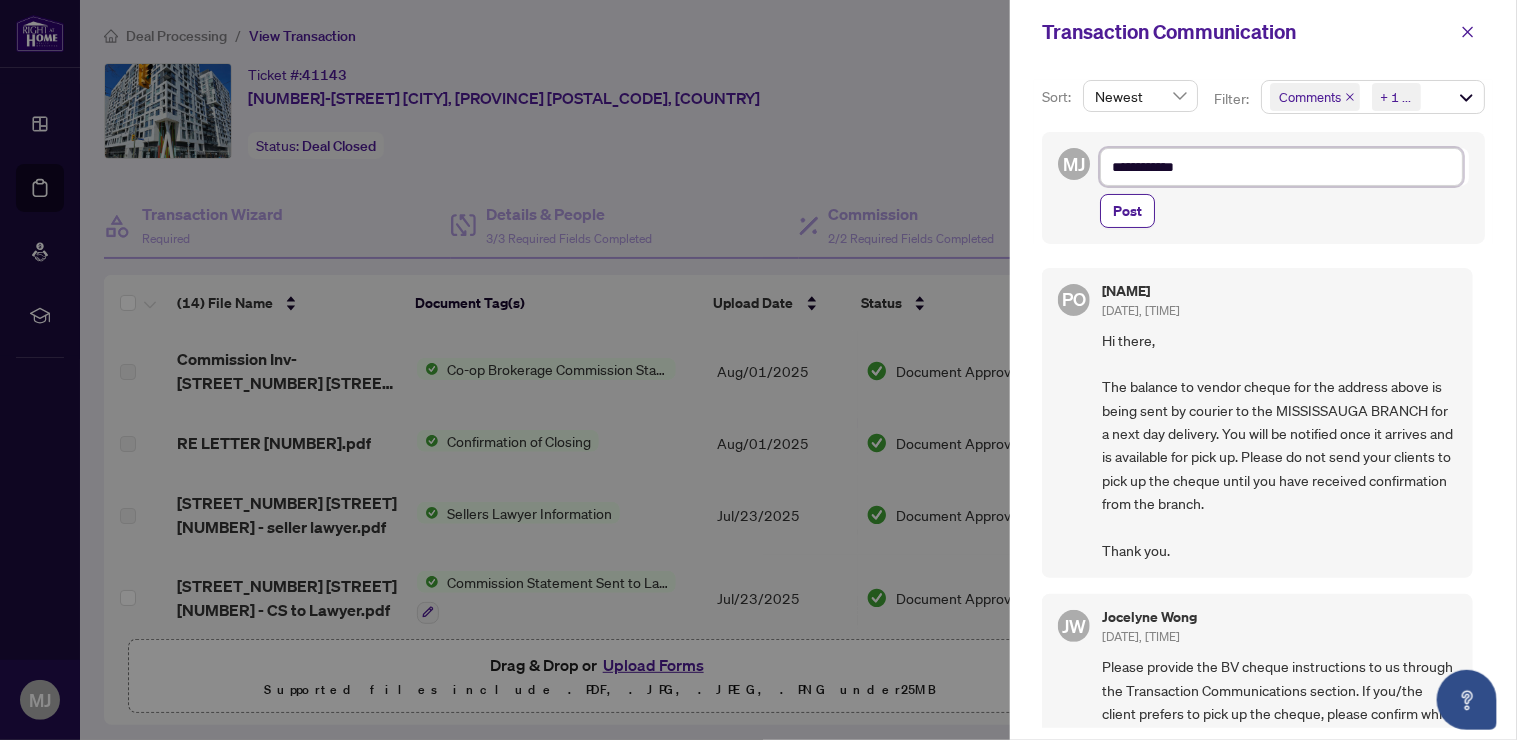 type on "**********" 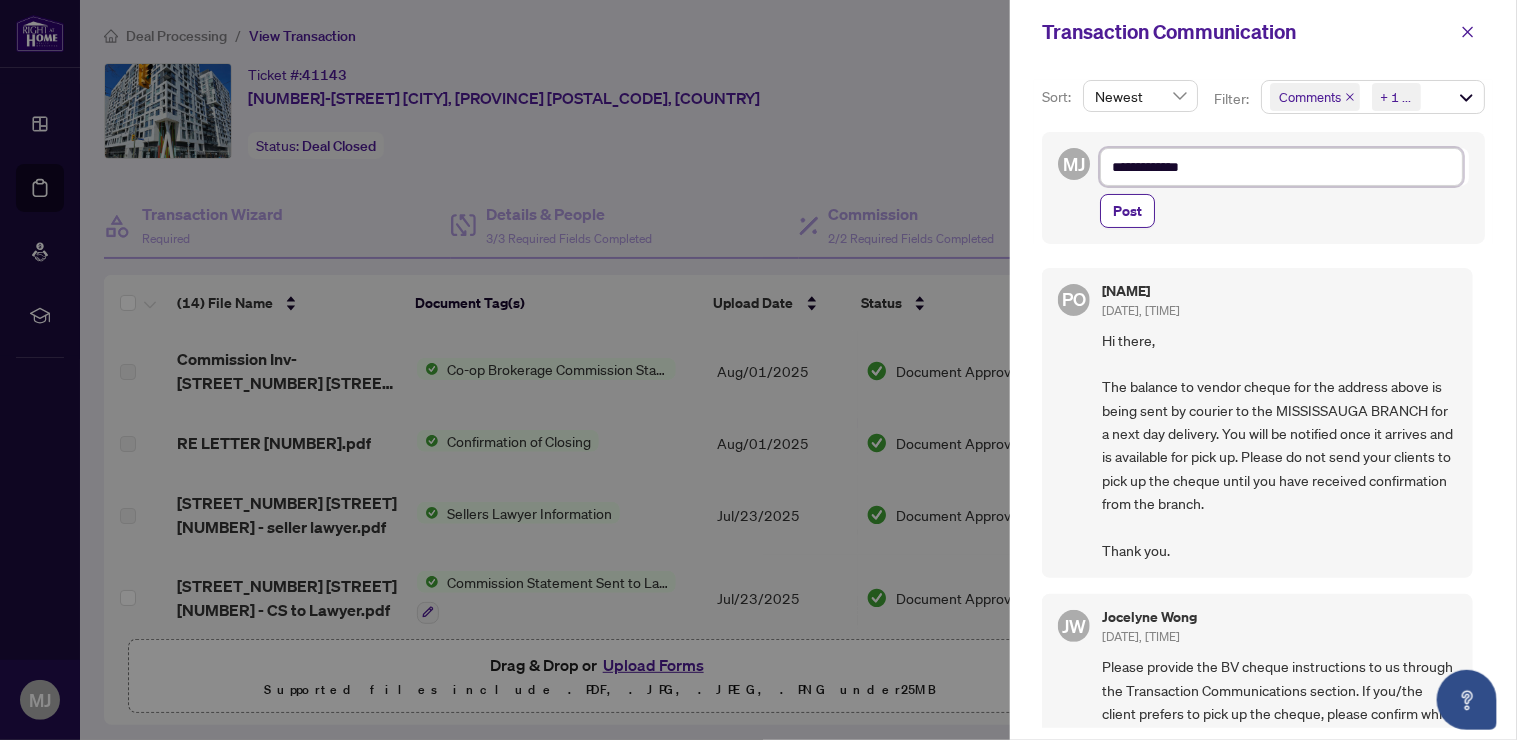 type on "**********" 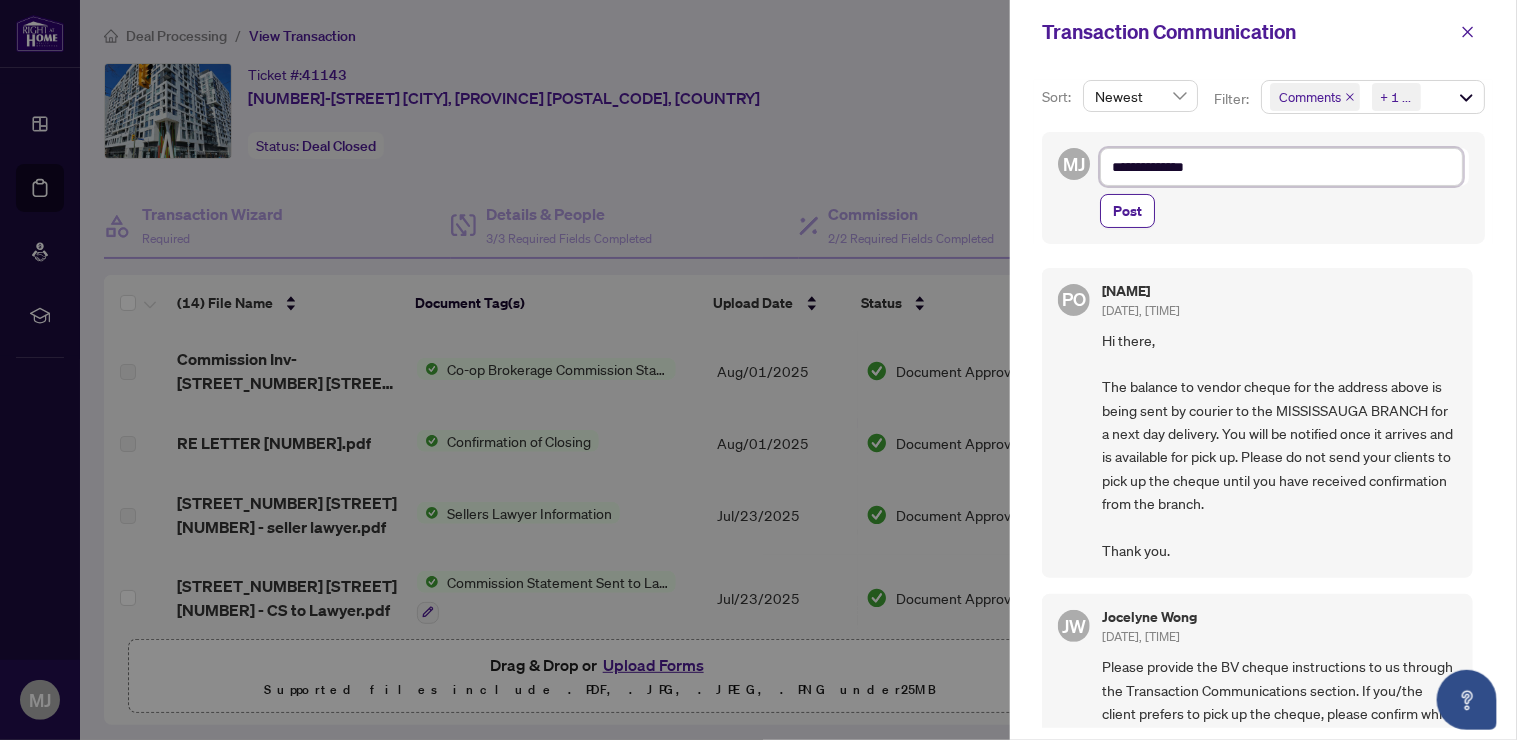 type on "**********" 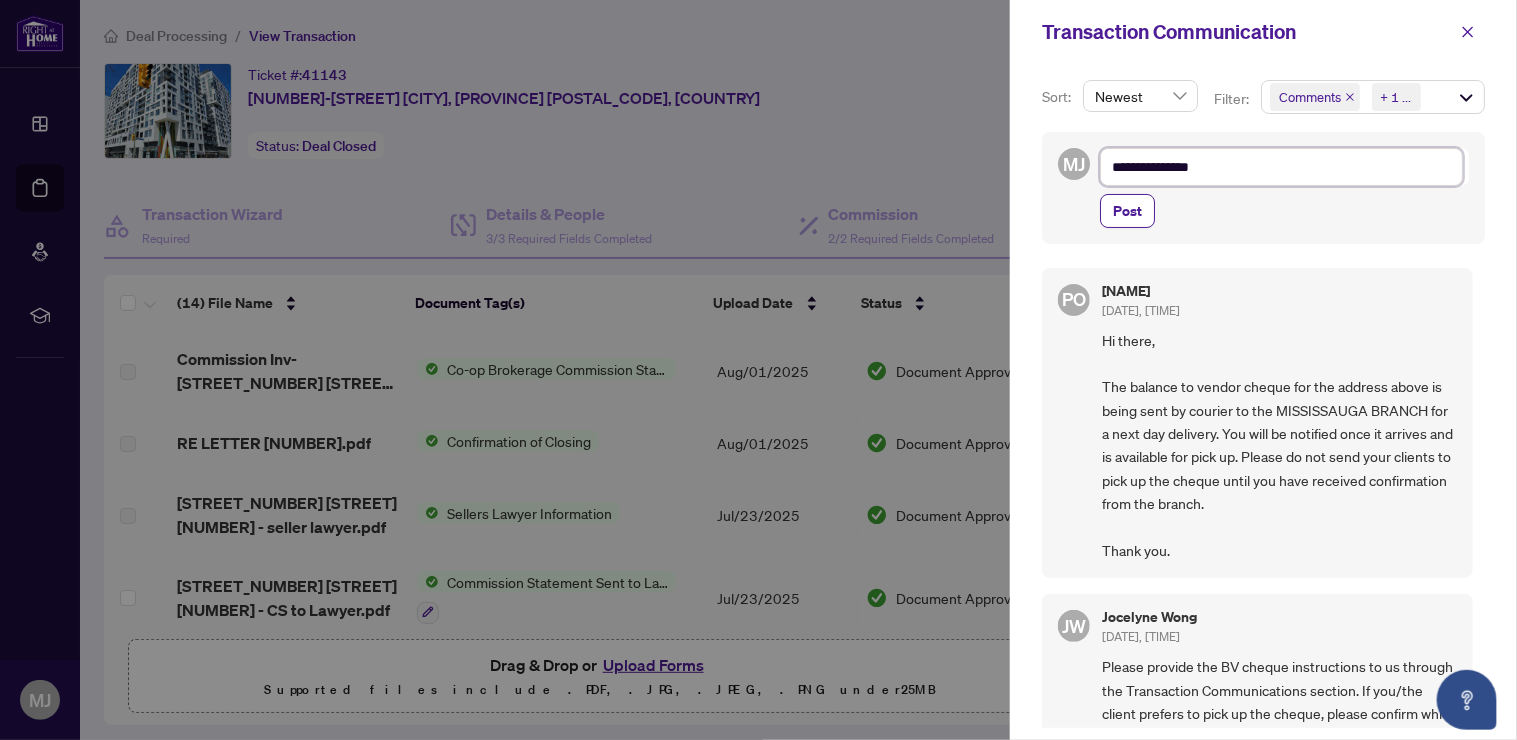 type on "**********" 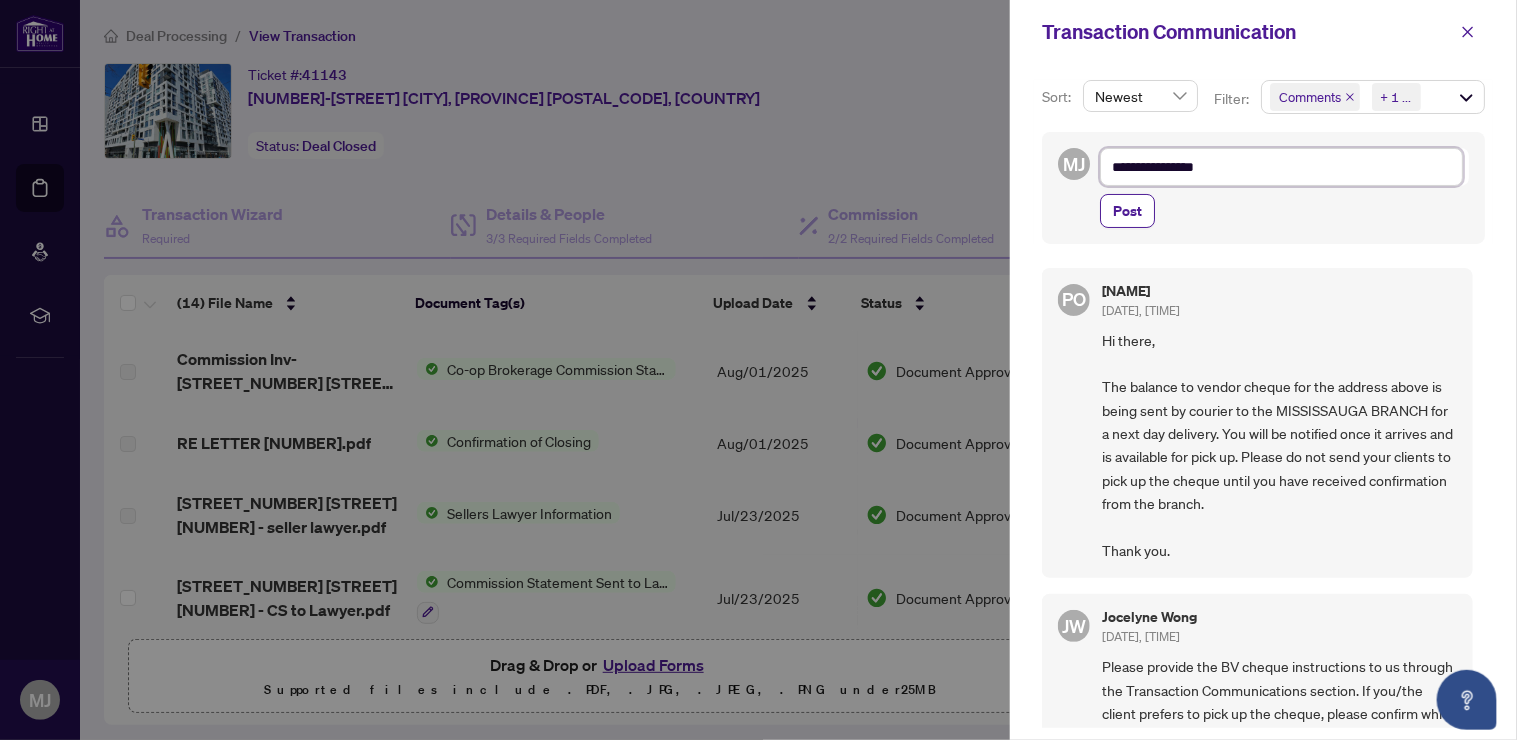 type on "**********" 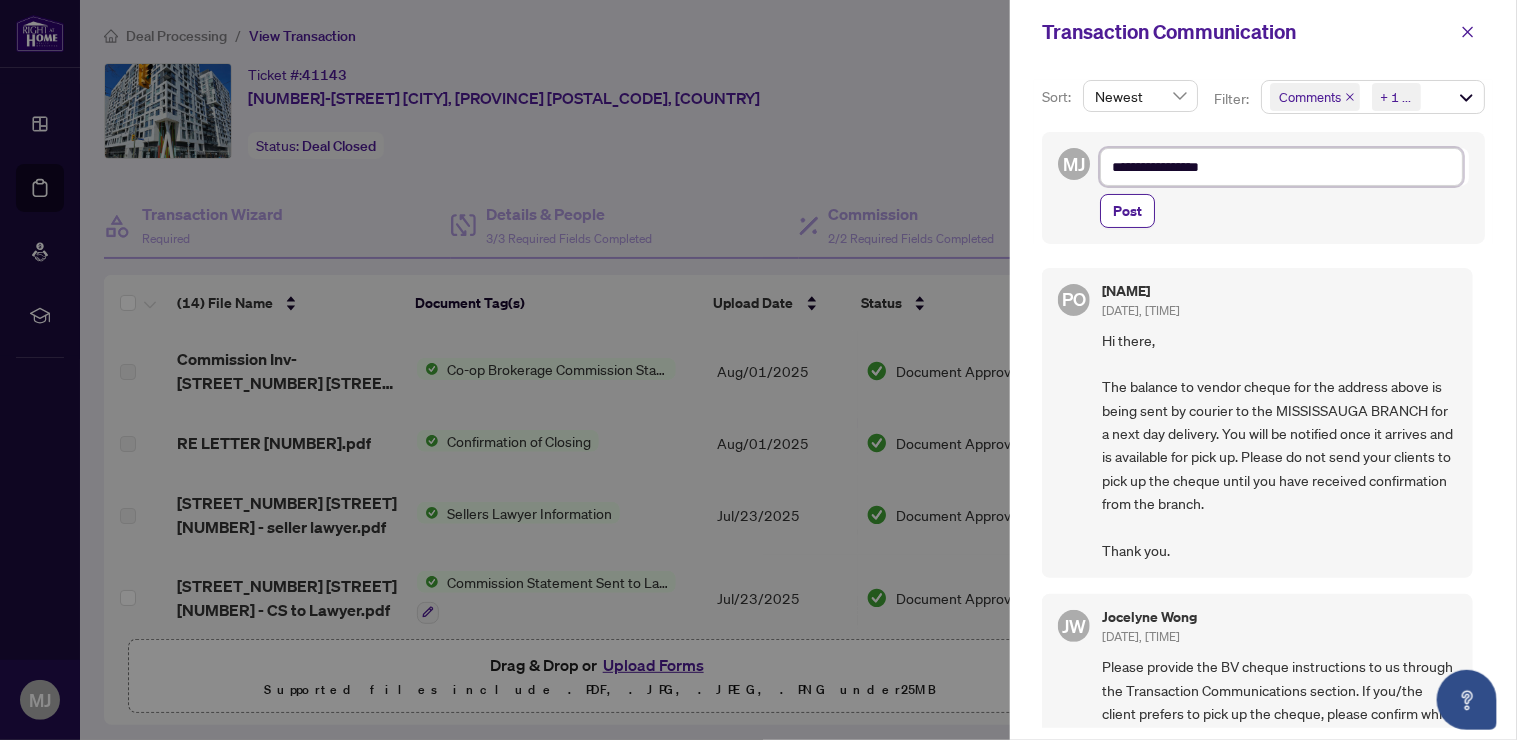 type on "**********" 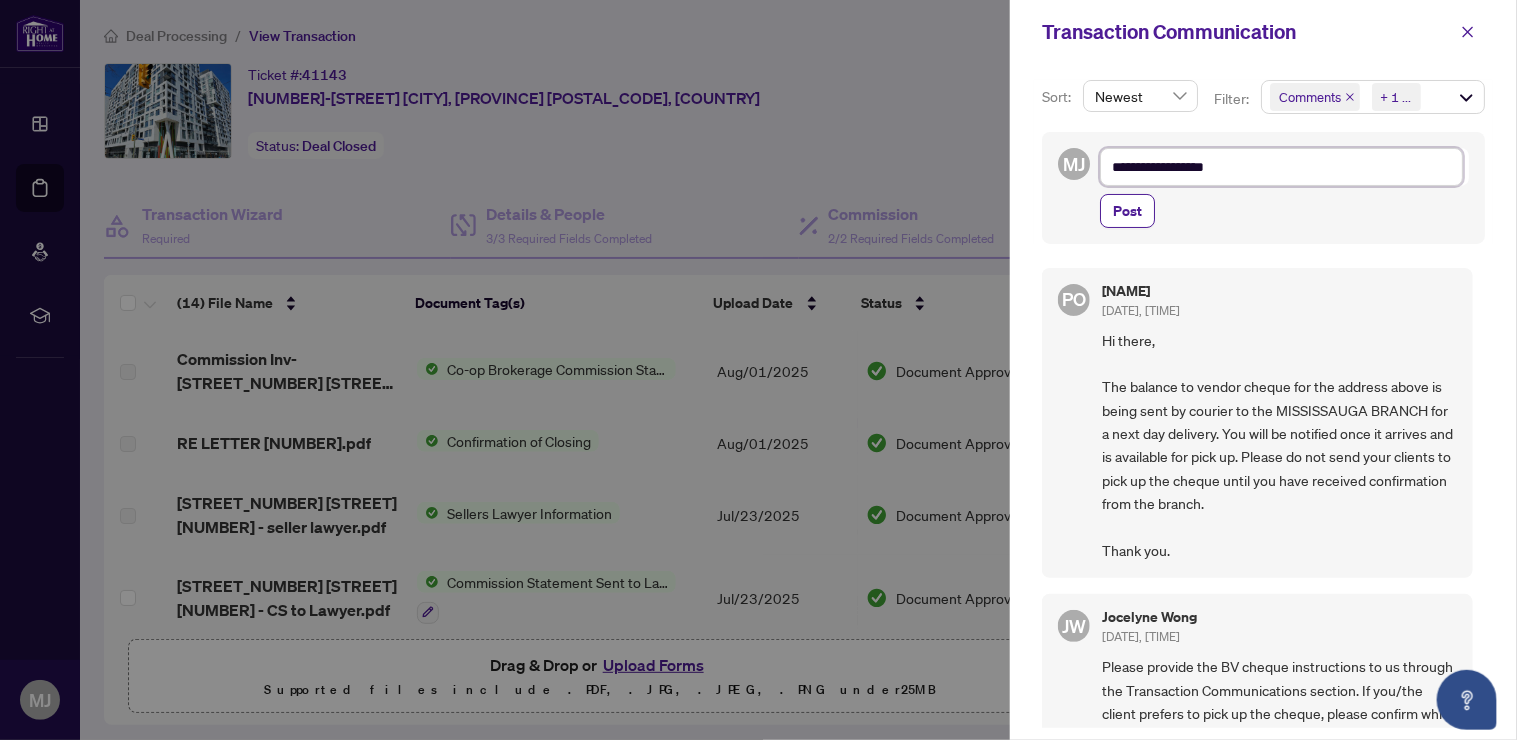 type on "**********" 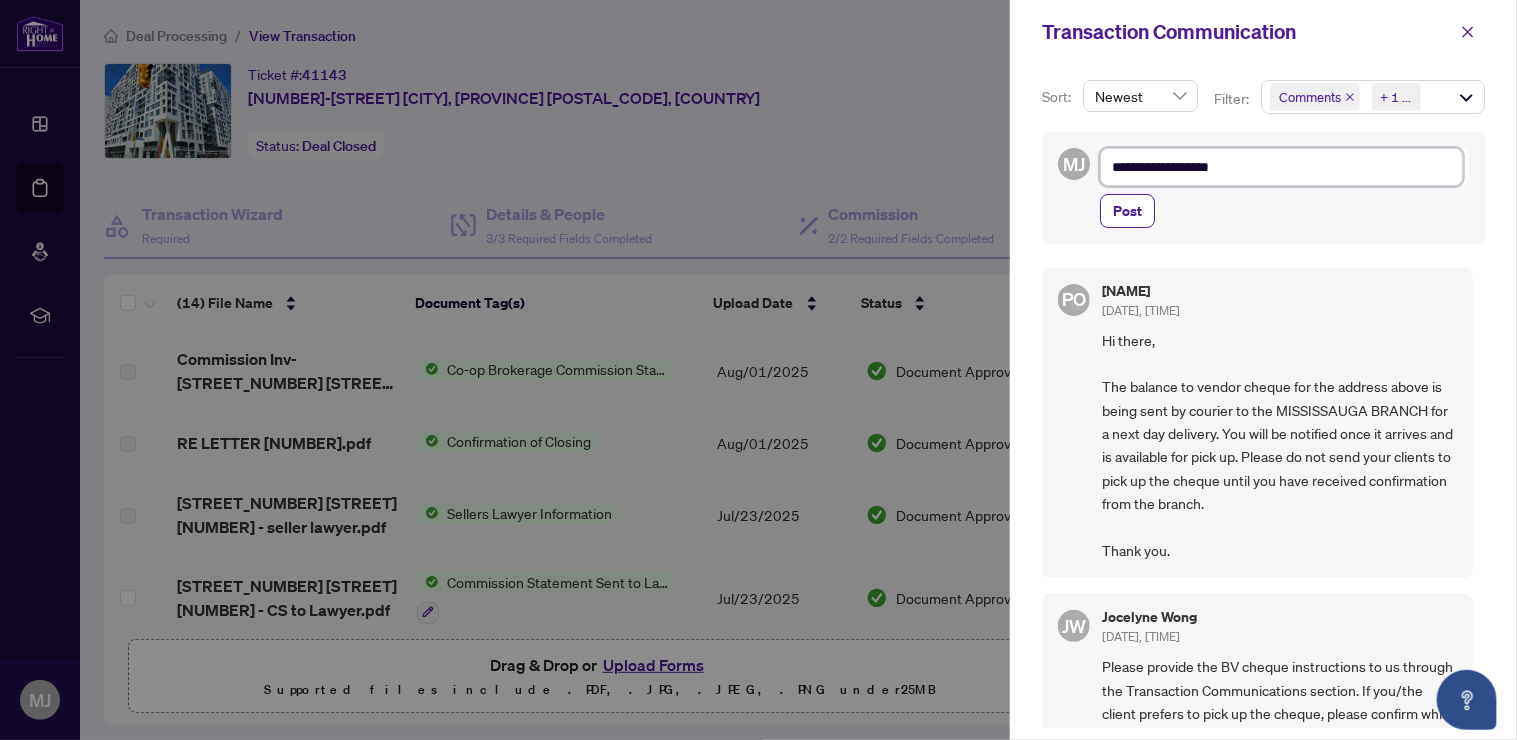 type on "**********" 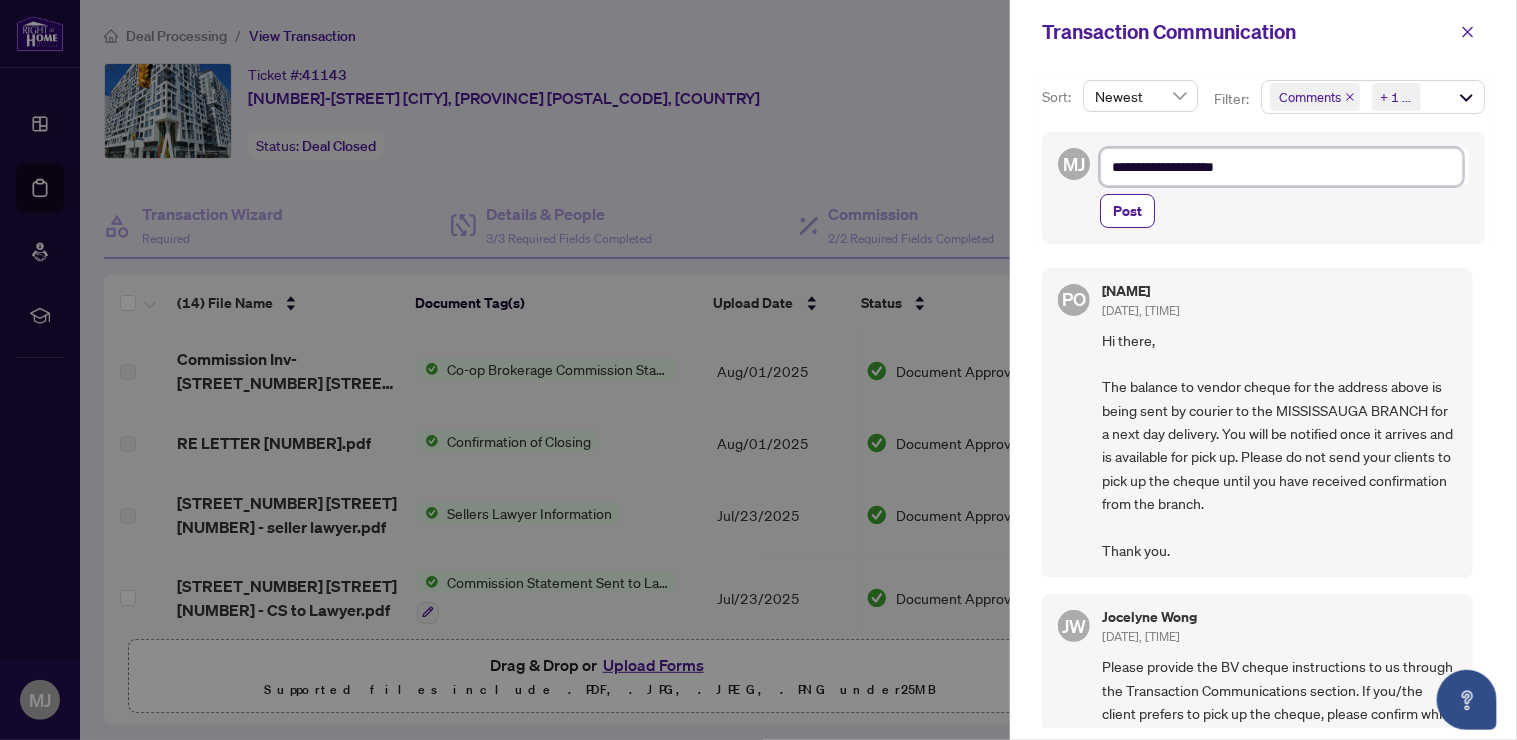 type on "**********" 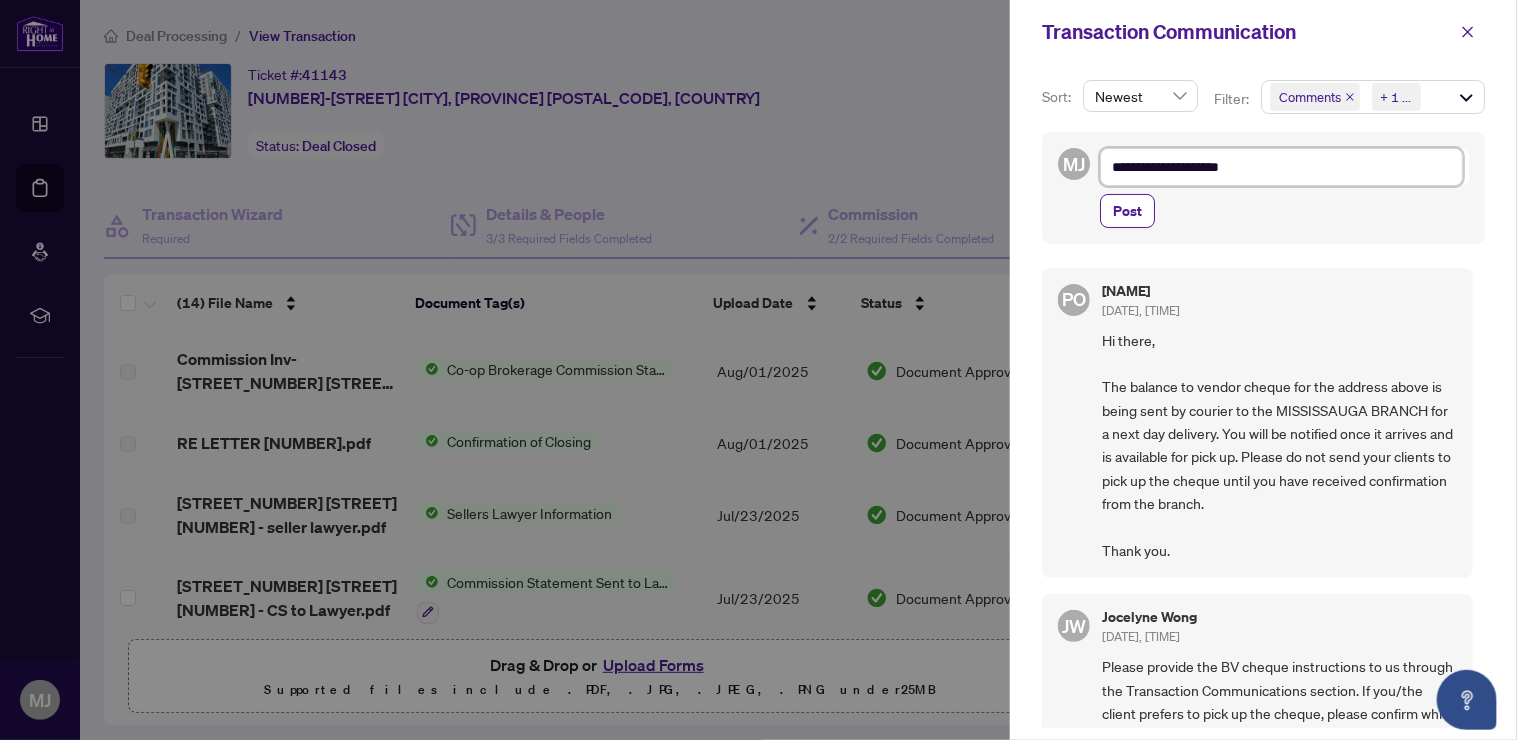 type on "**********" 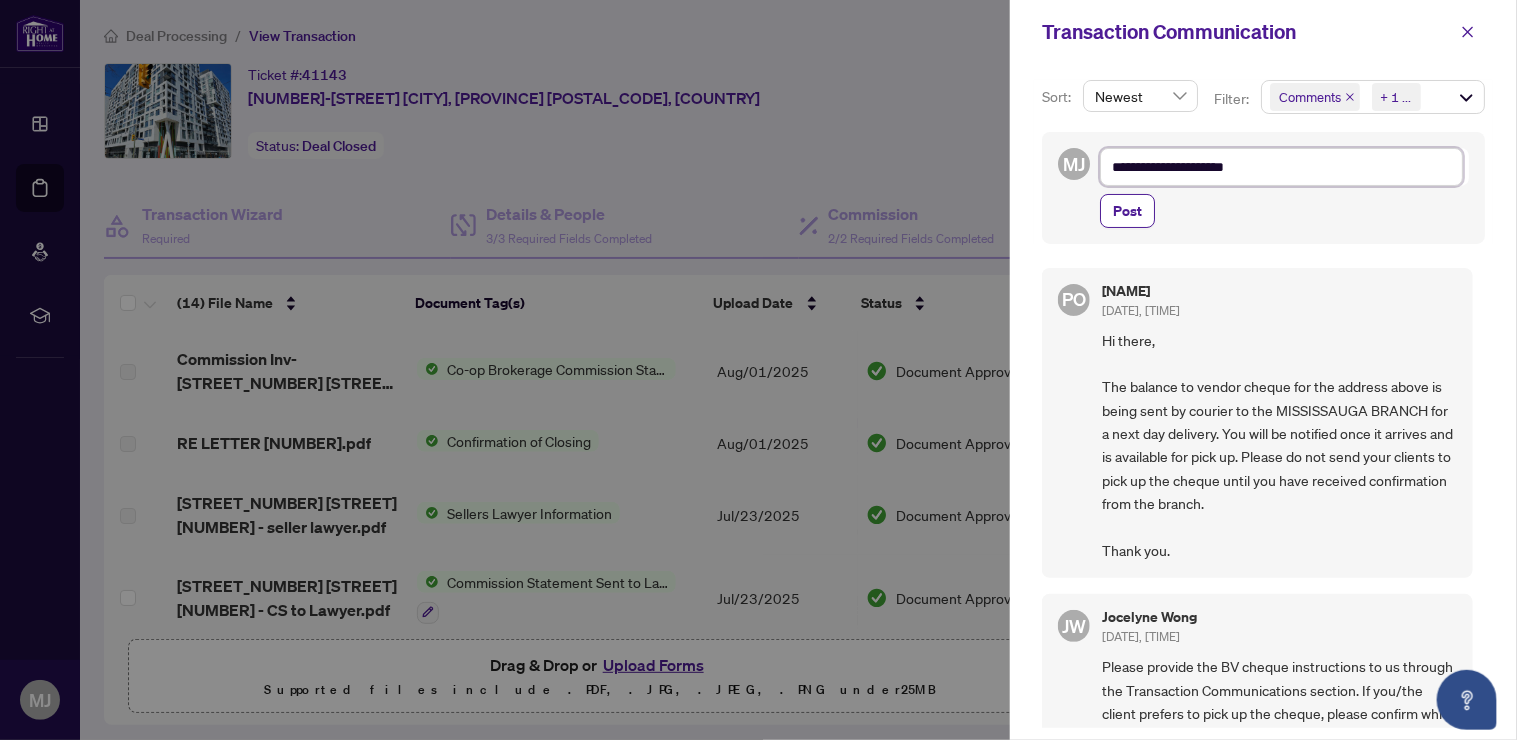 type on "**********" 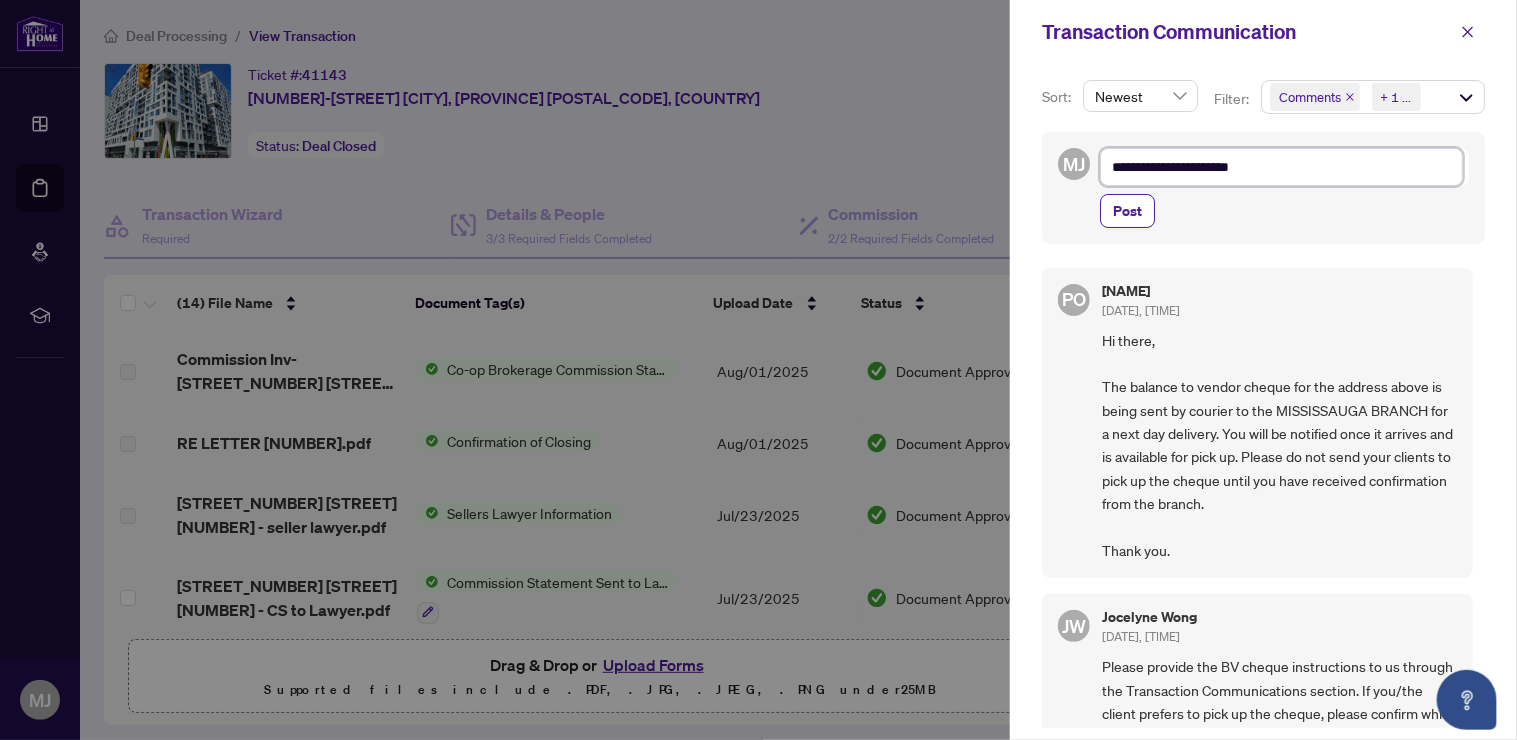 type on "**********" 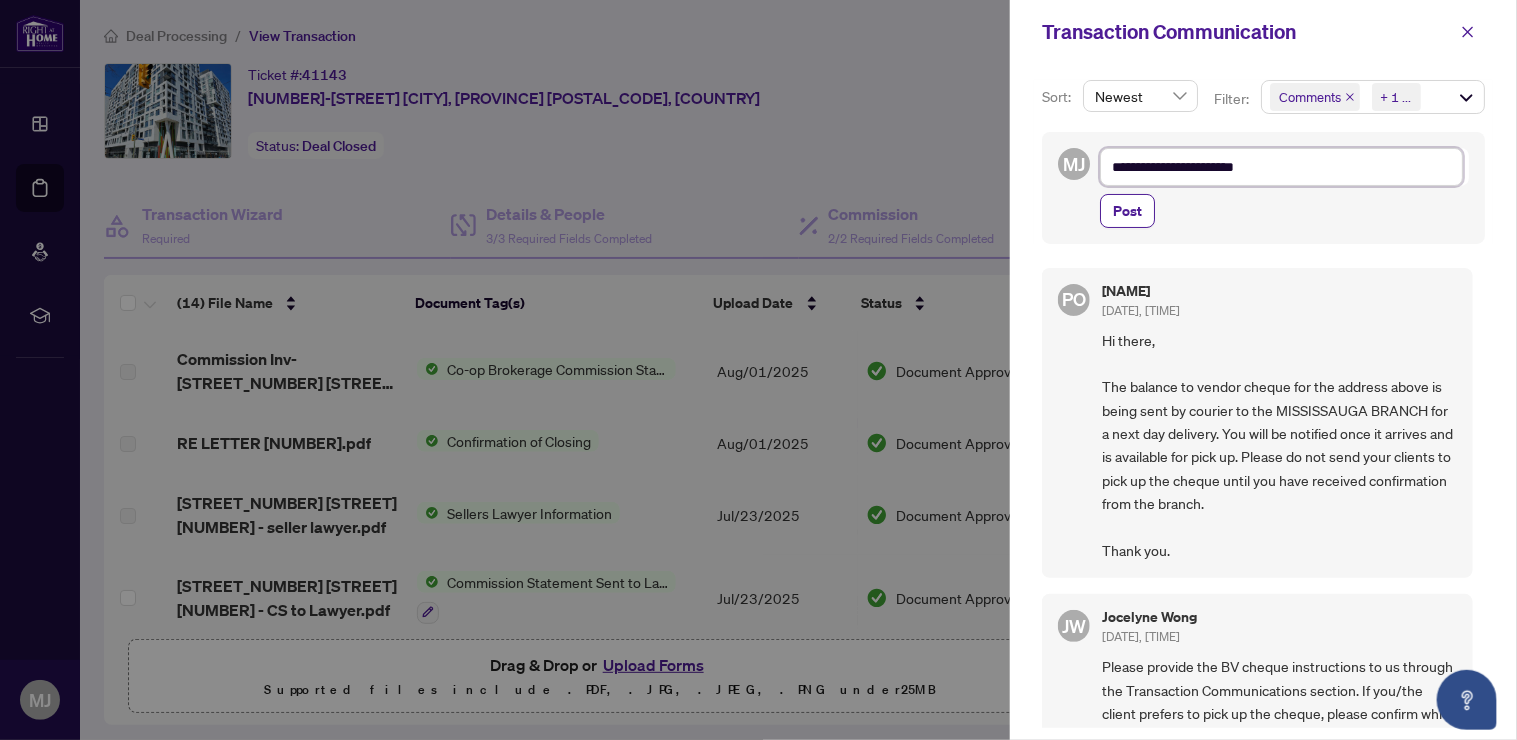 type on "**********" 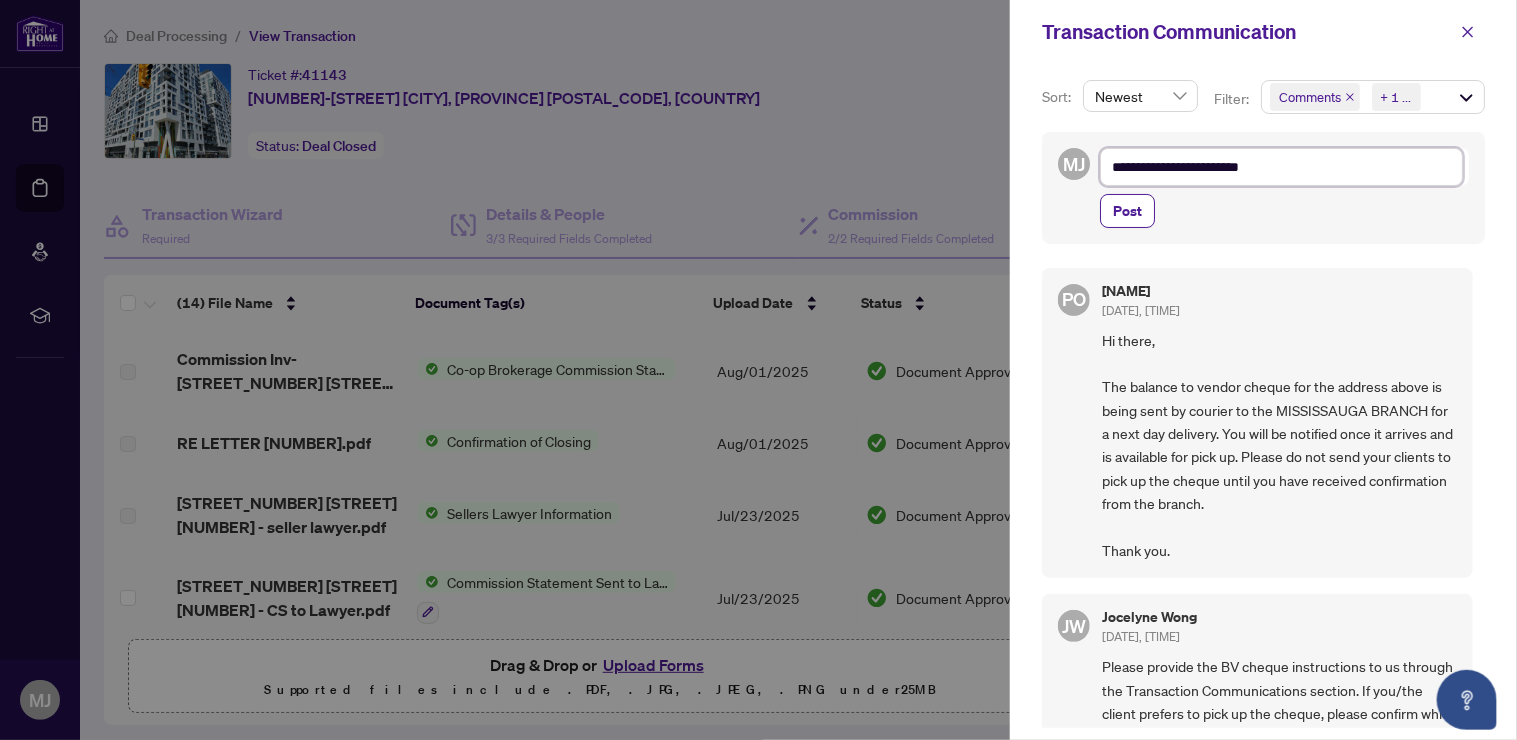 type on "**********" 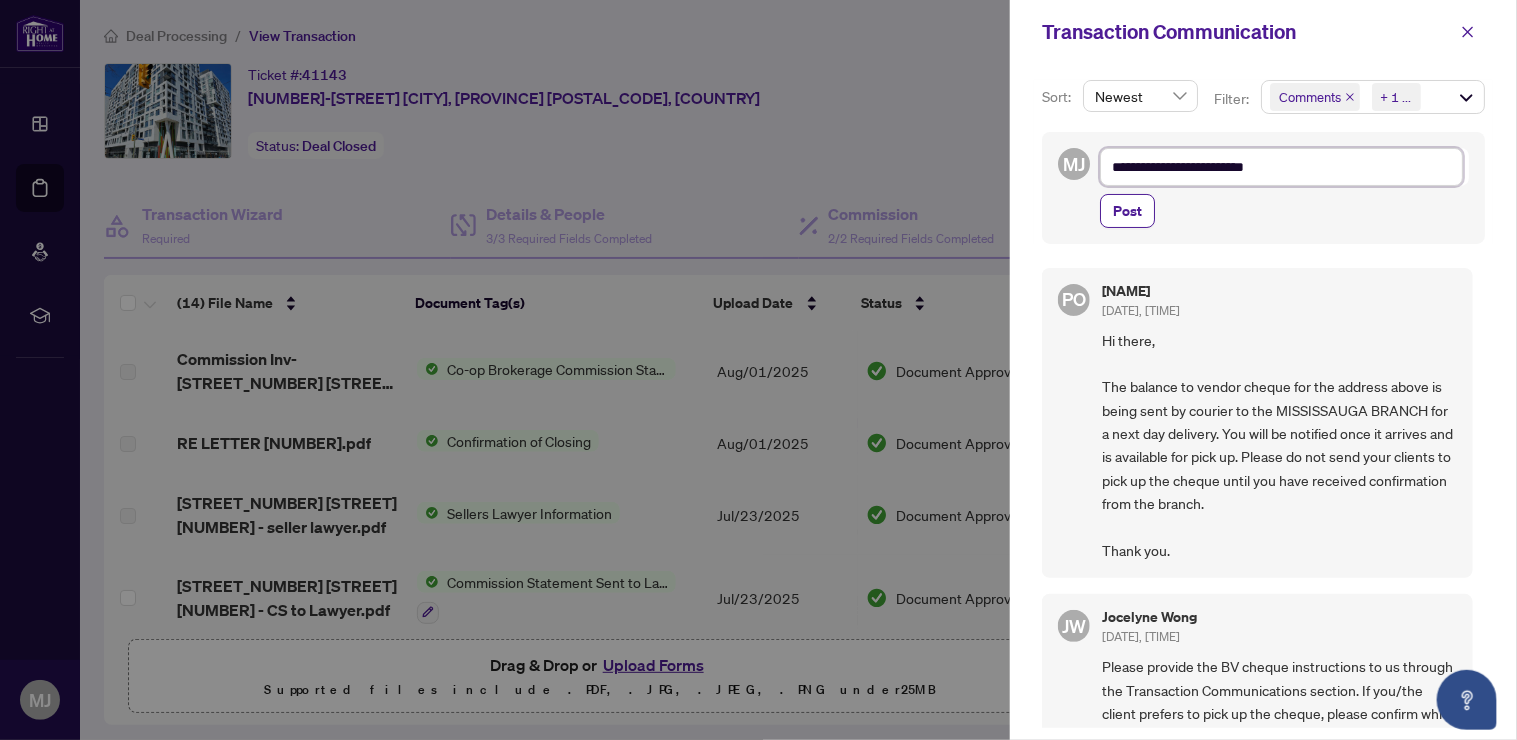 type on "**********" 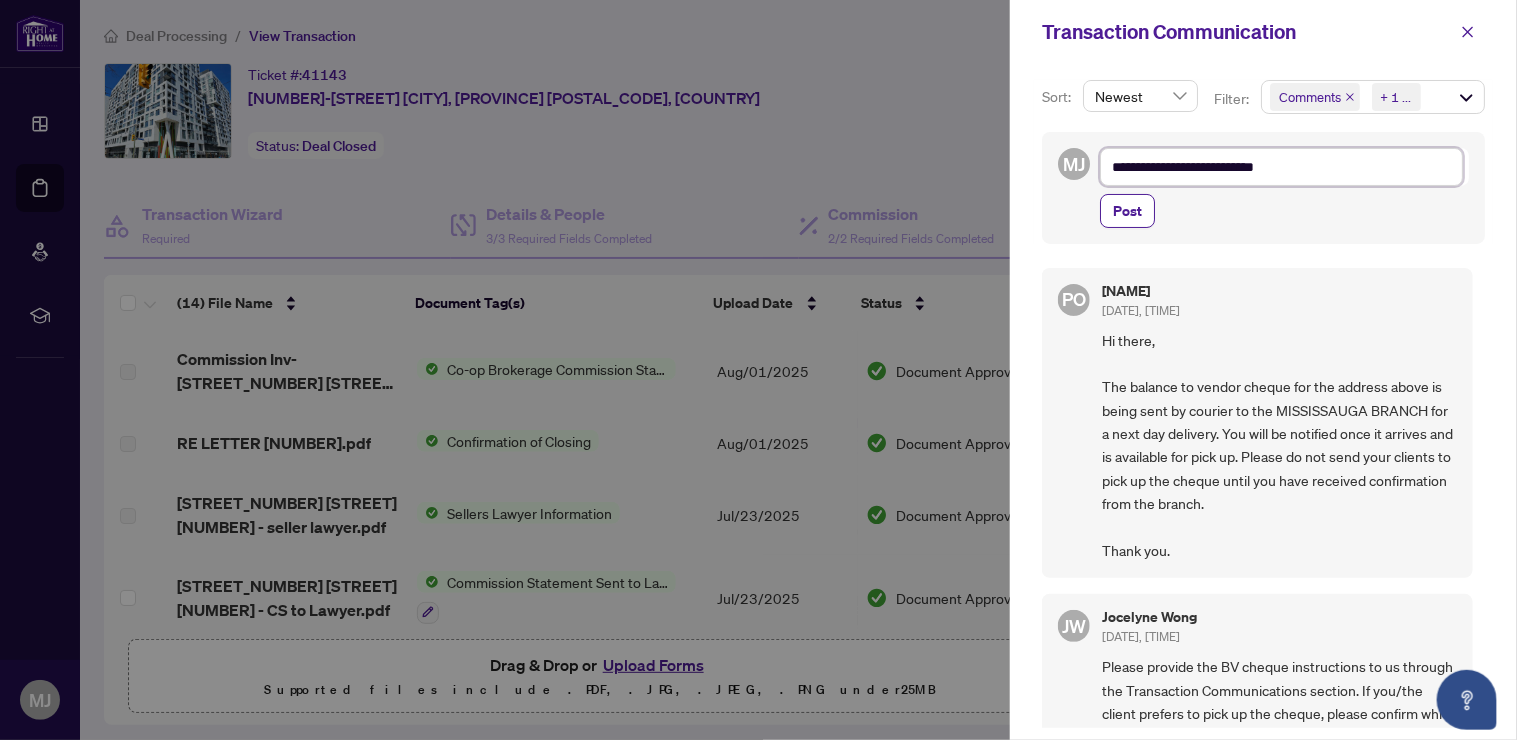 type on "**********" 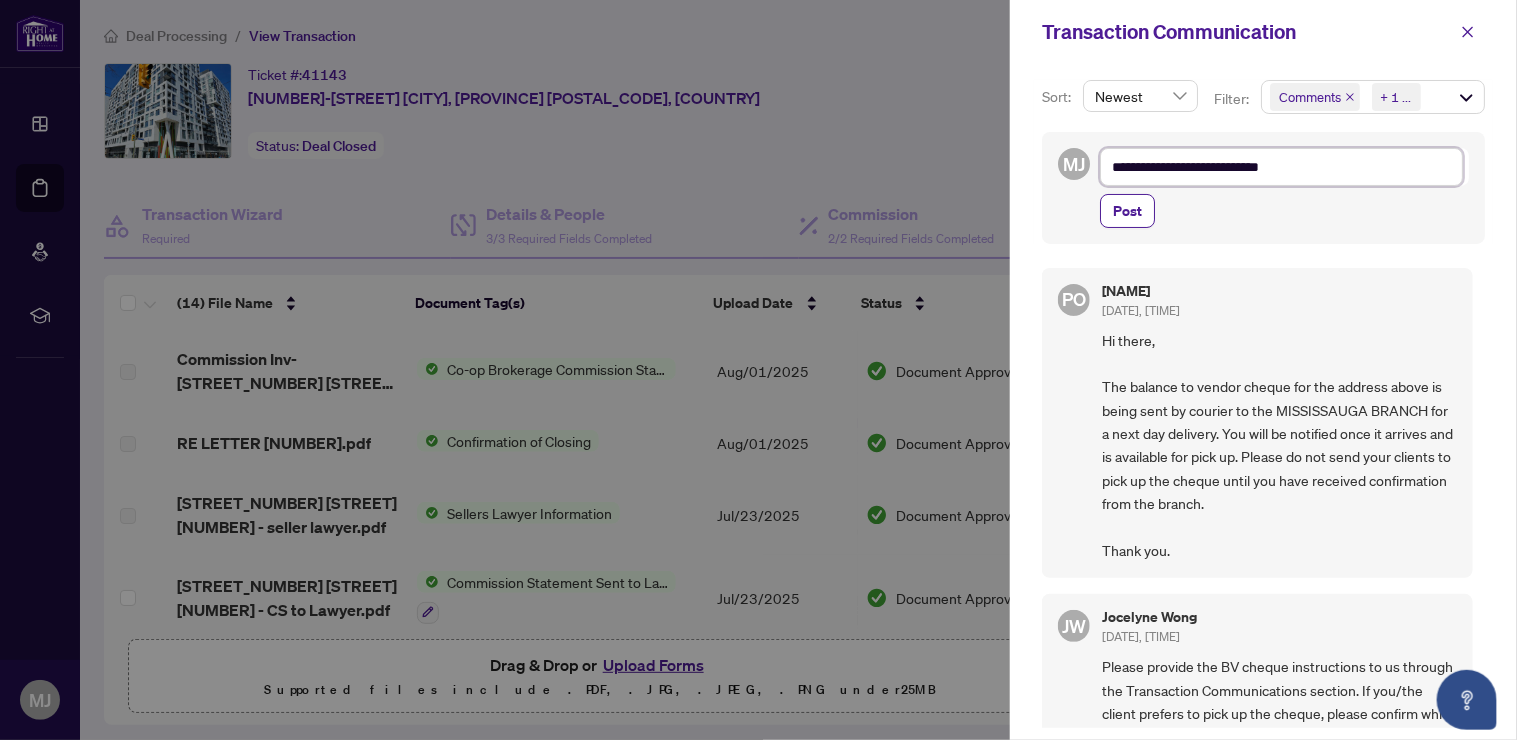 type on "**********" 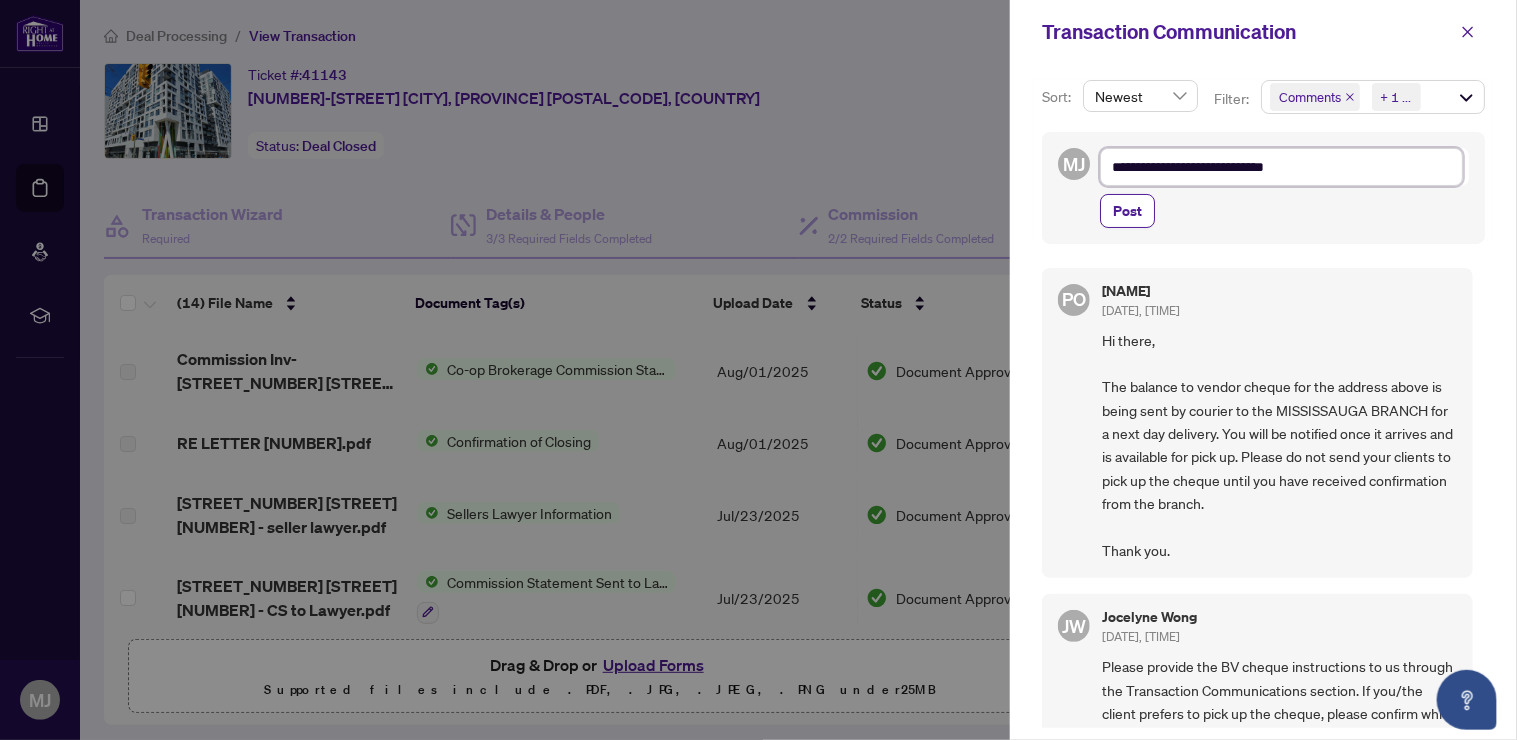 type on "**********" 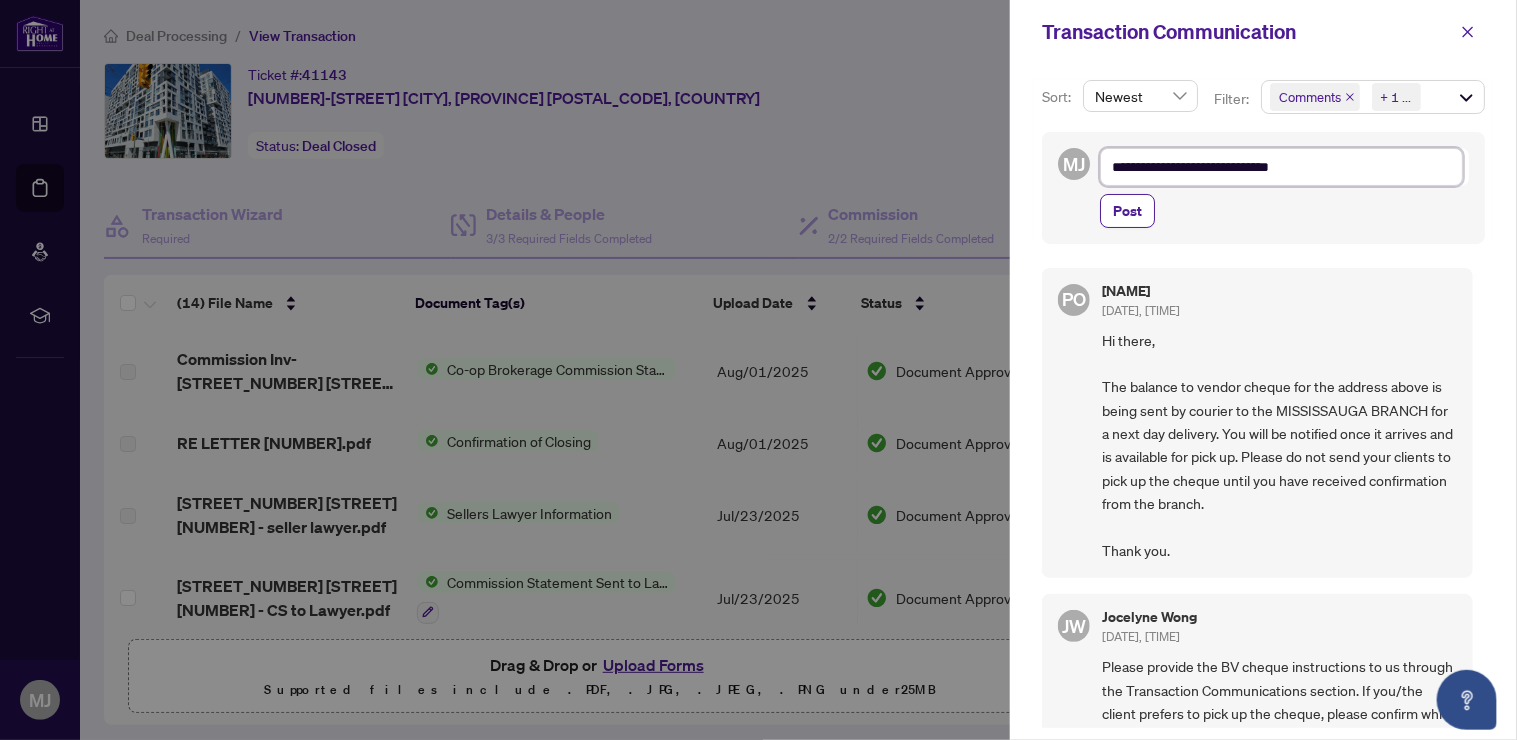 type on "**********" 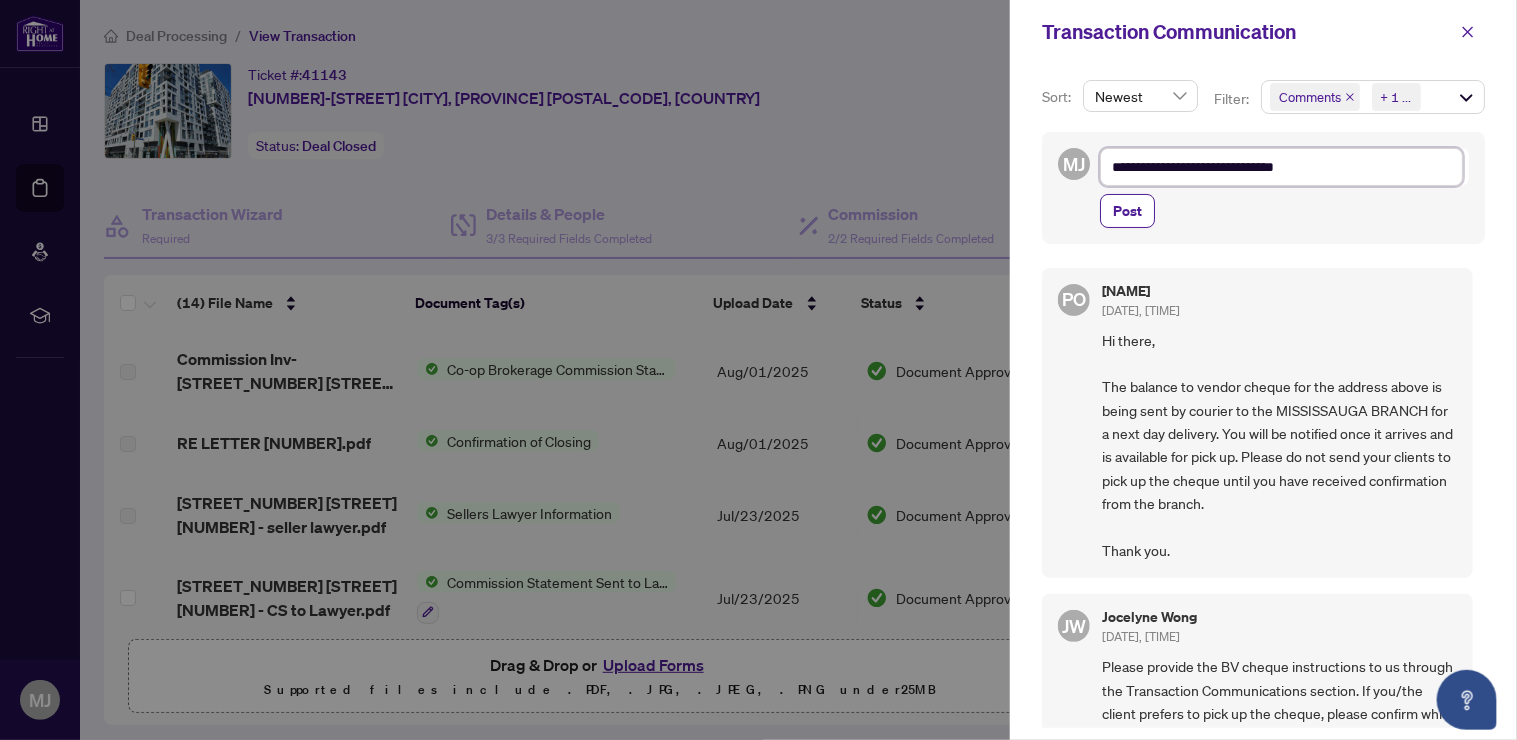 type on "**********" 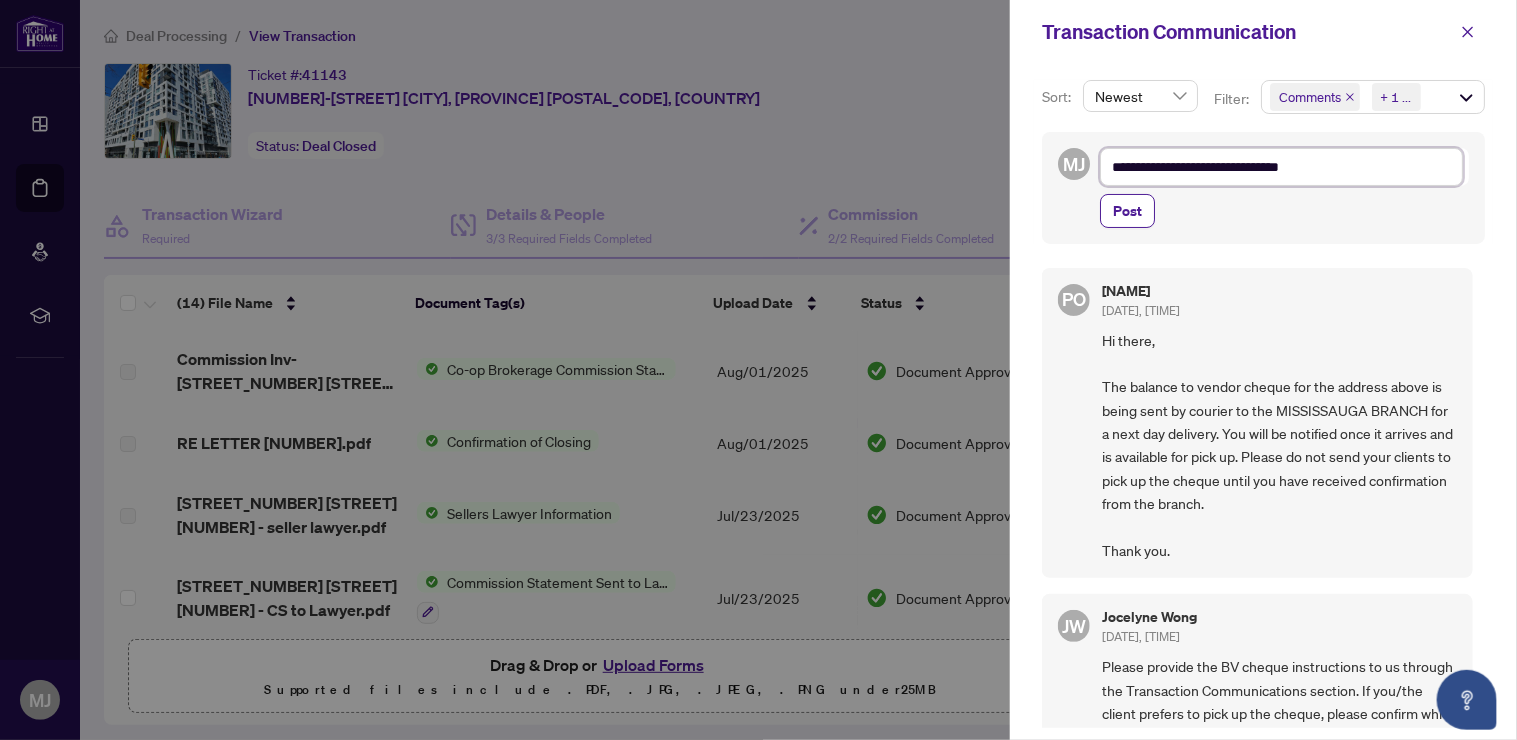 type on "**********" 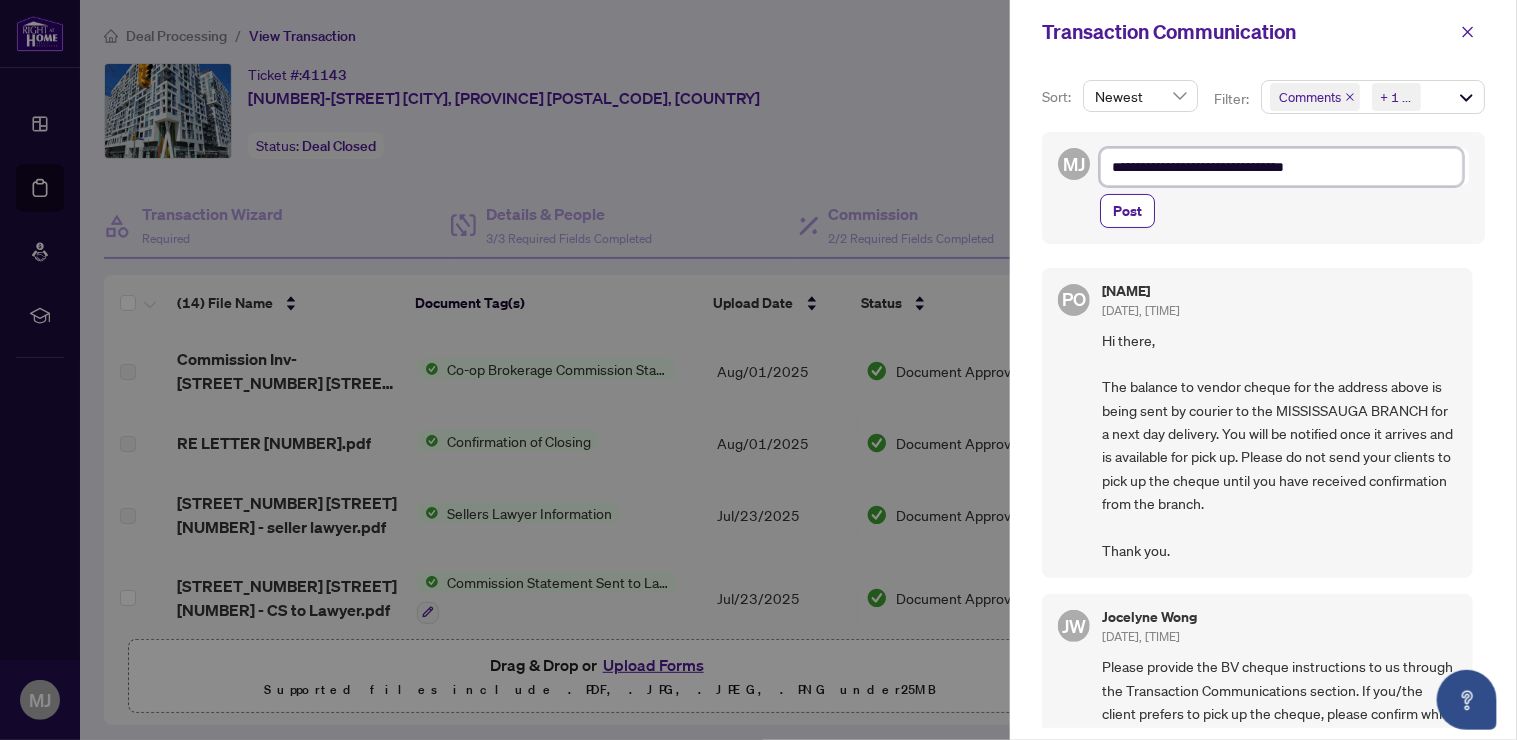 type on "**********" 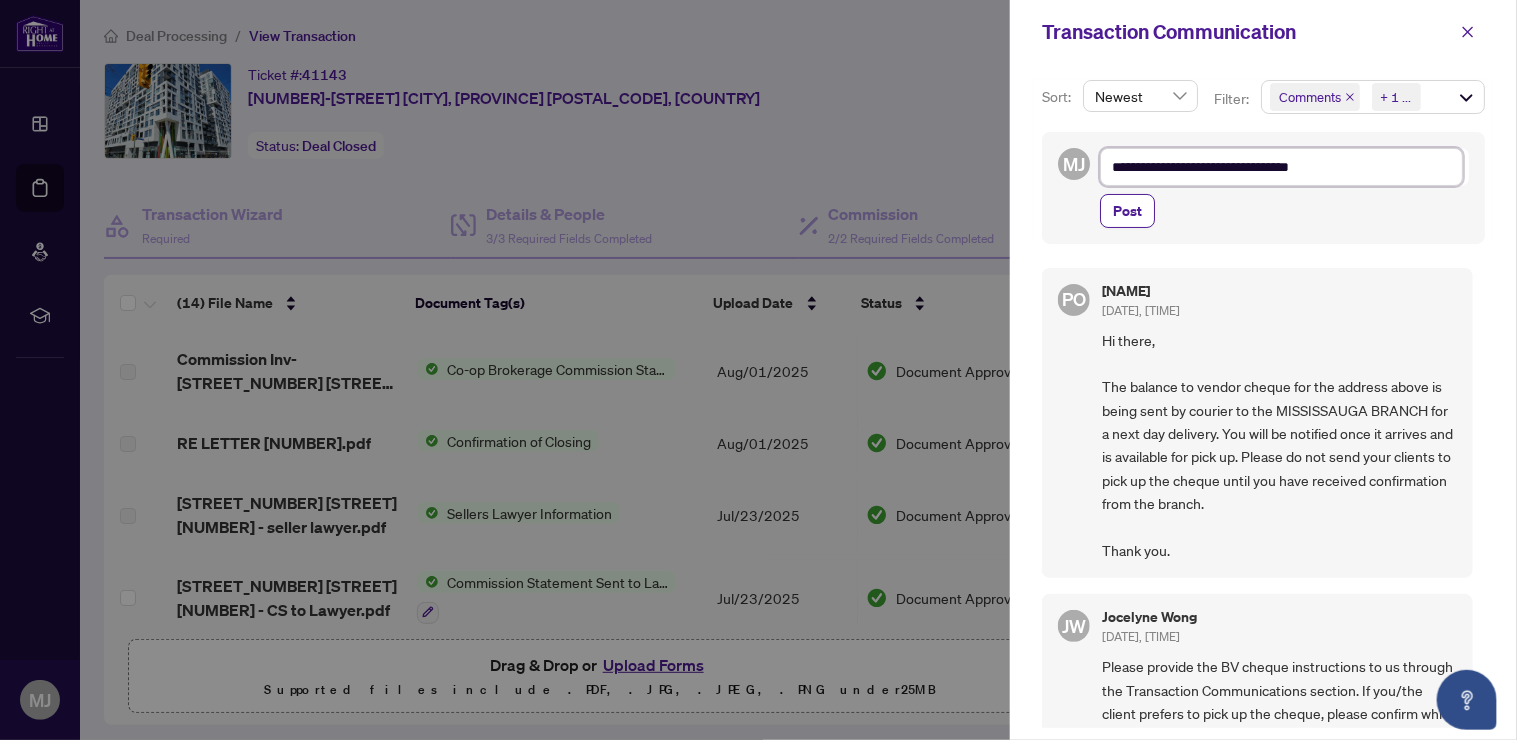 type on "**********" 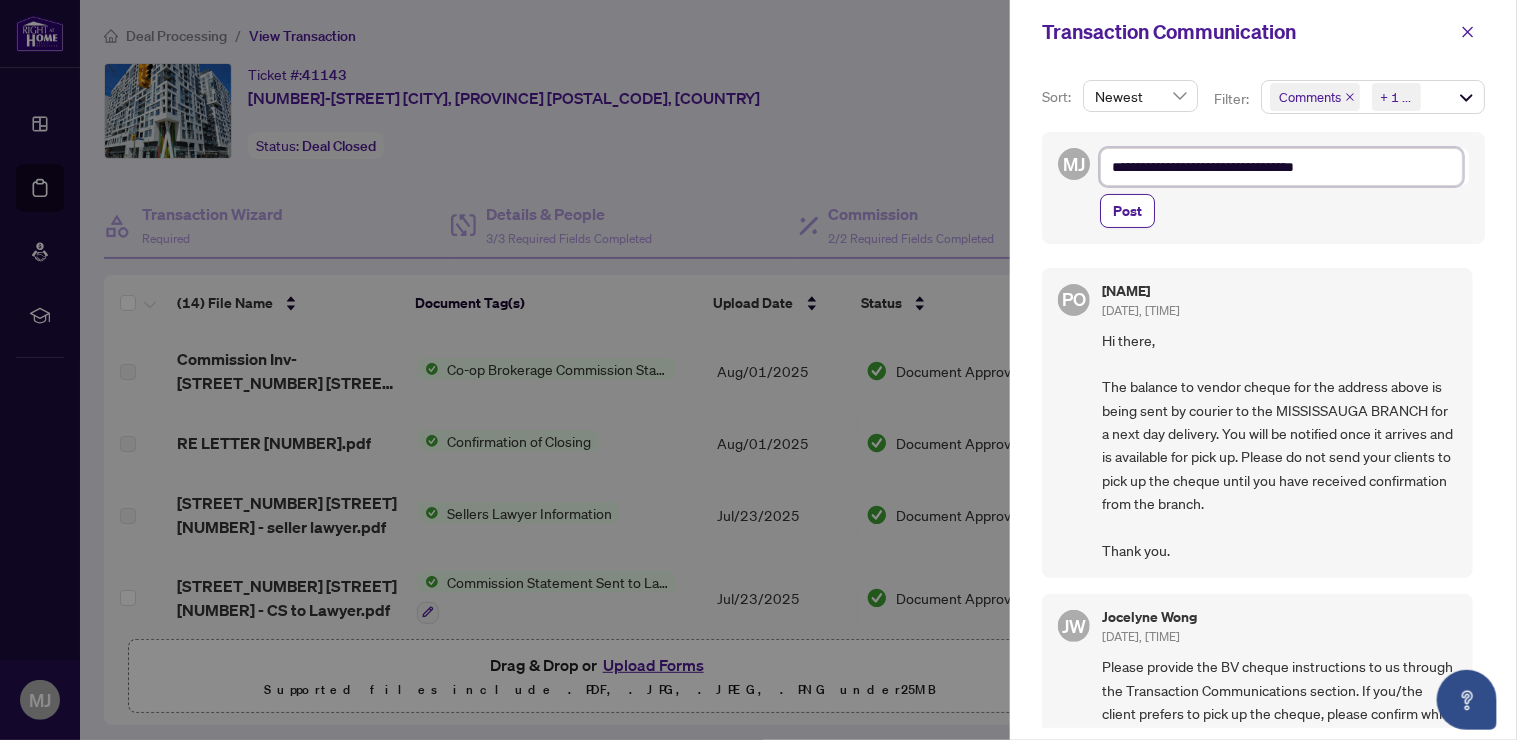 type on "**********" 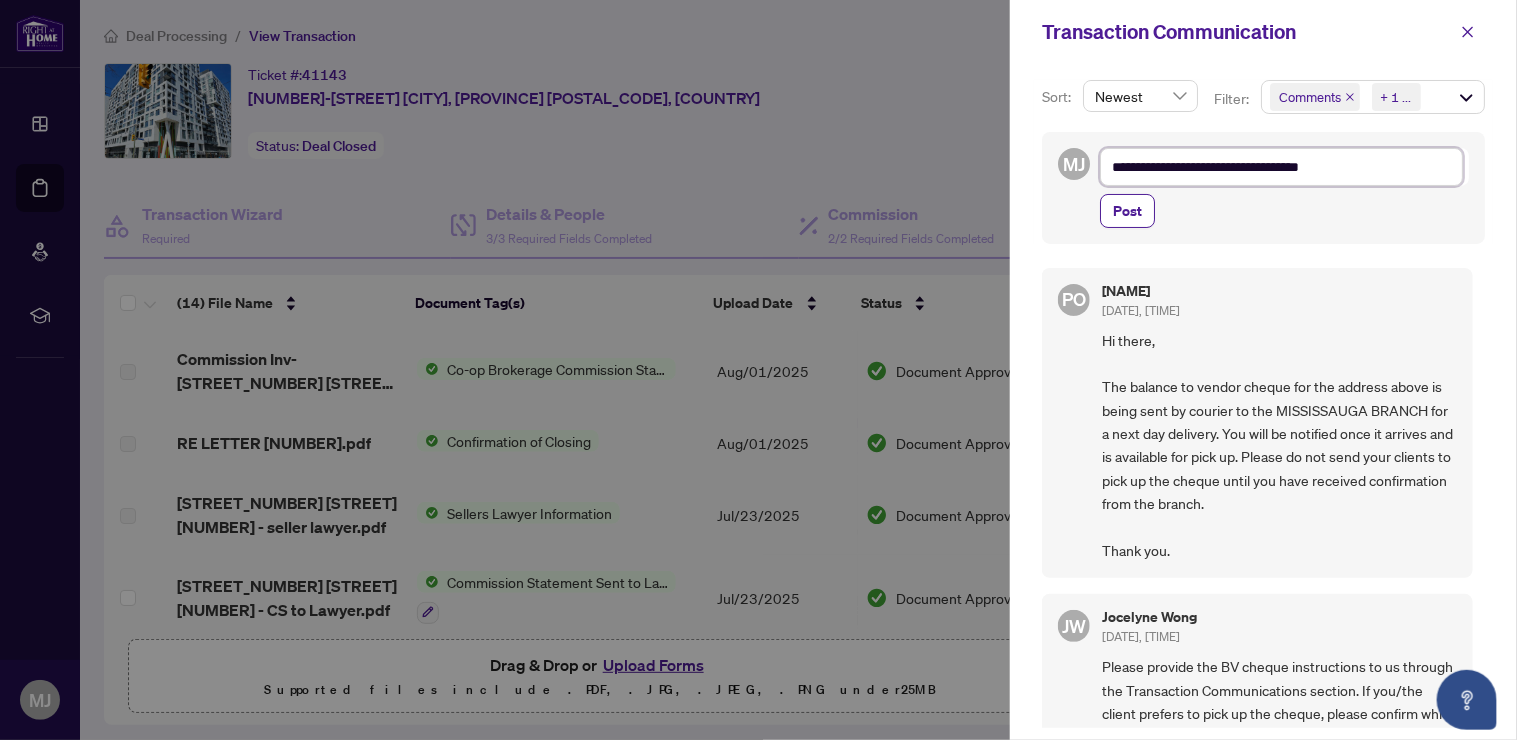 type on "**********" 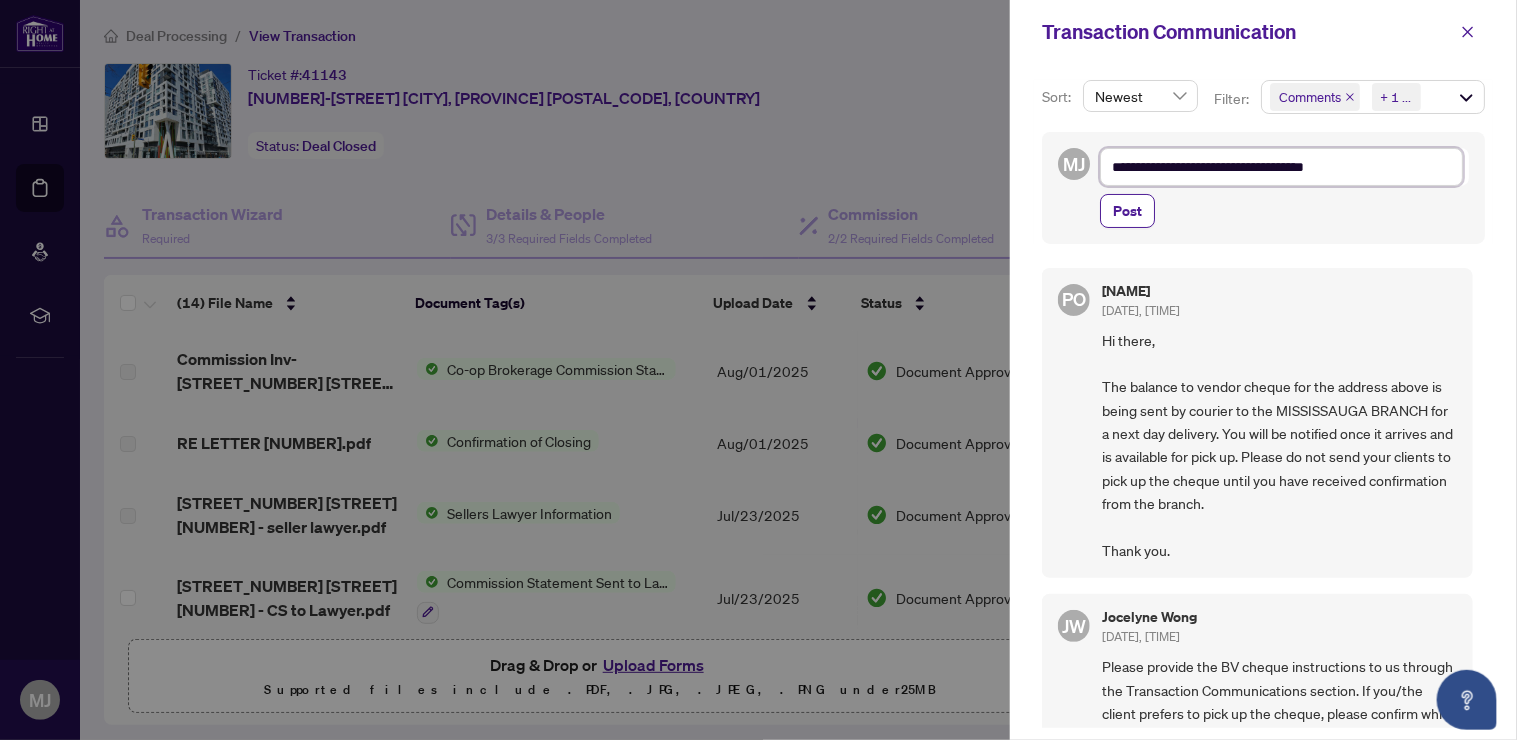type on "**********" 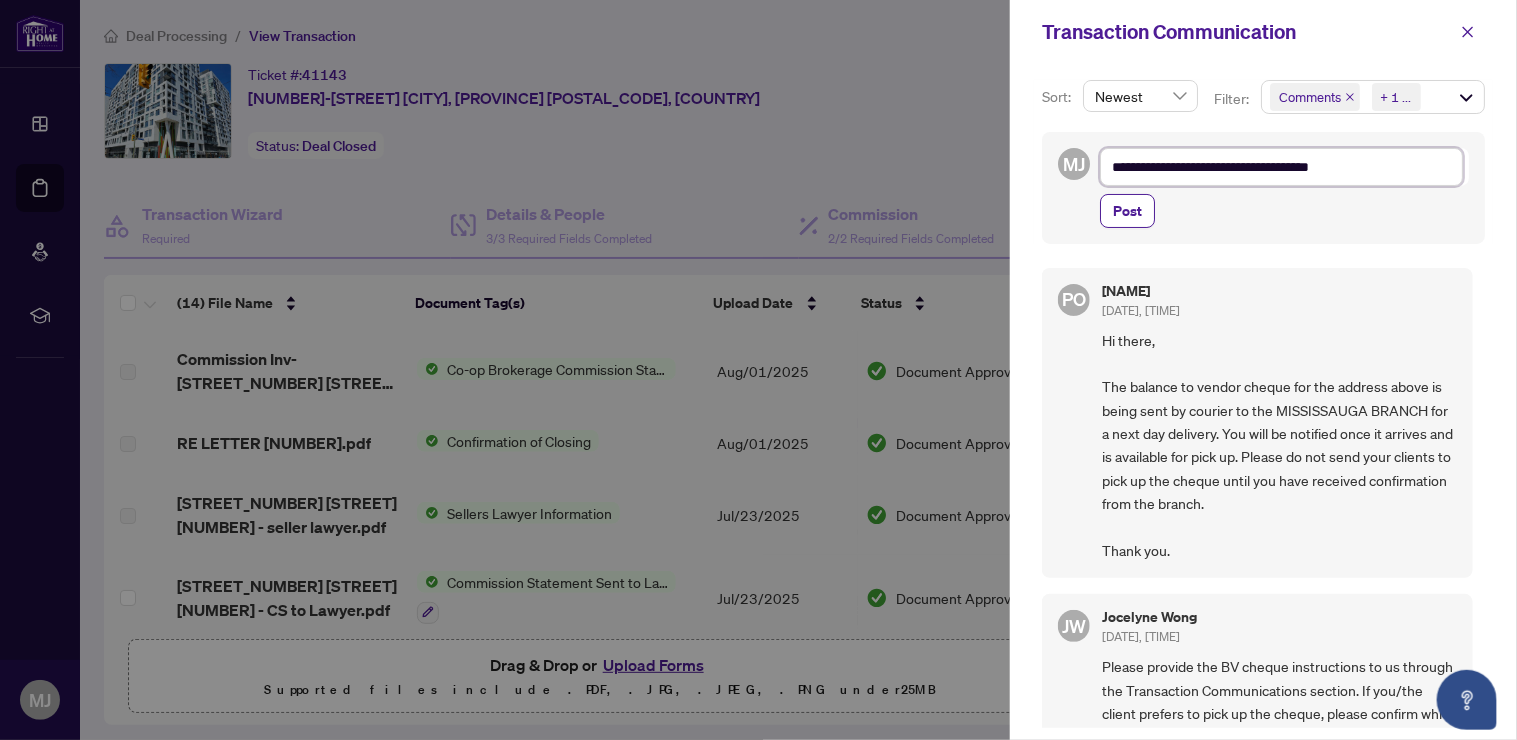 type on "**********" 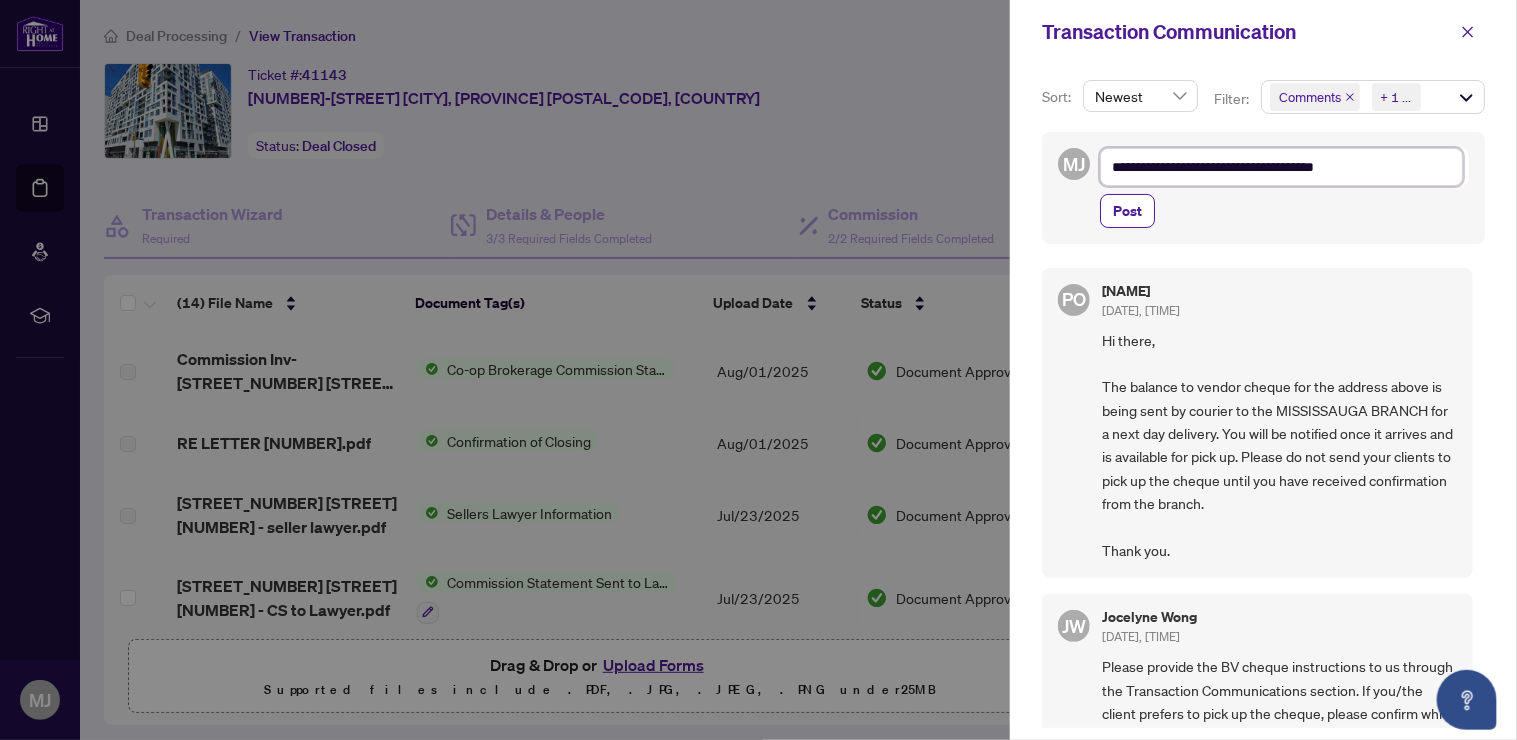 type on "**********" 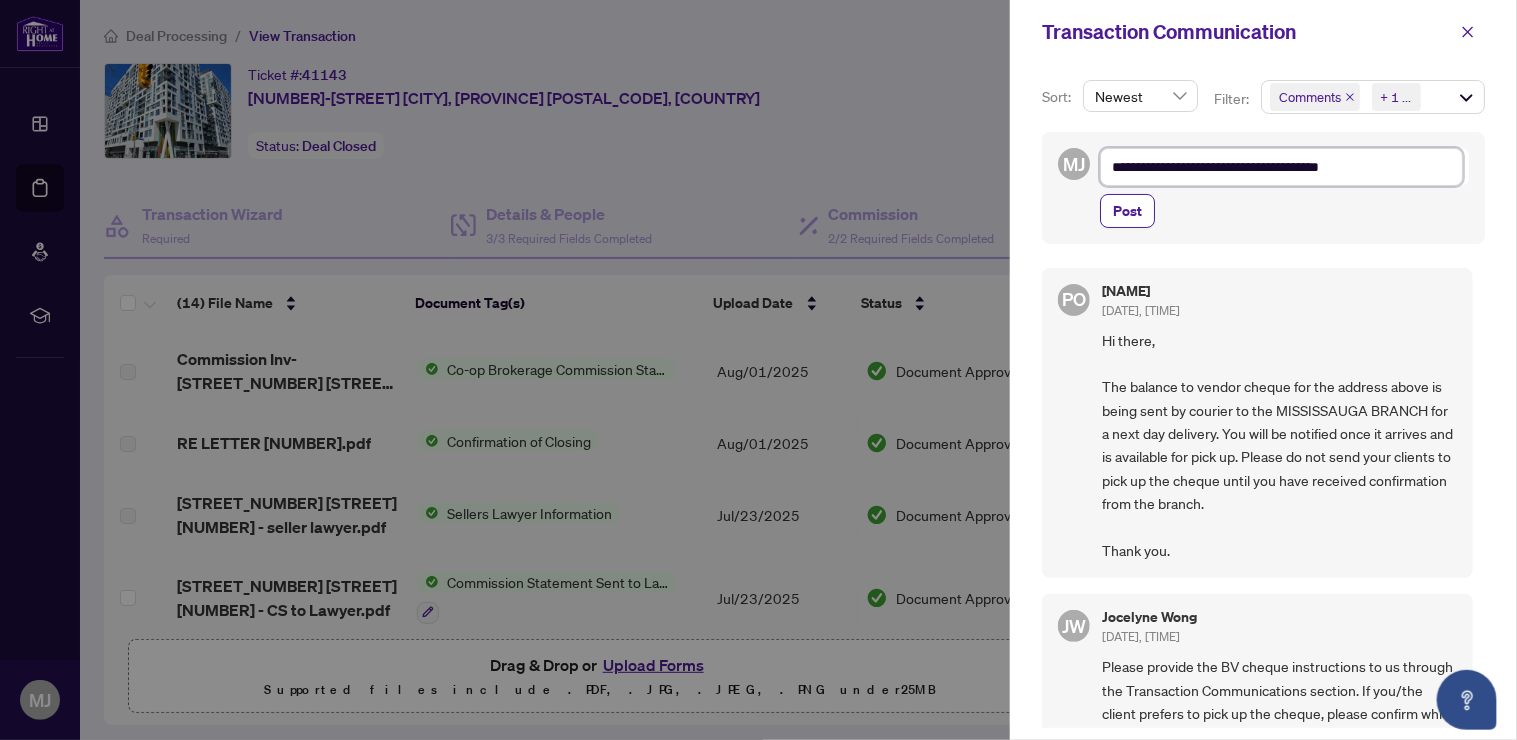 type on "**********" 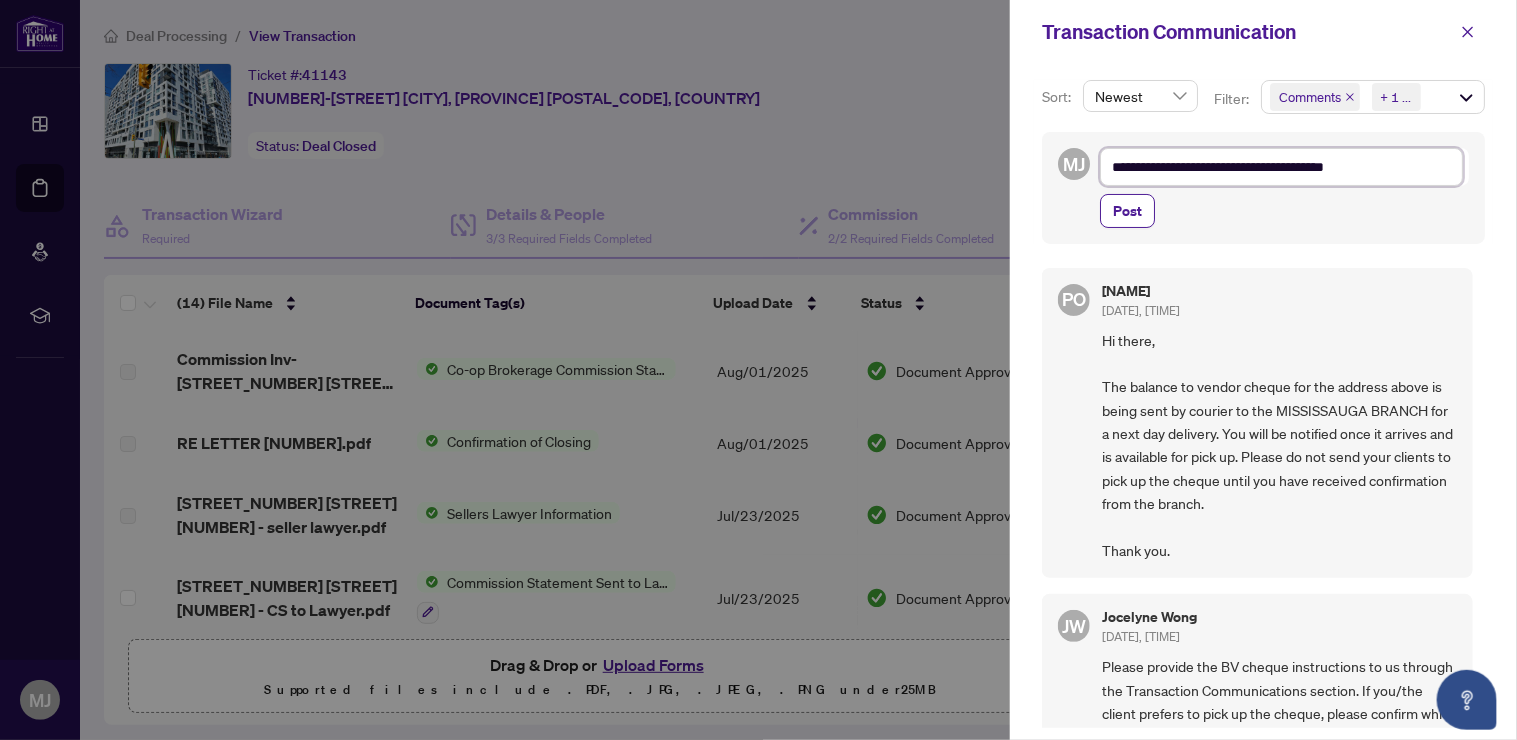 type on "**********" 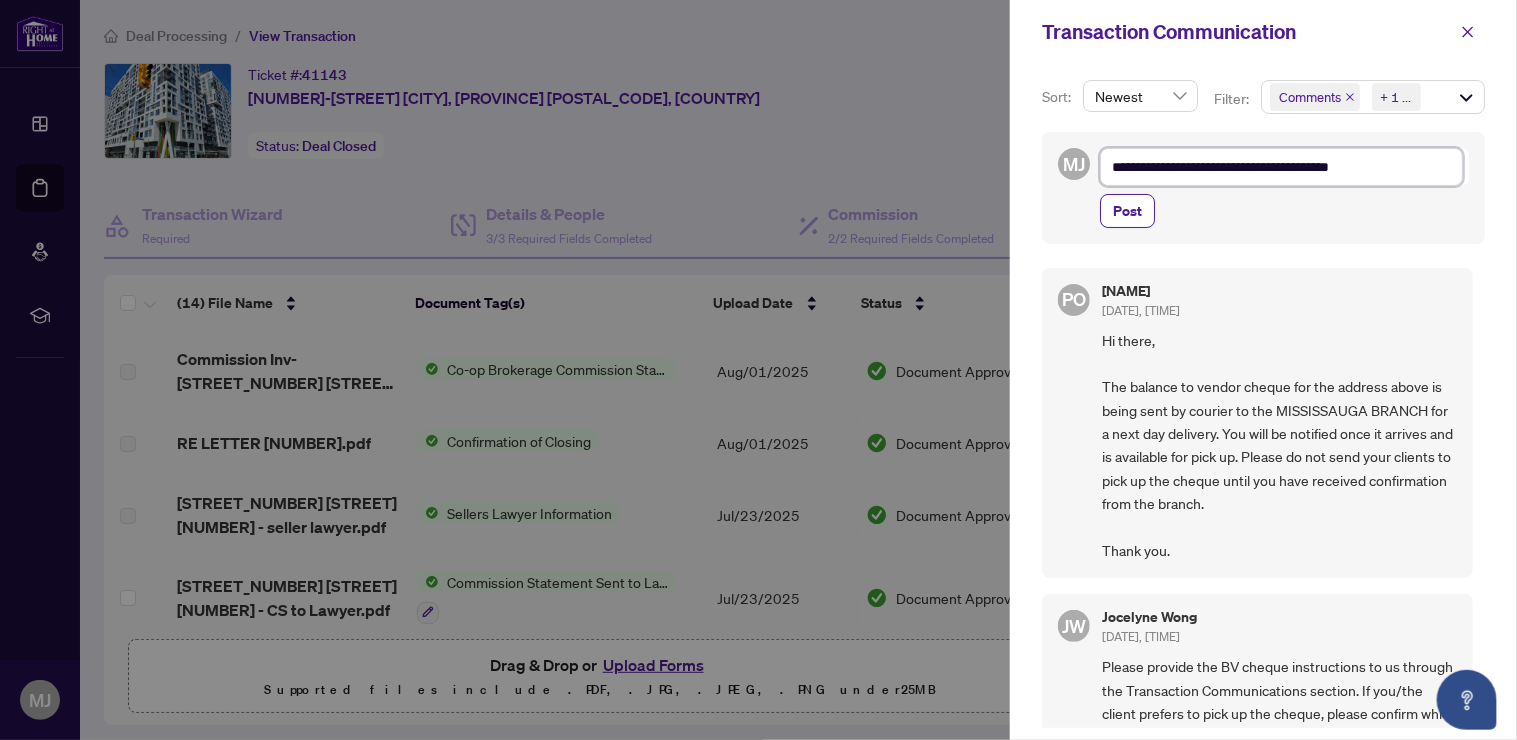 type on "**********" 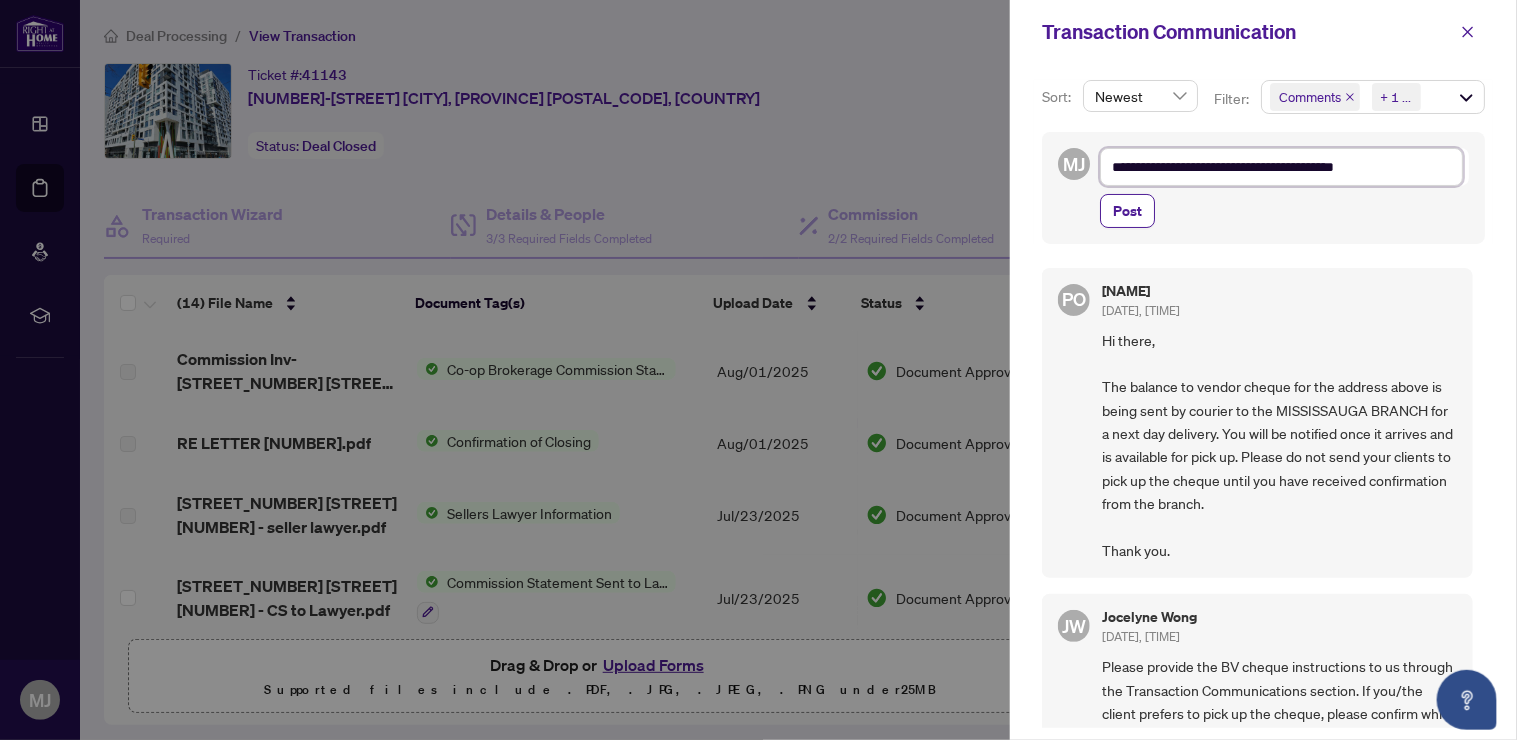 type on "**********" 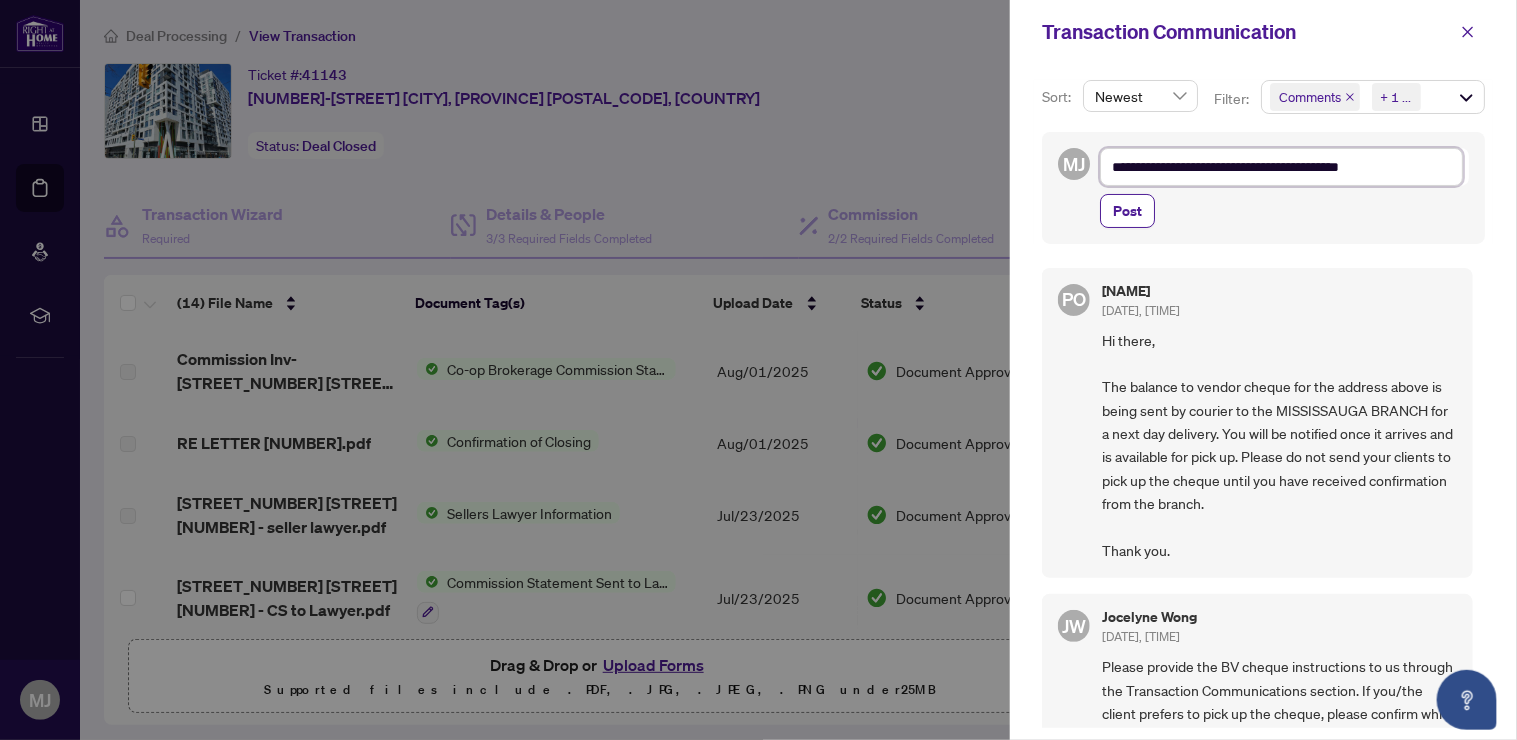 type on "**********" 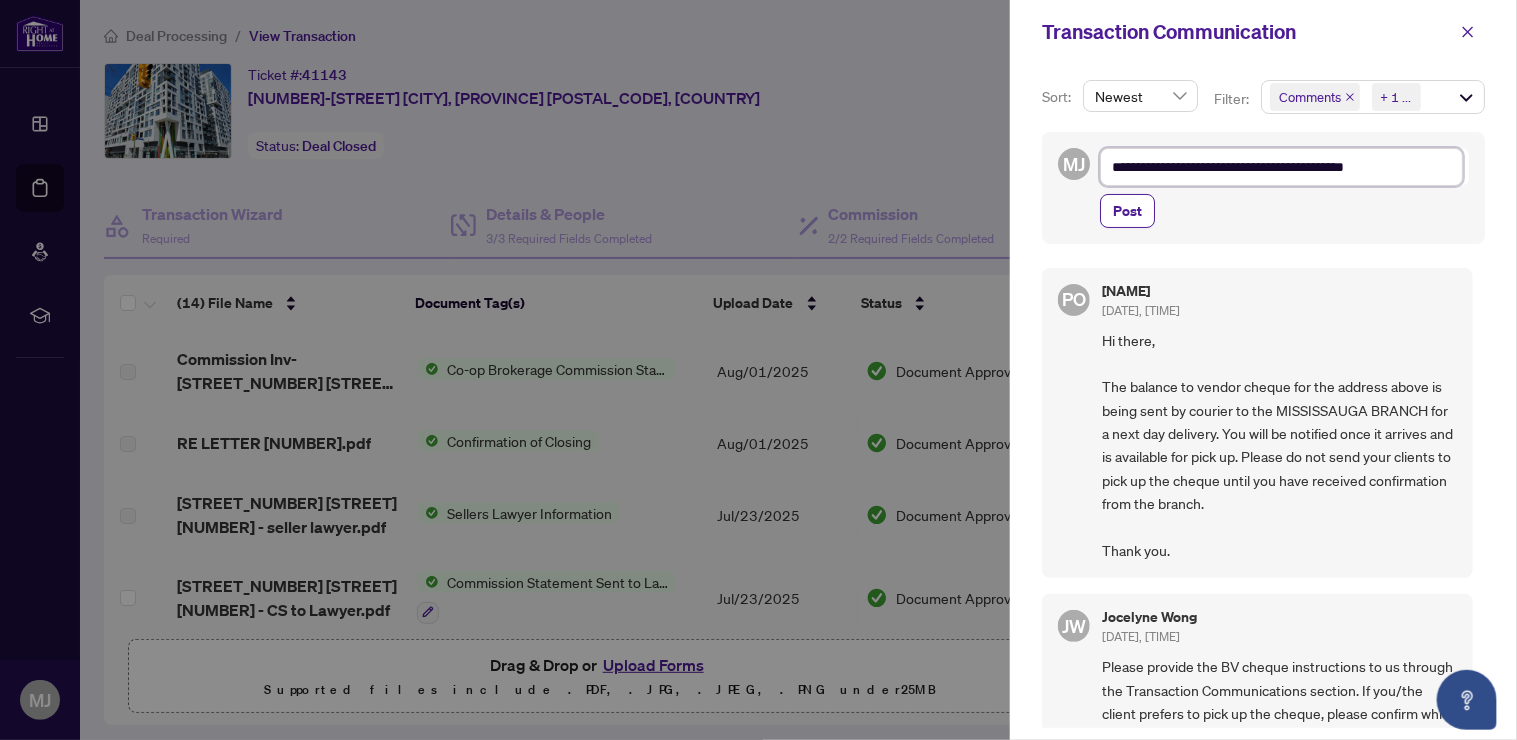 type on "**********" 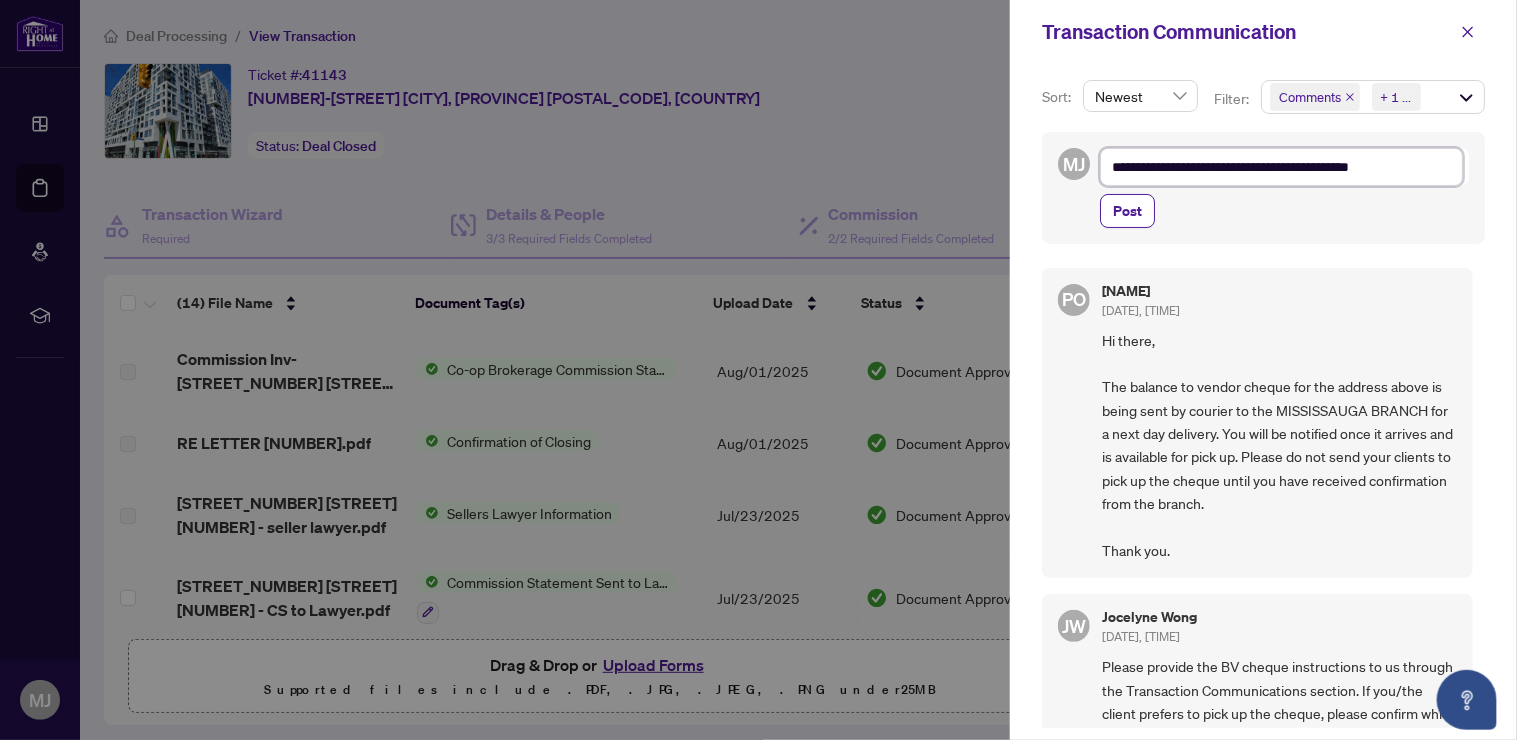 type on "**********" 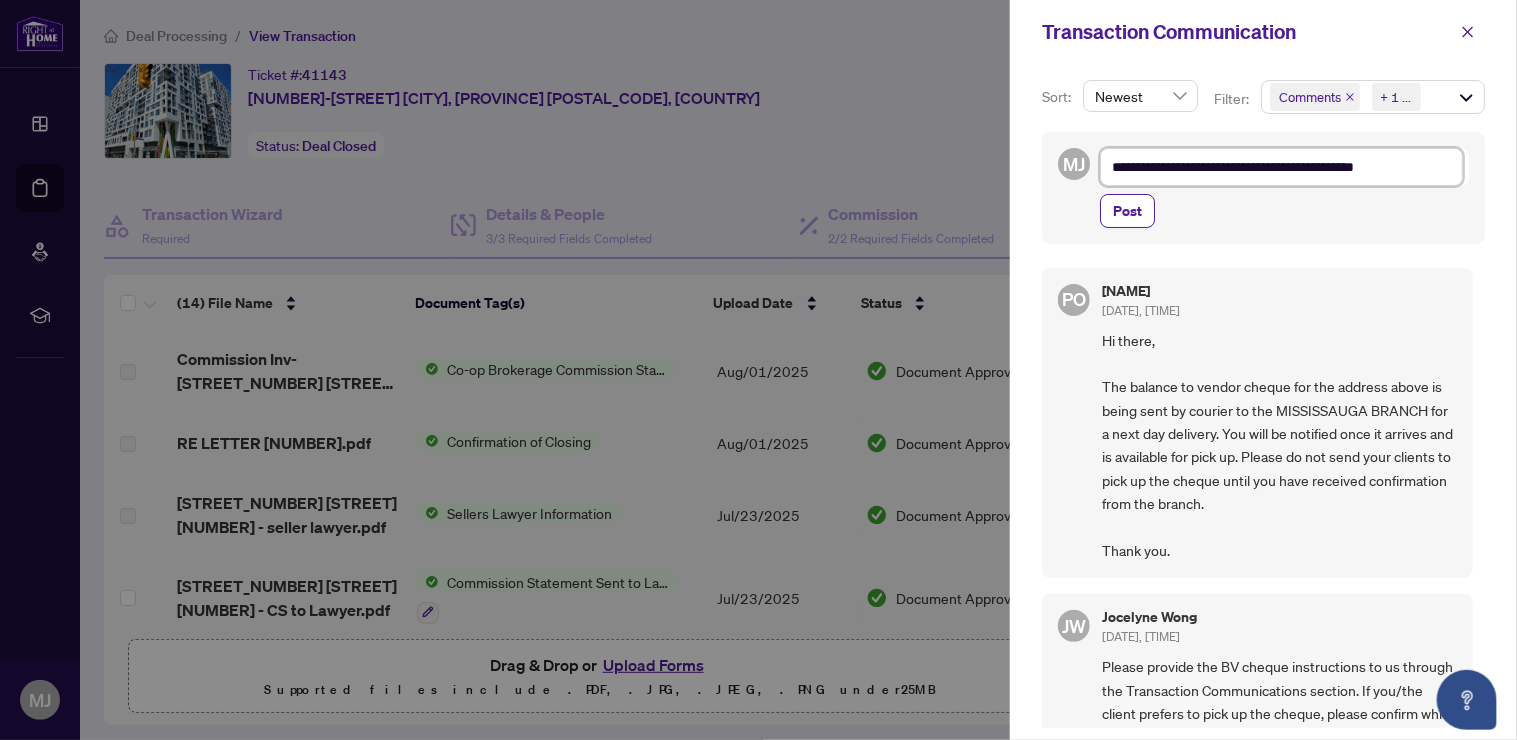 type on "**********" 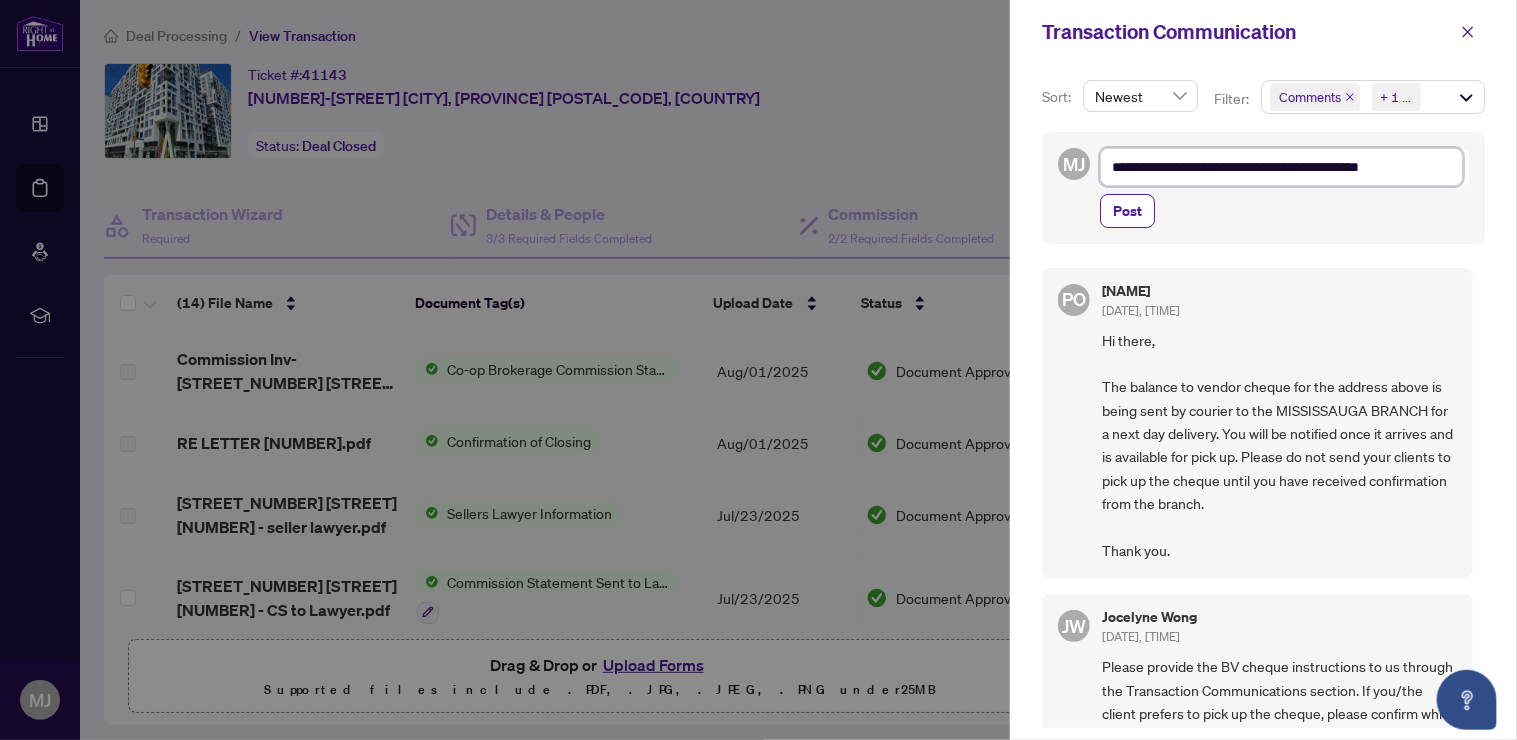 type on "**********" 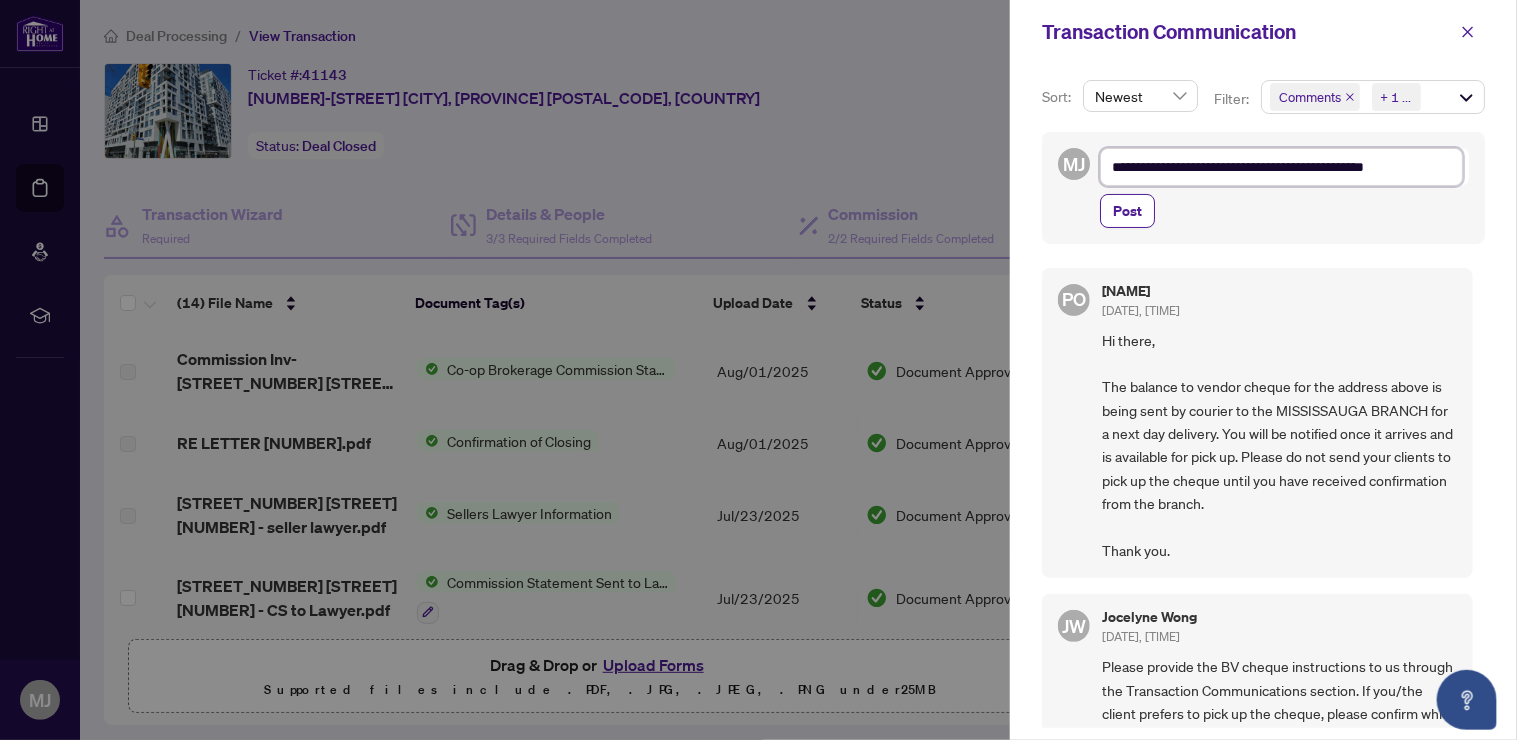 type on "**********" 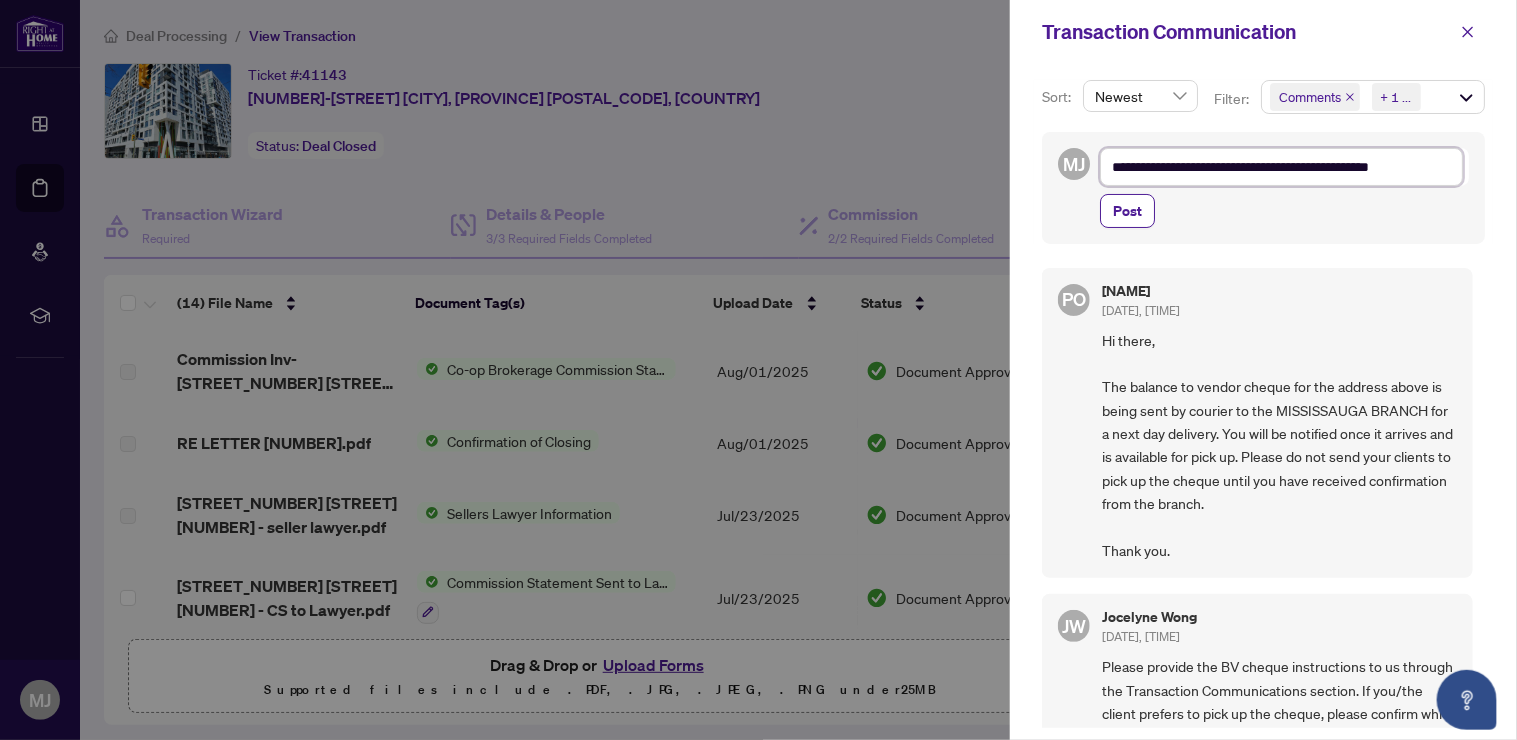 type on "**********" 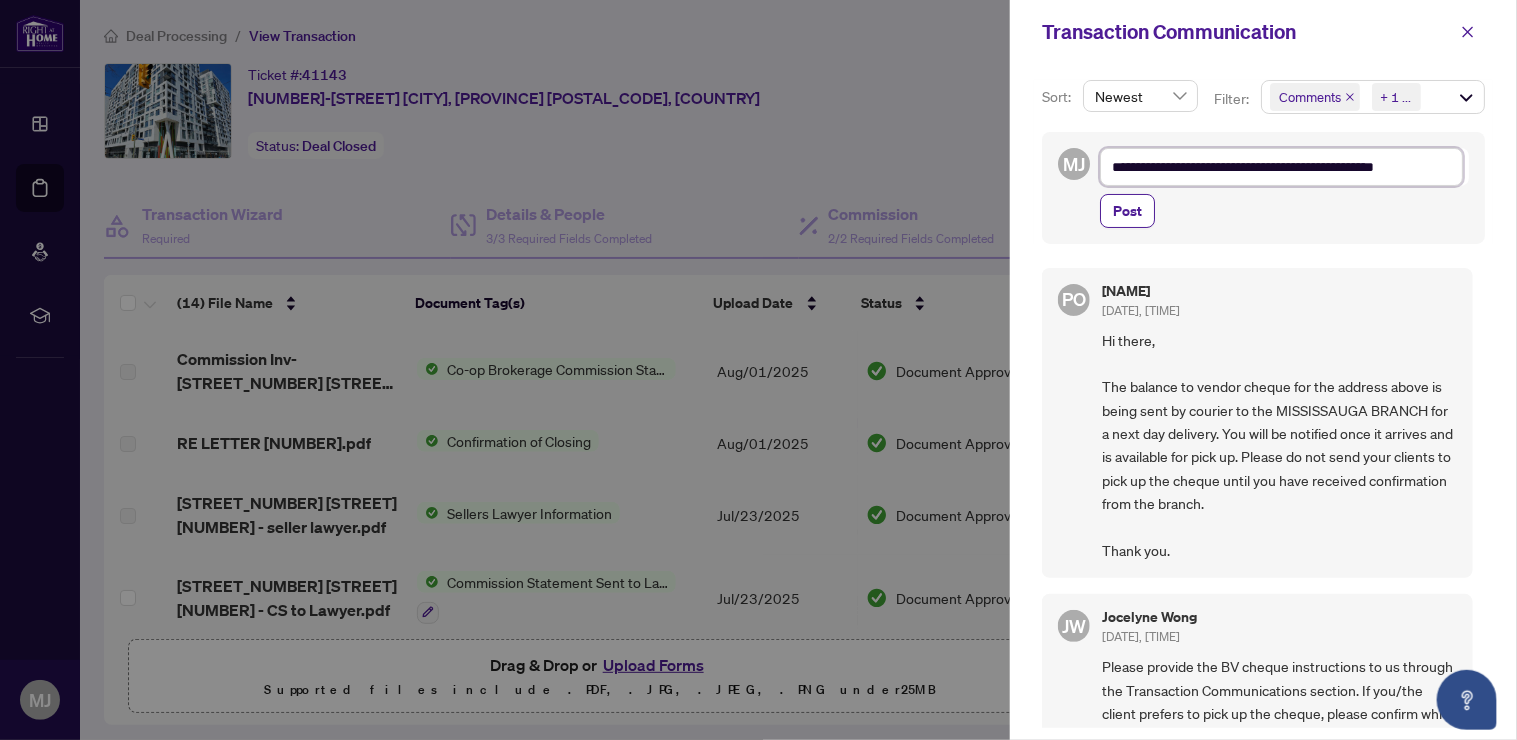 type on "**********" 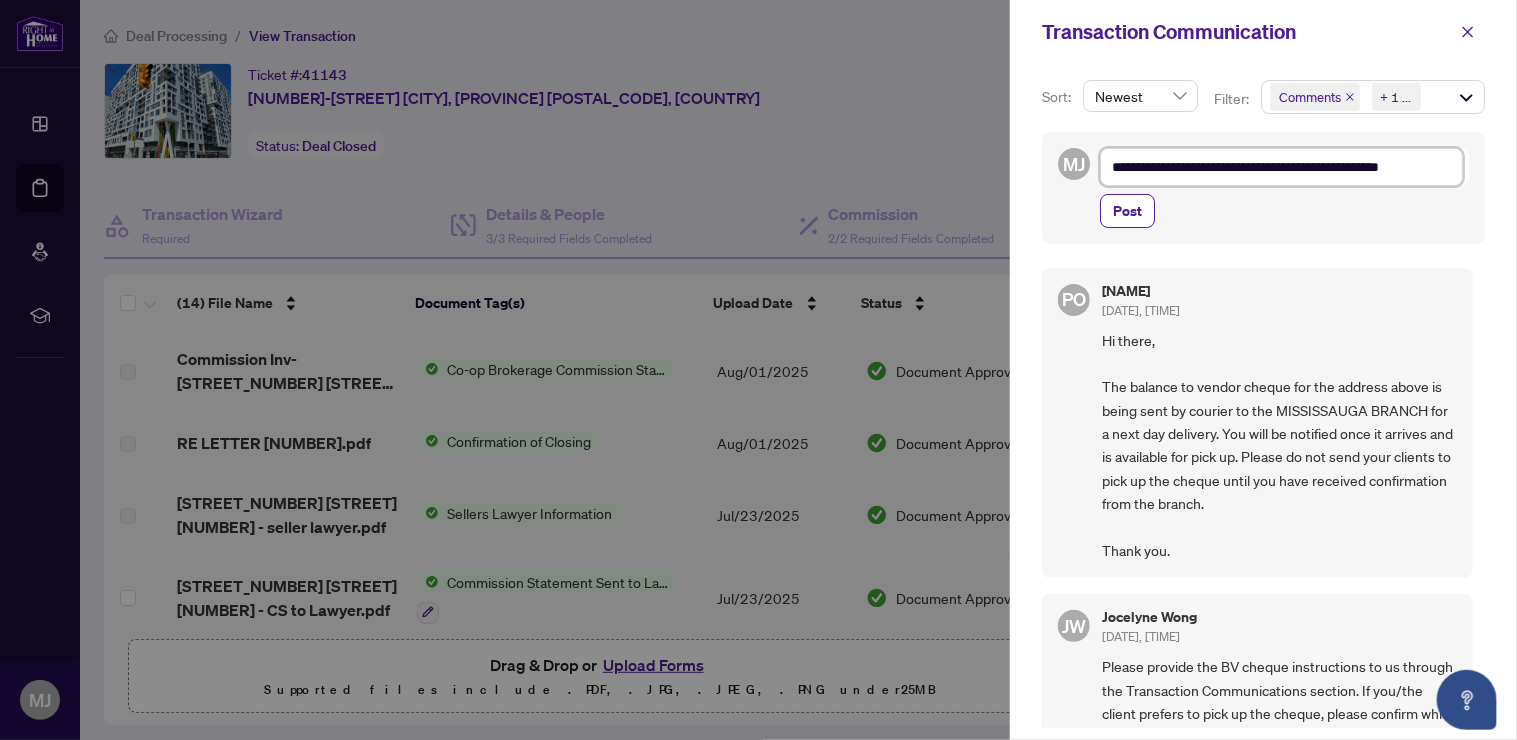 type on "**********" 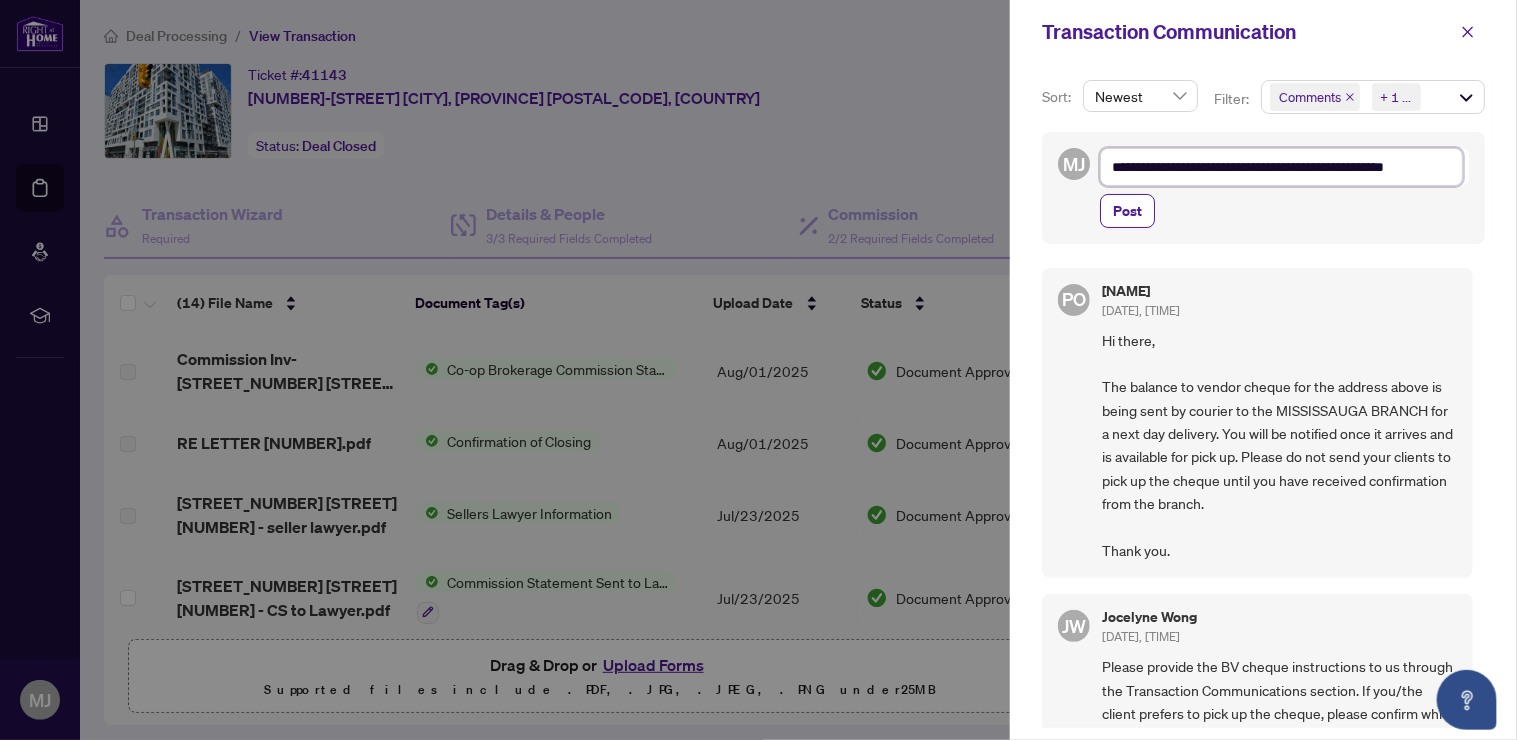 type on "**********" 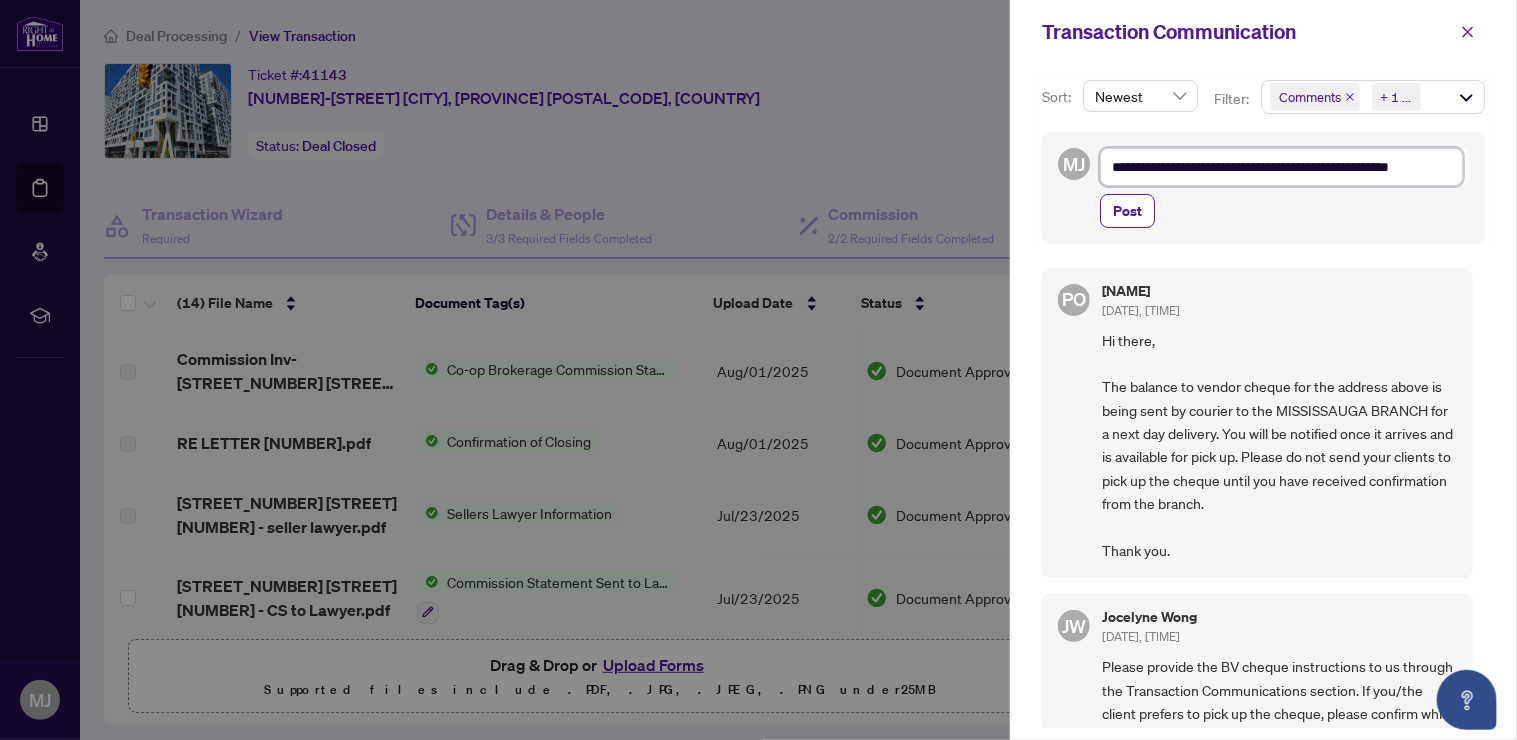 type on "**********" 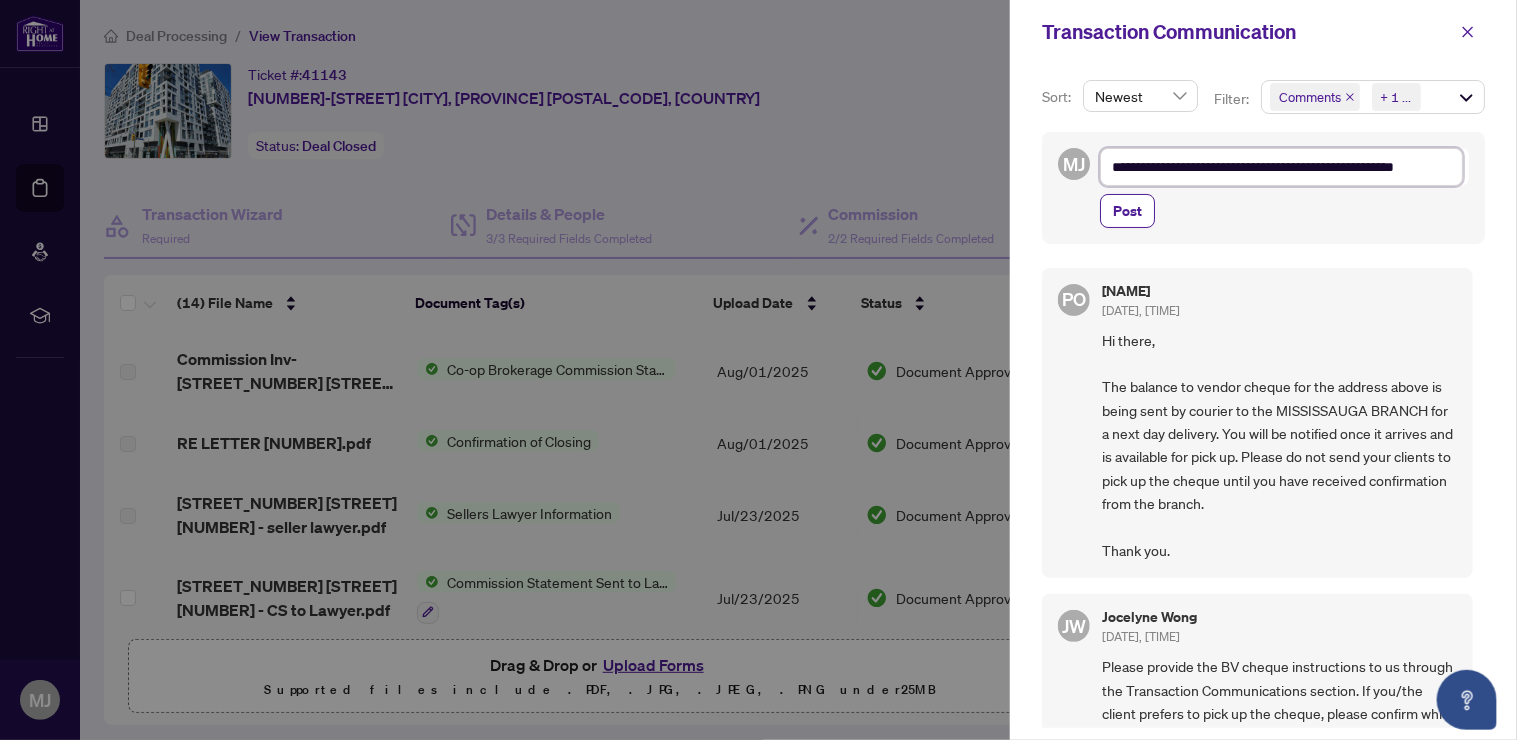 type on "**********" 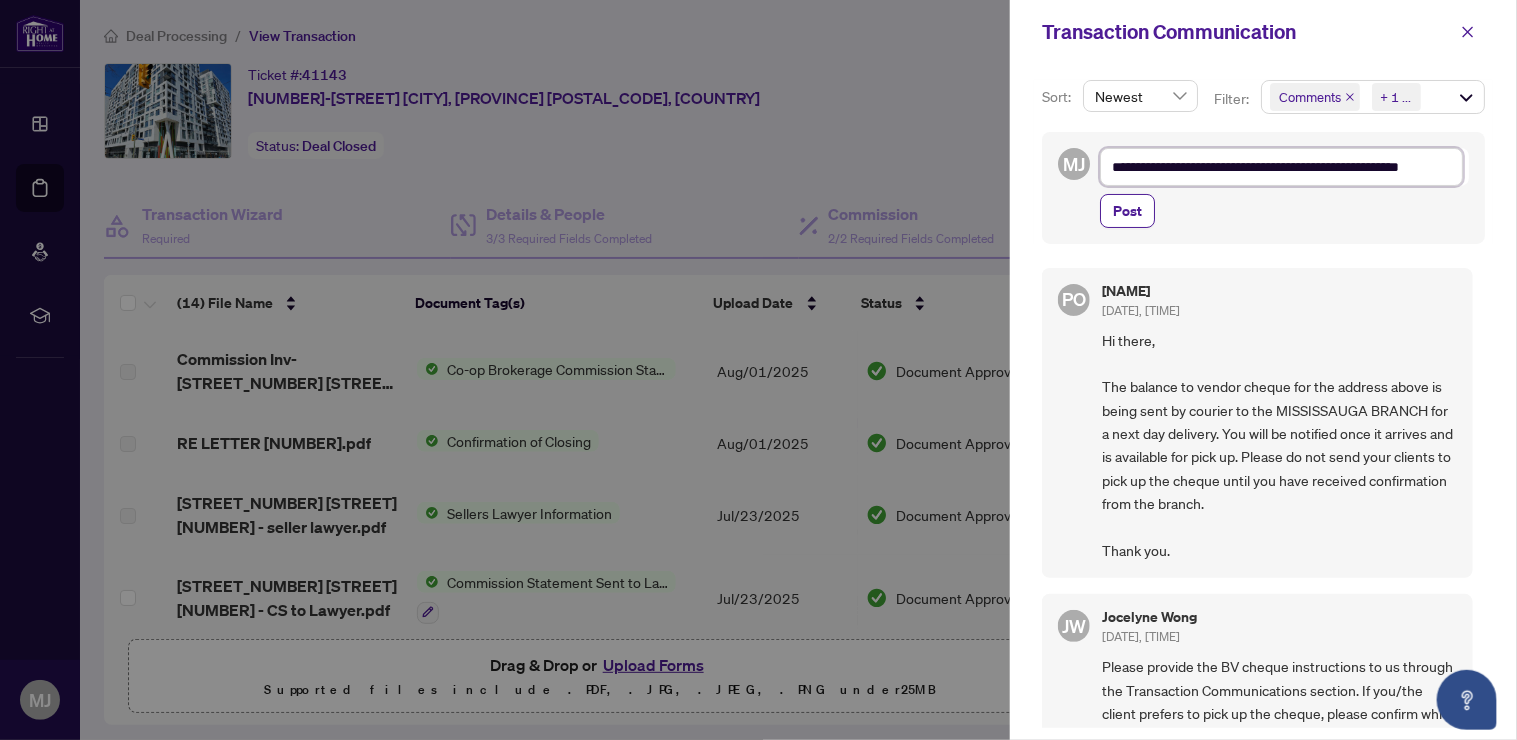 type on "**********" 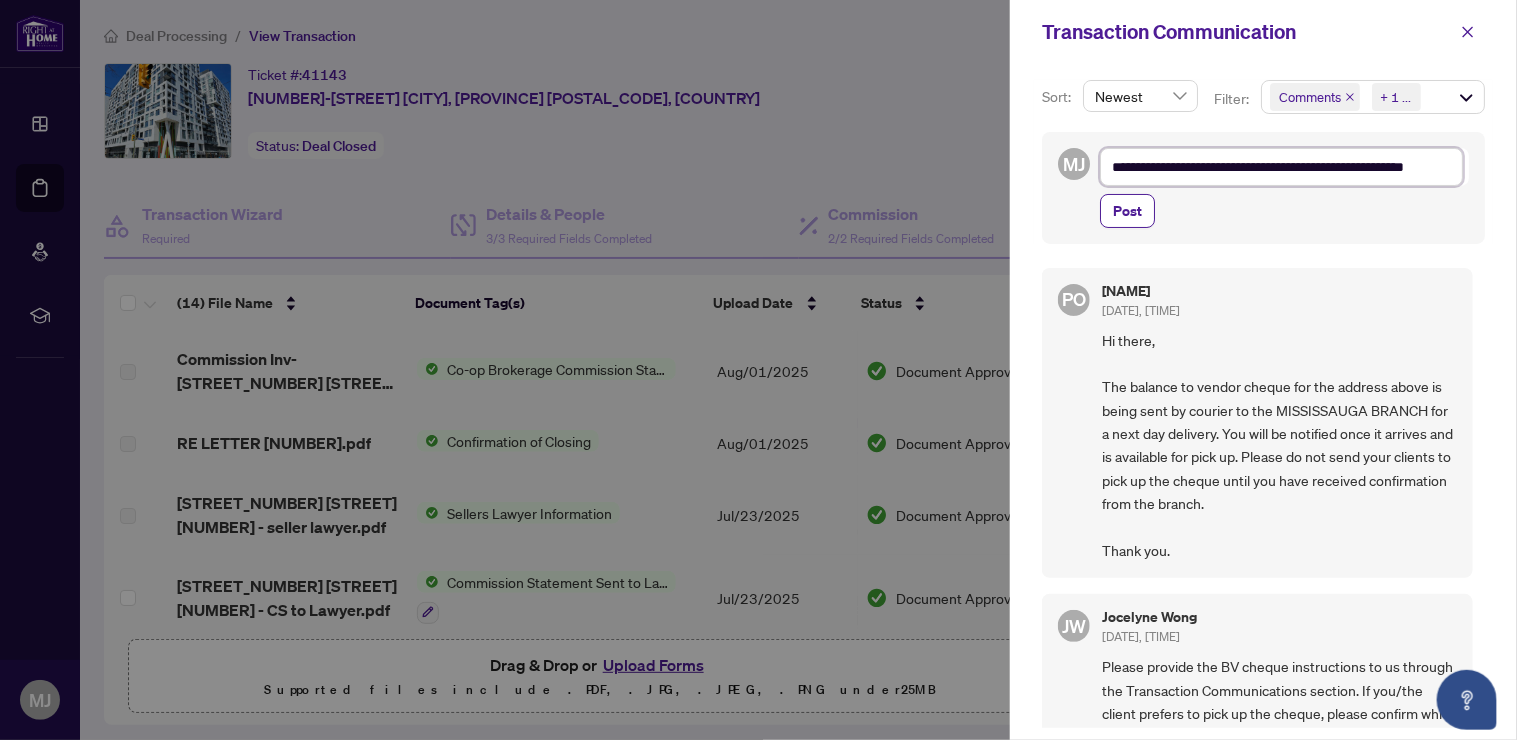 type on "**********" 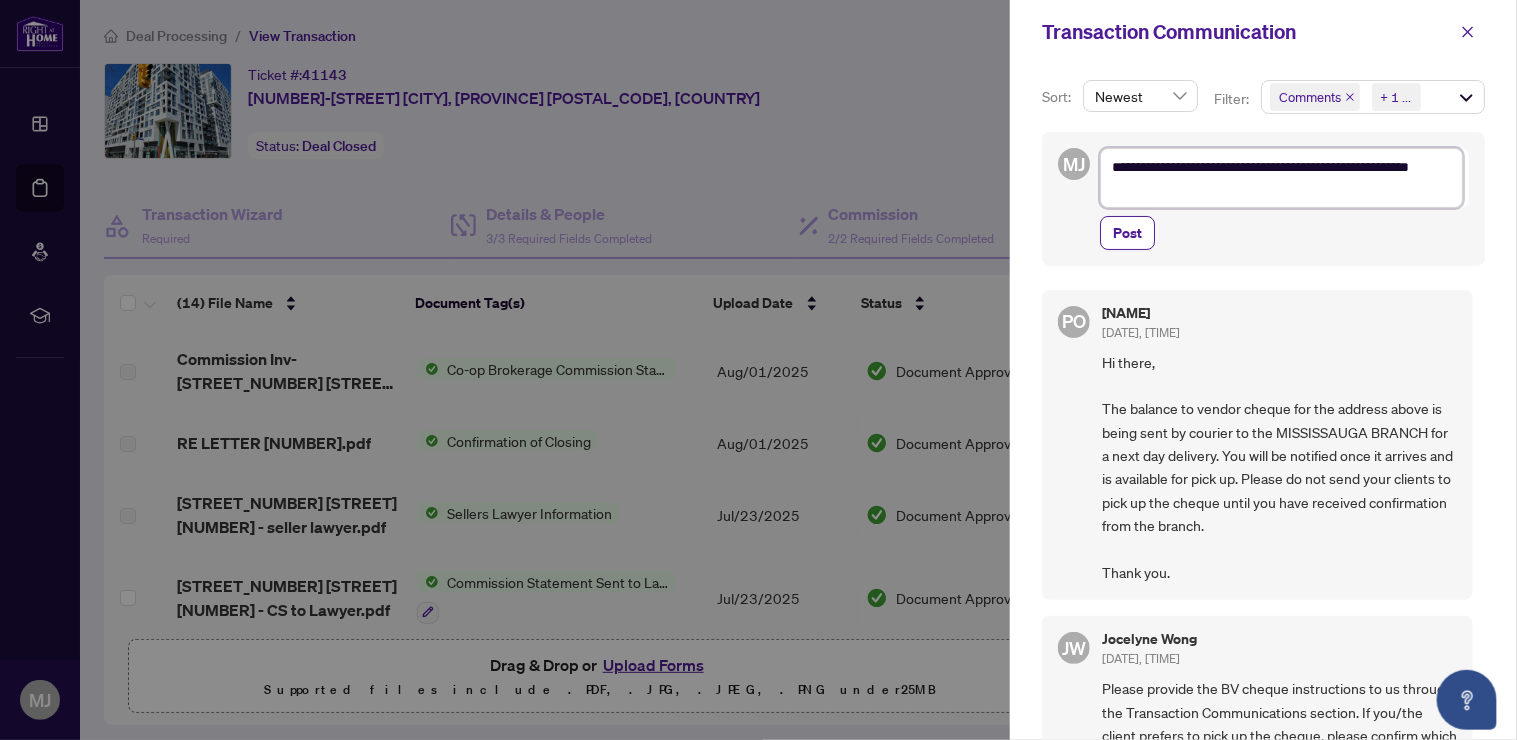 type on "**********" 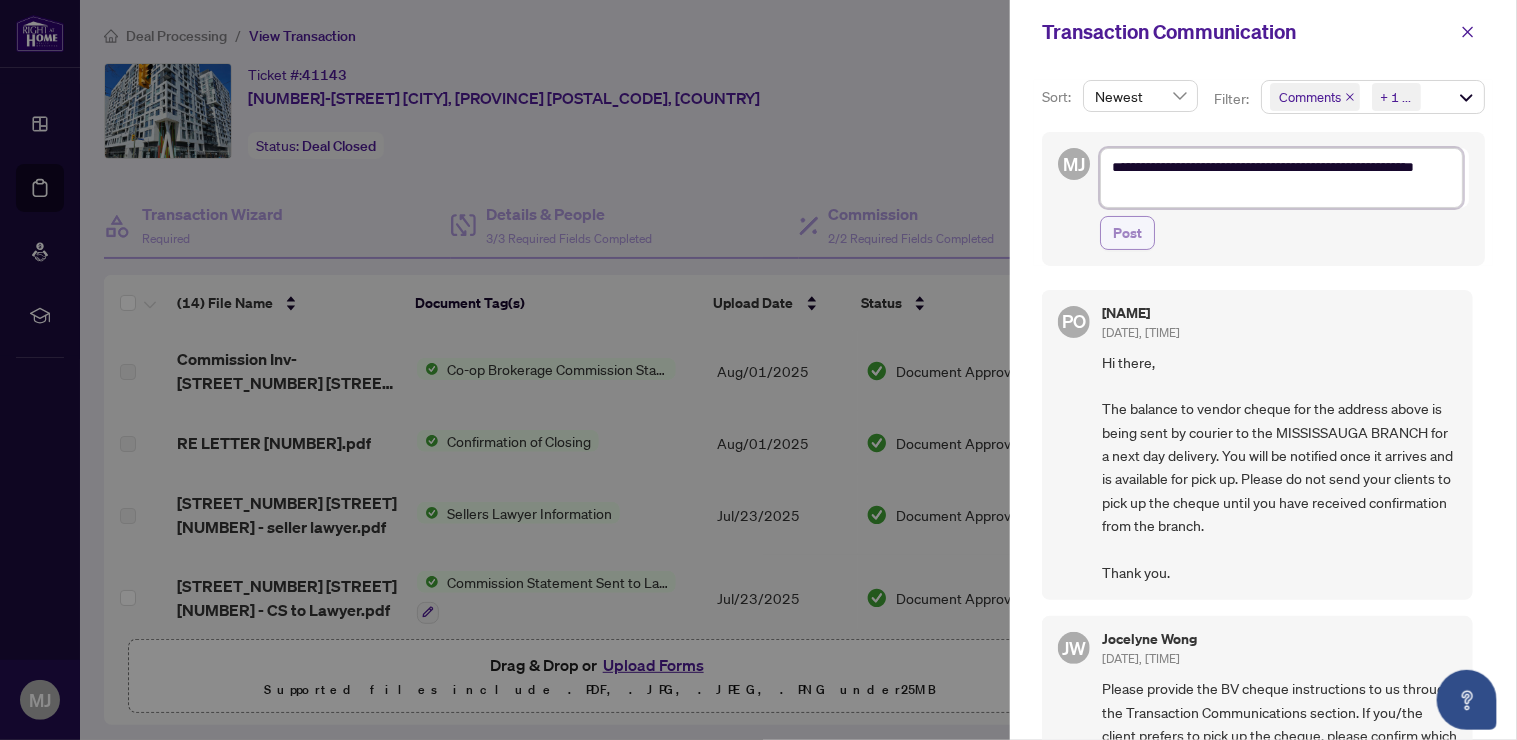 type on "**********" 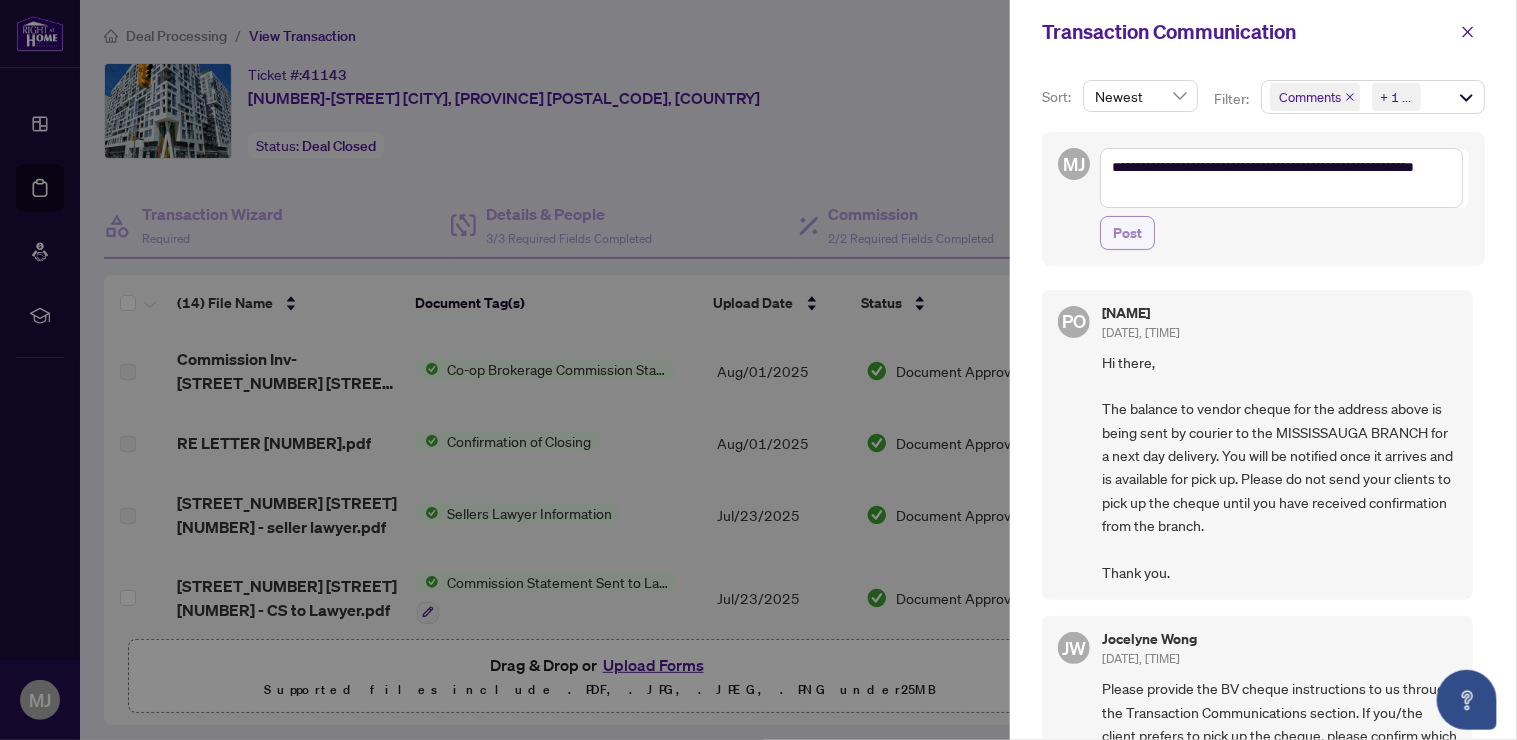 click on "Post" at bounding box center [1127, 233] 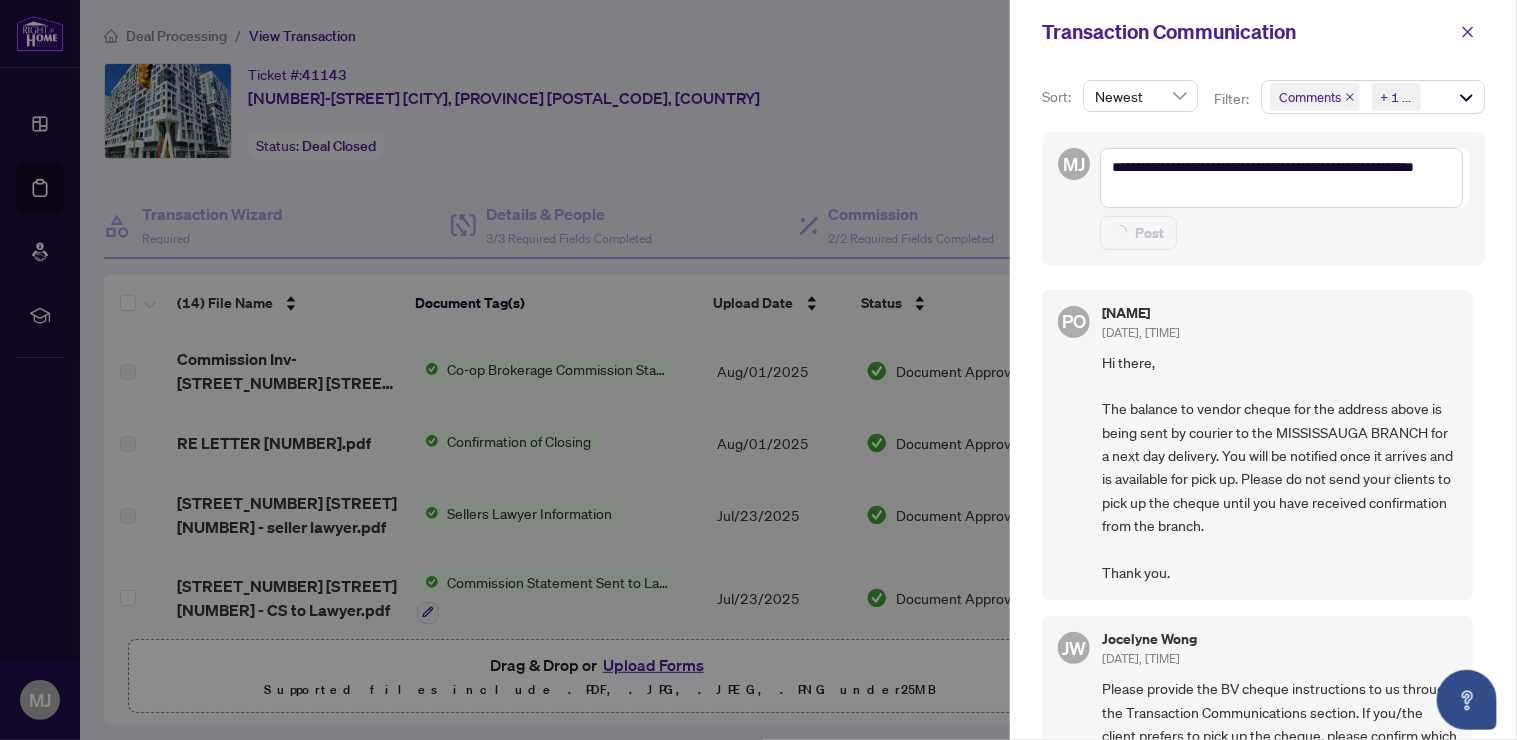 type 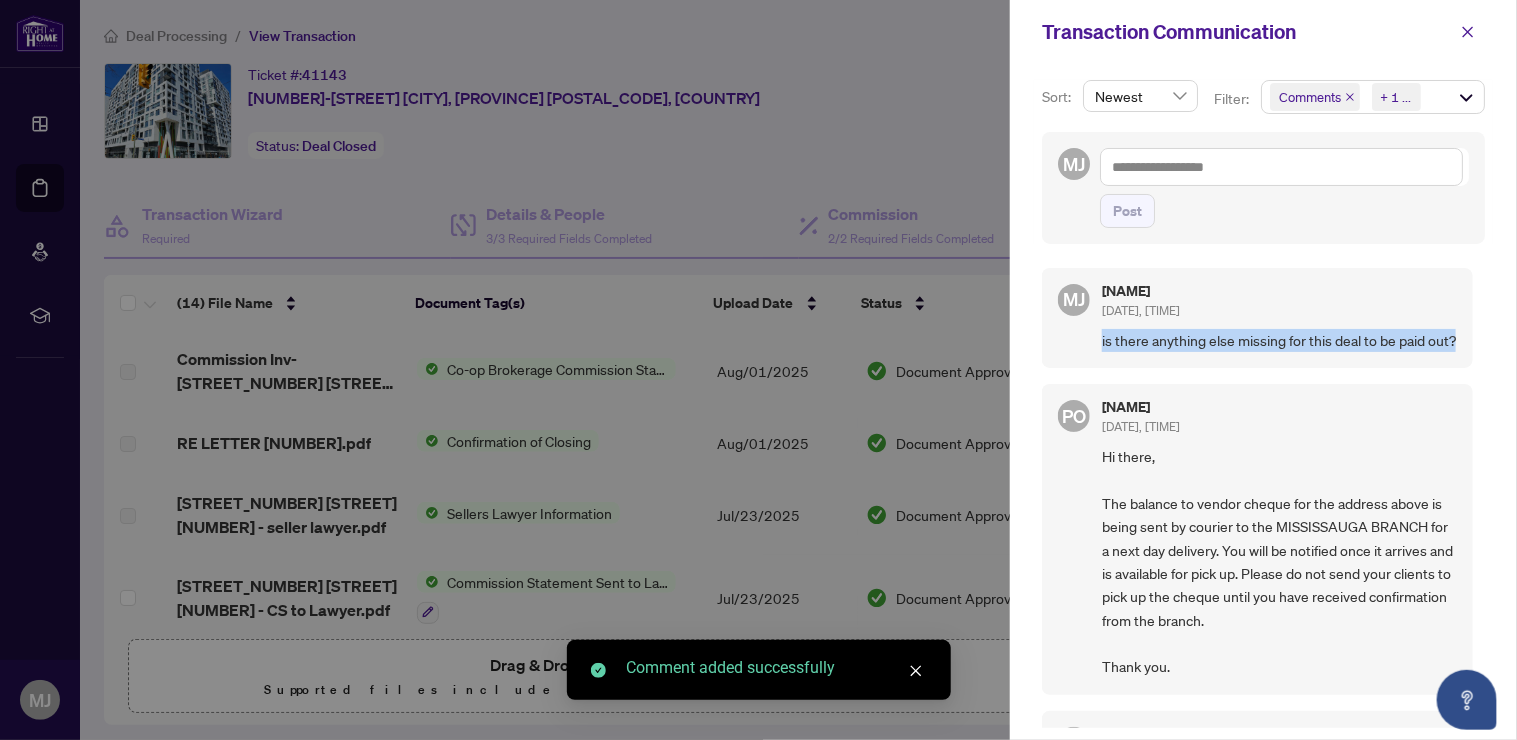 drag, startPoint x: 1165, startPoint y: 359, endPoint x: 1084, endPoint y: 338, distance: 83.677956 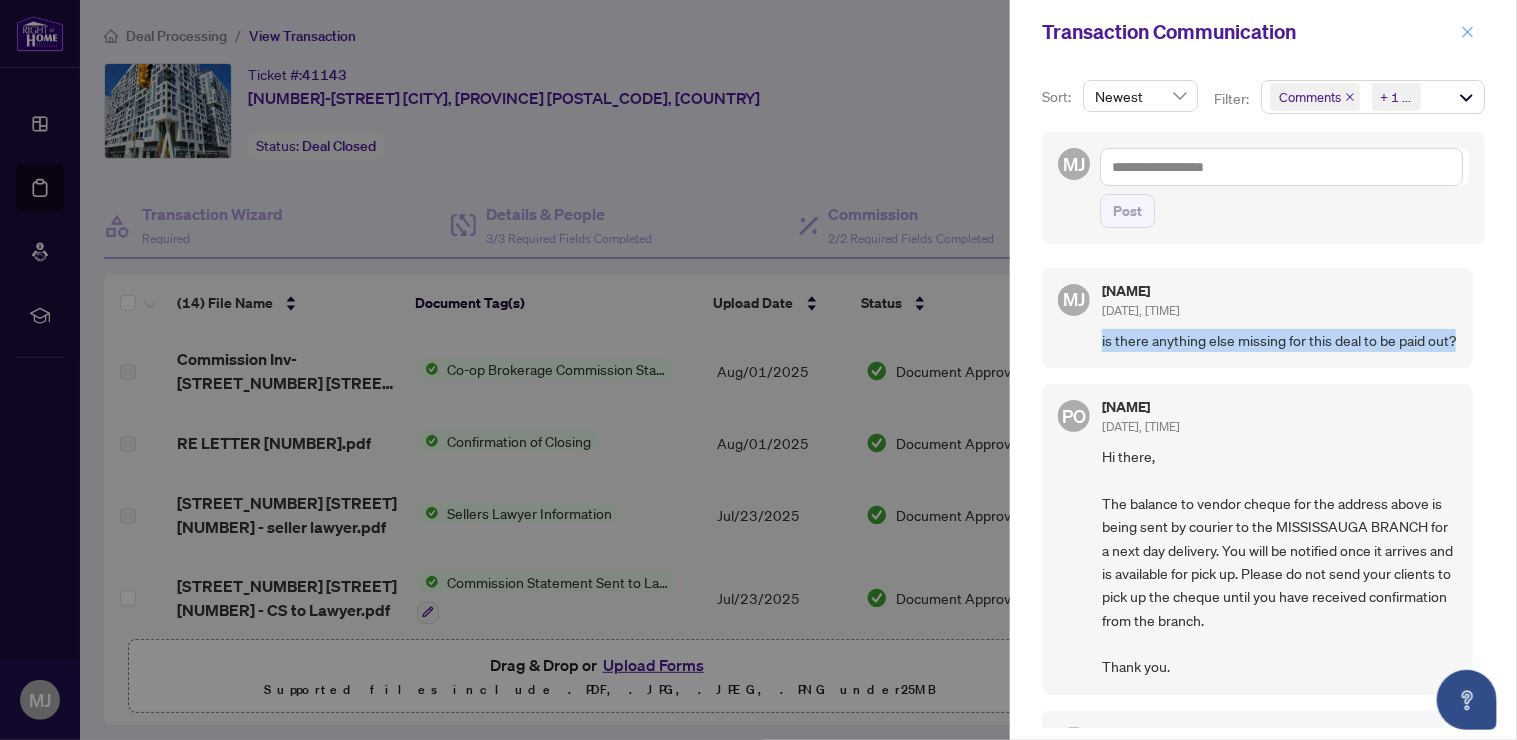 click 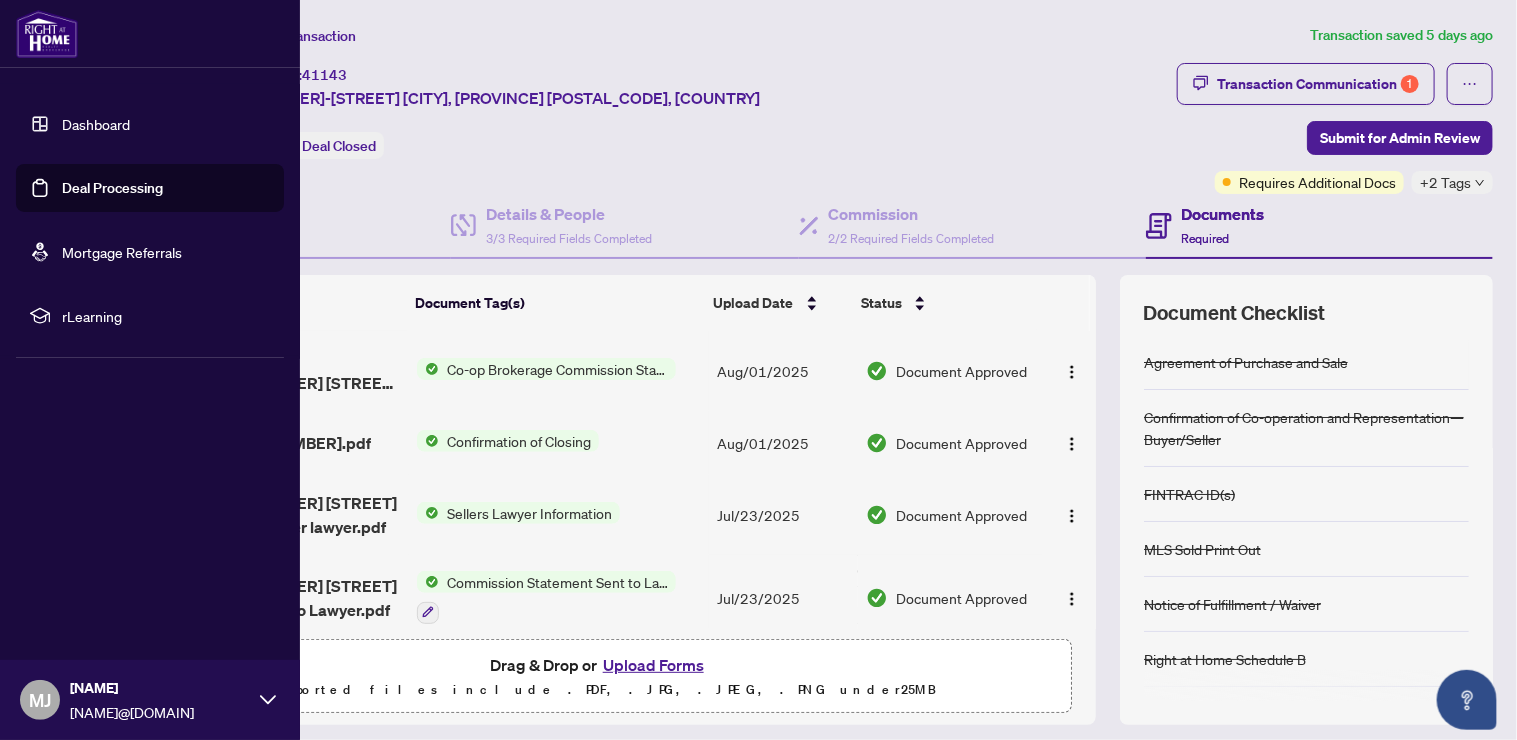 click on "Deal Processing" at bounding box center [112, 188] 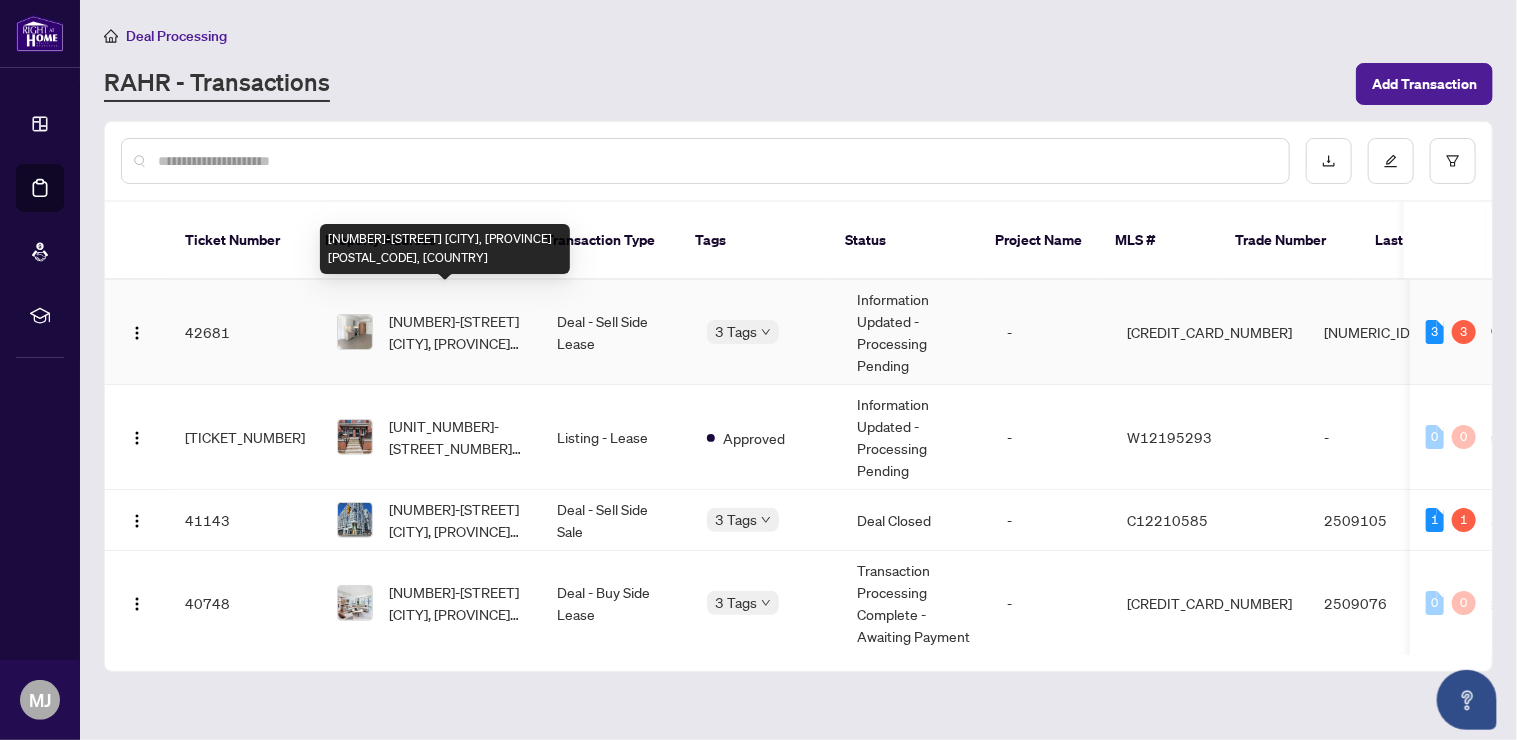 click on "[NUMBER]-[NUMBER] [STREET], [CITY], [PROVINCE] [POSTAL CODE], [COUNTRY]" at bounding box center [457, 332] 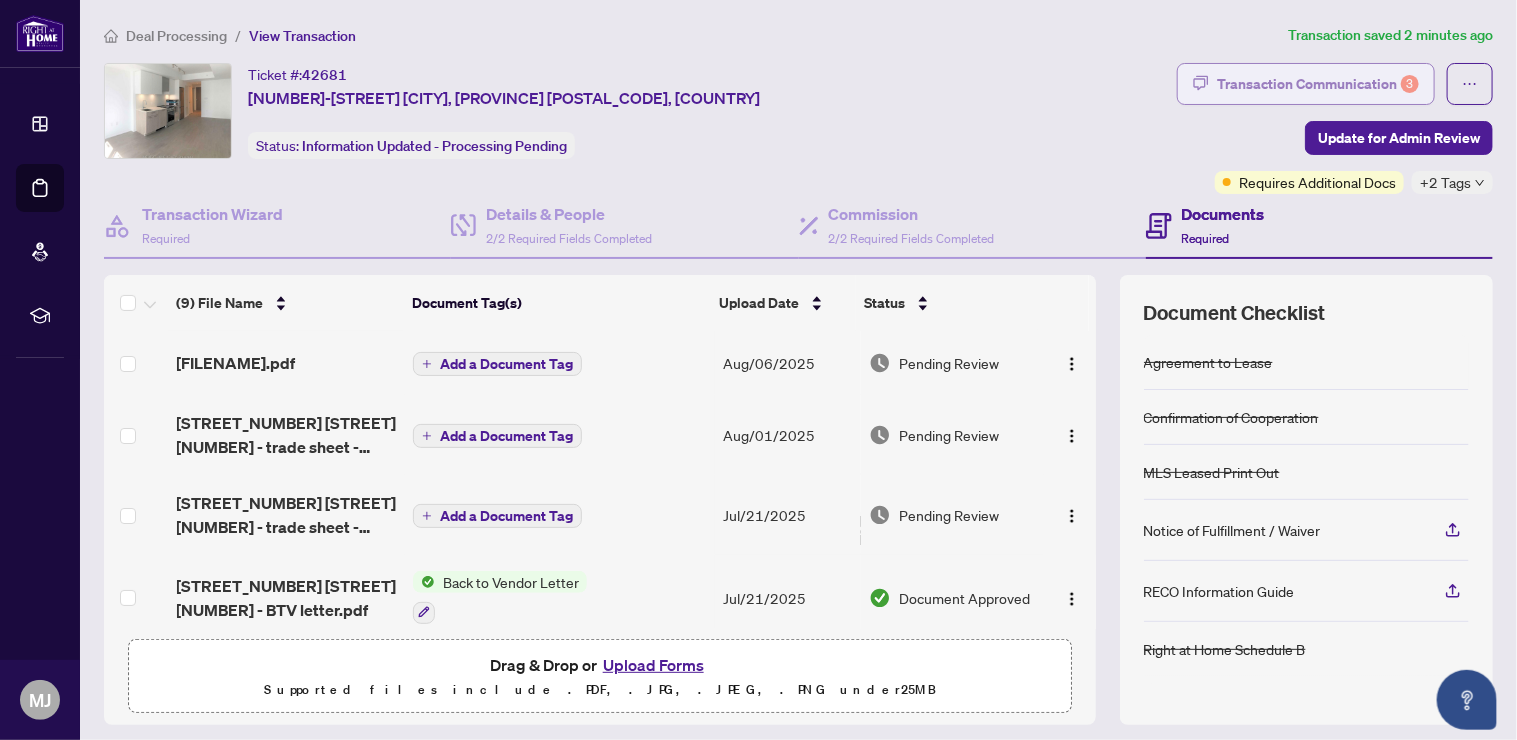 click on "Transaction Communication 3" at bounding box center [1318, 84] 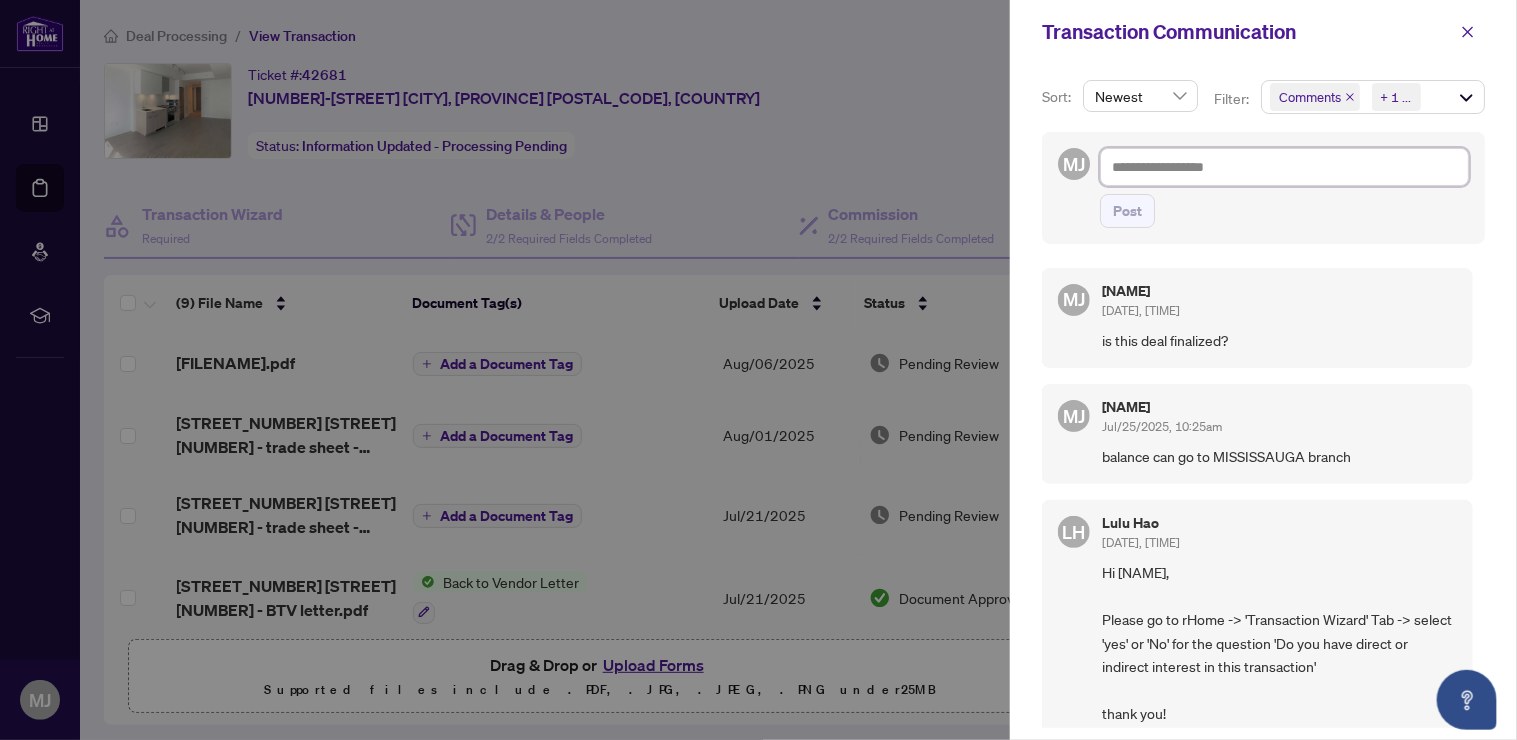 click at bounding box center (1284, 167) 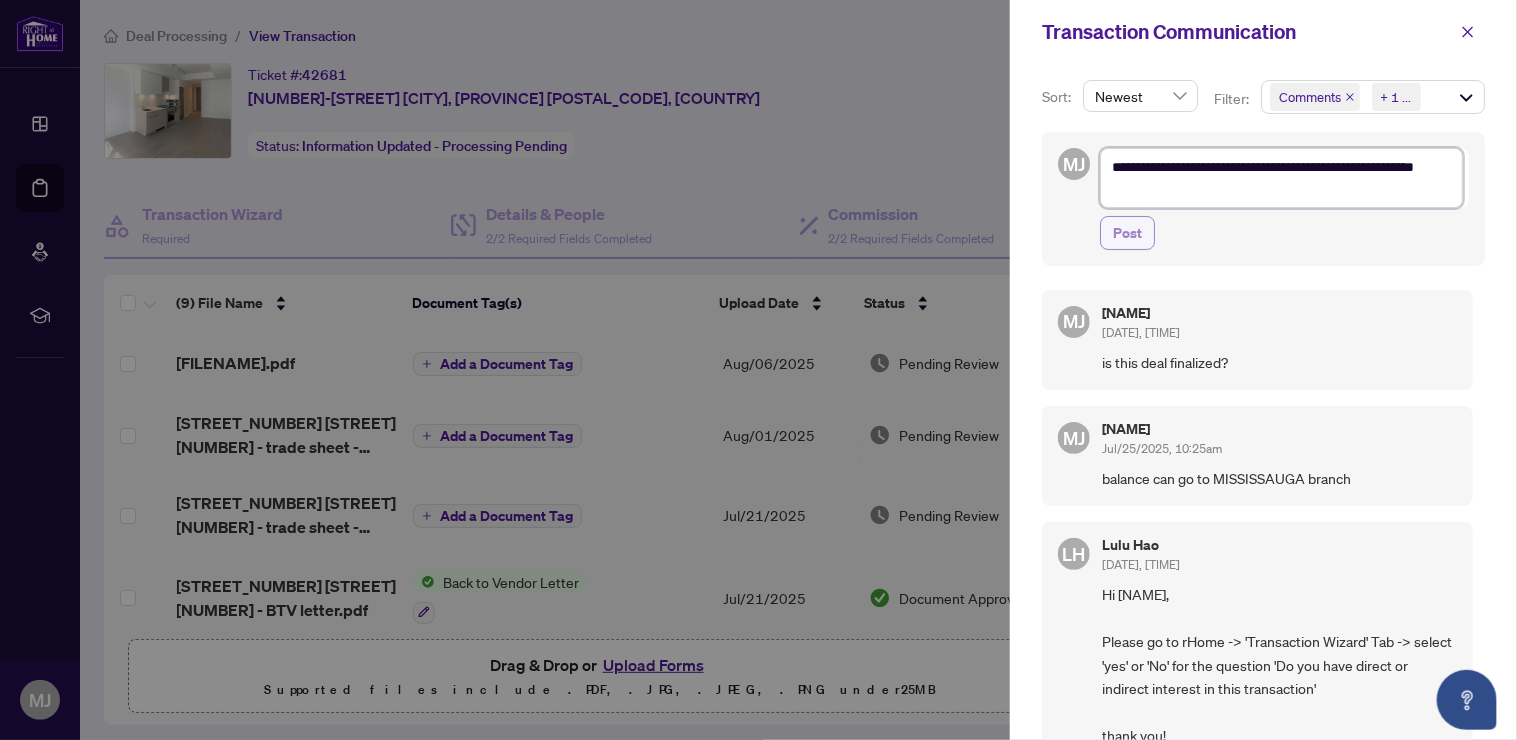 type on "**********" 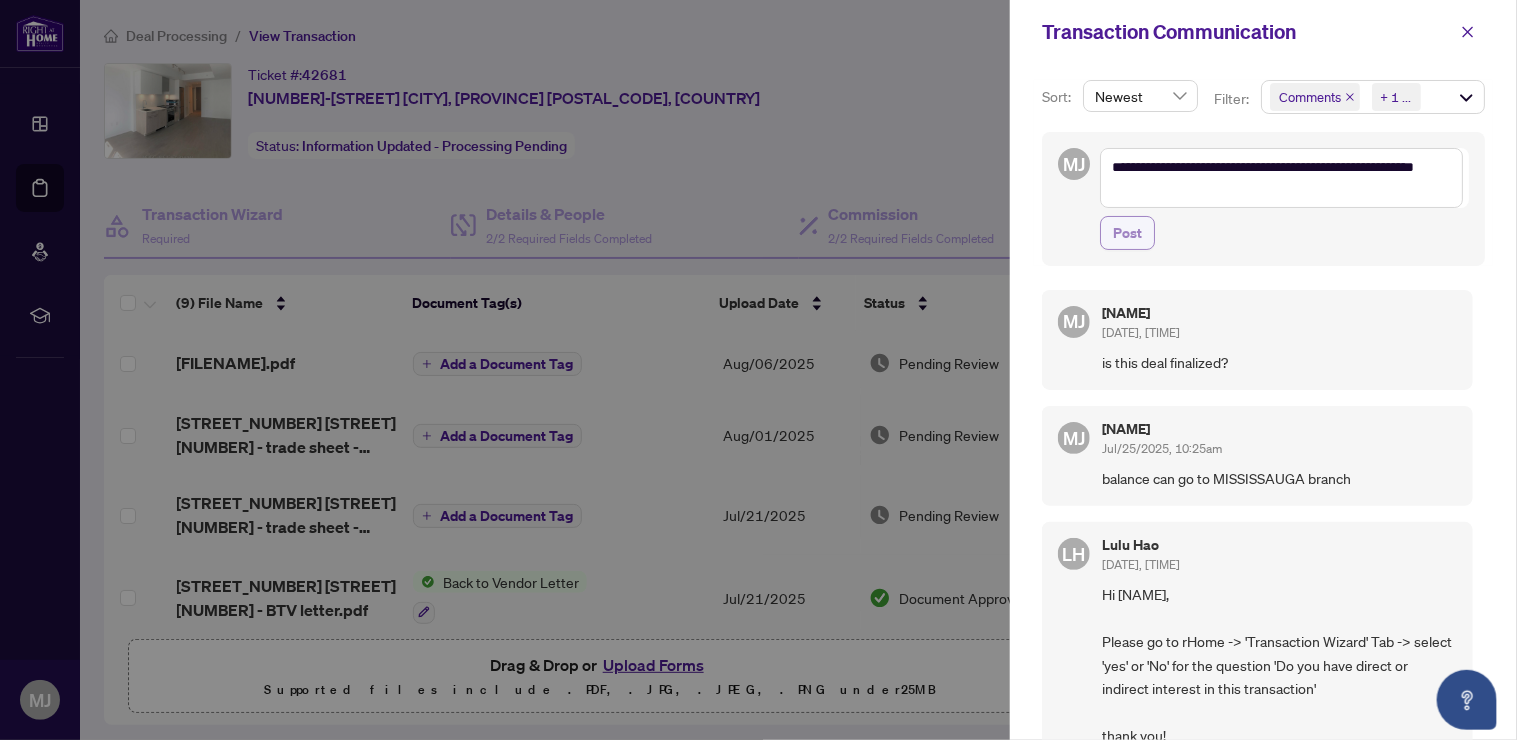 click on "Post" at bounding box center (1127, 233) 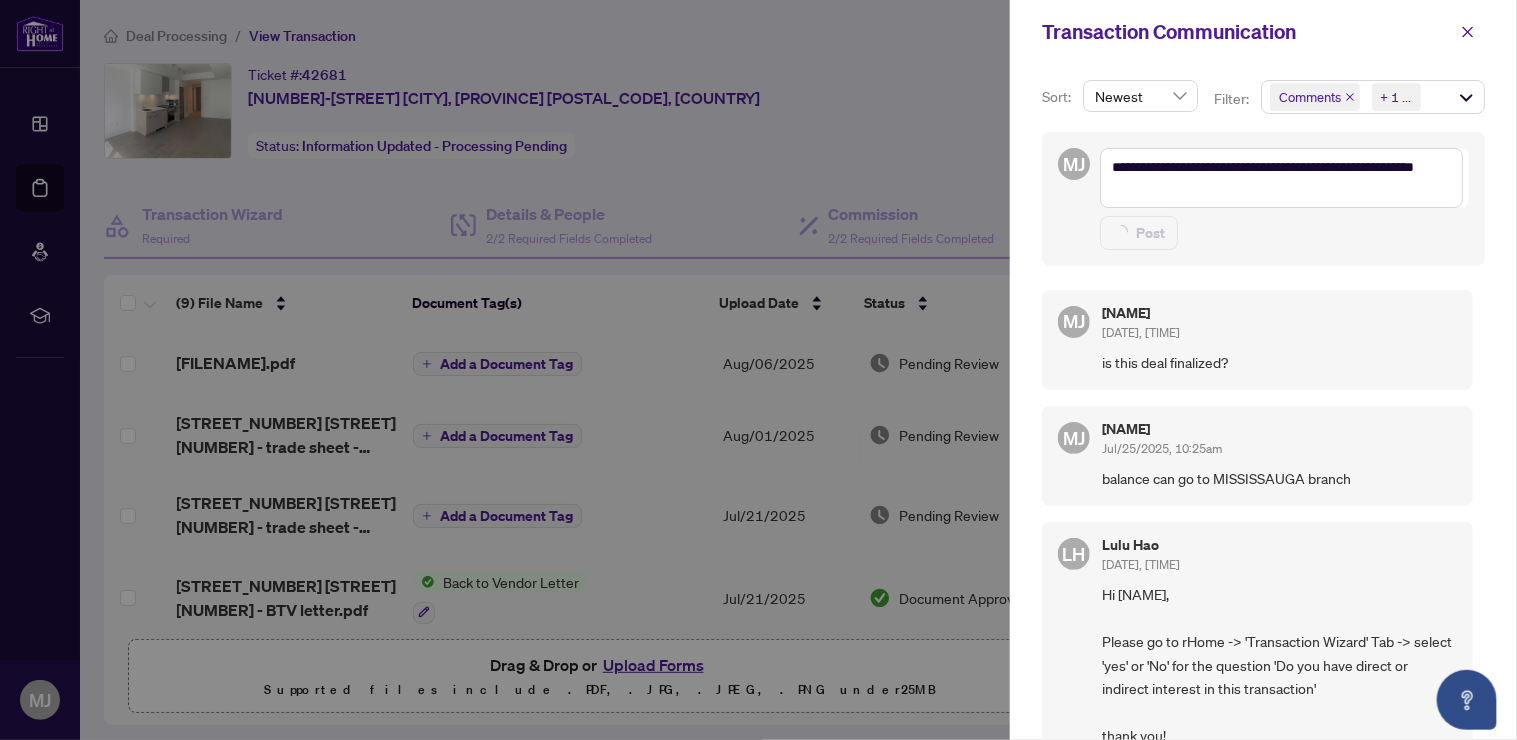 type on "**********" 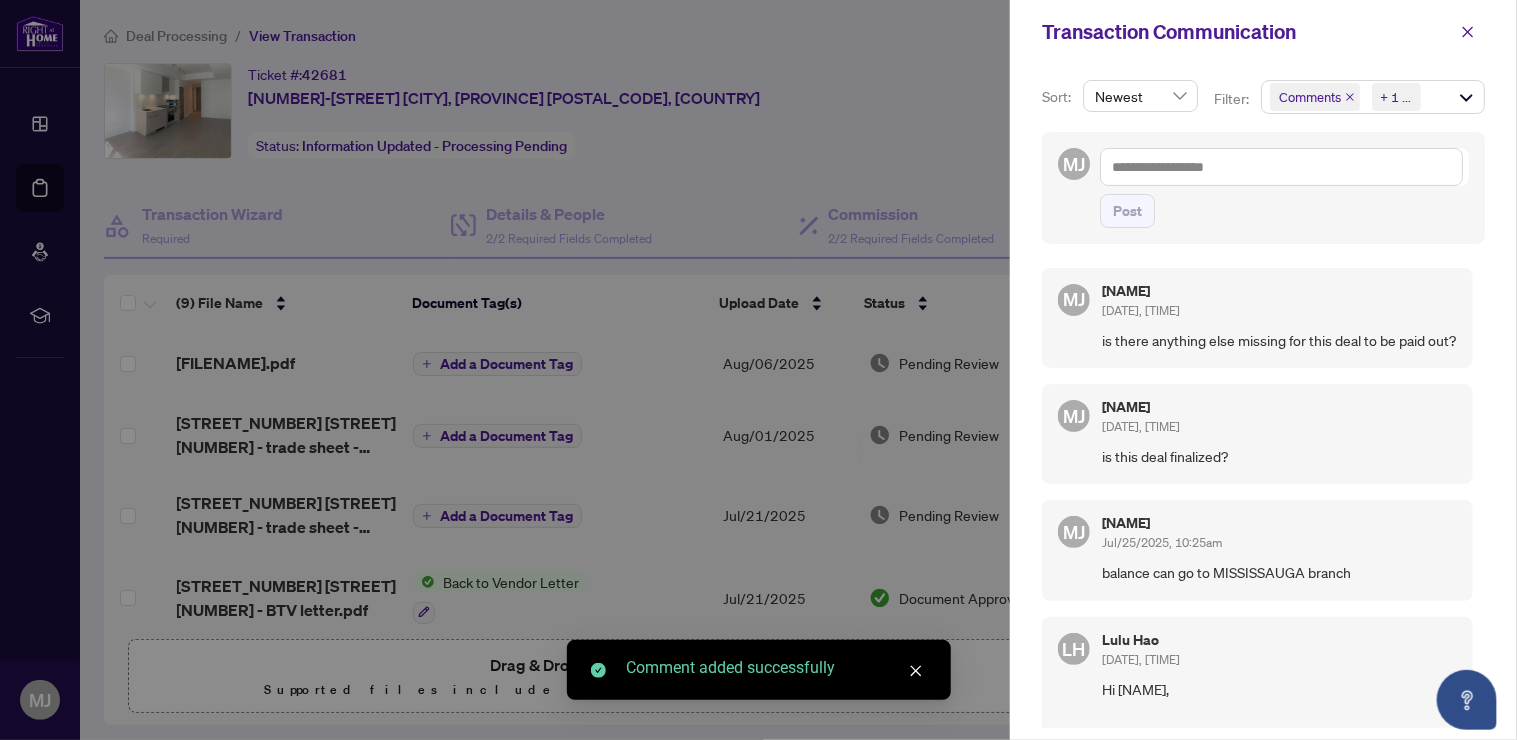 click at bounding box center [758, 370] 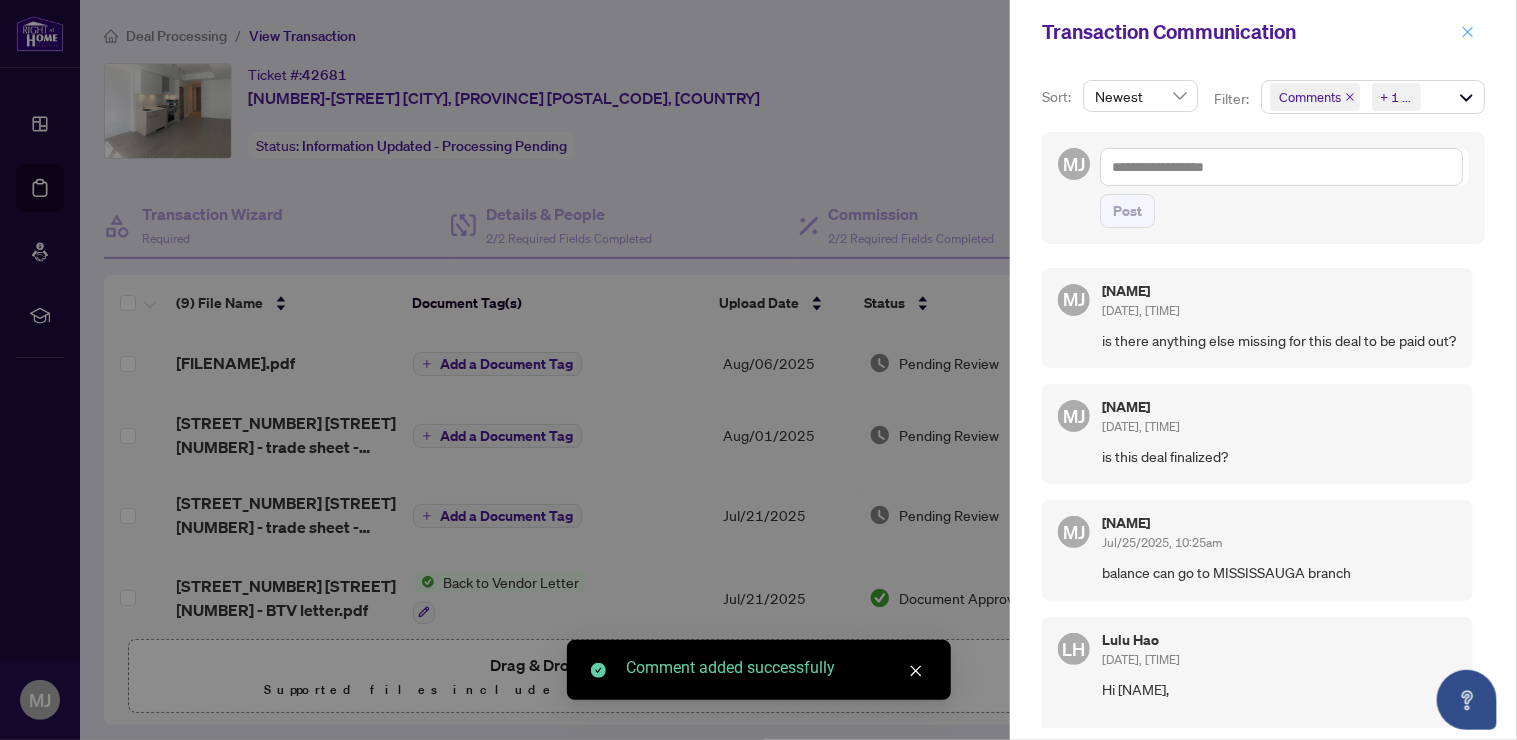 click 